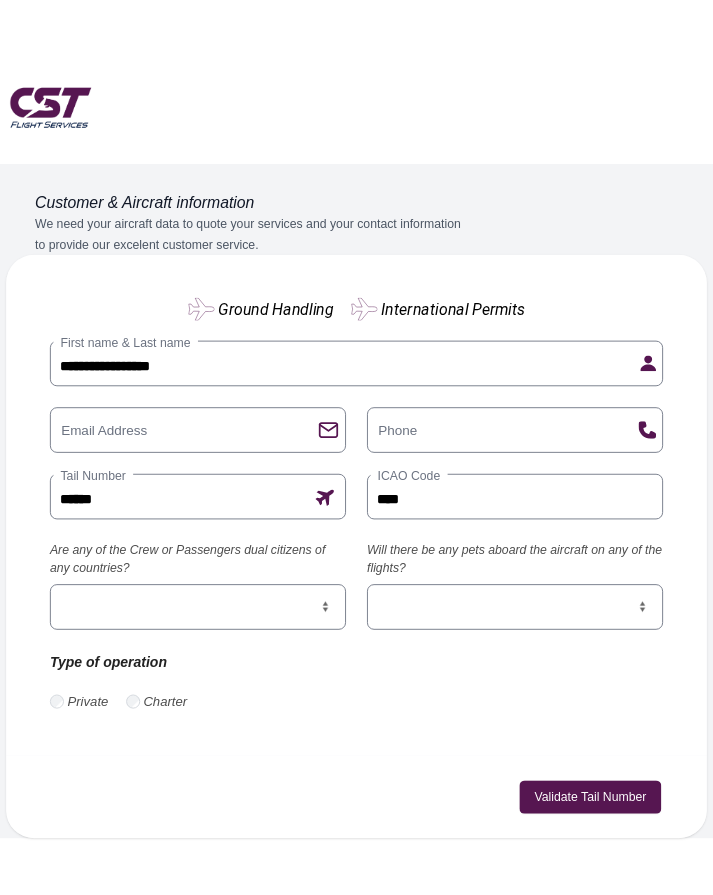 scroll, scrollTop: 0, scrollLeft: 0, axis: both 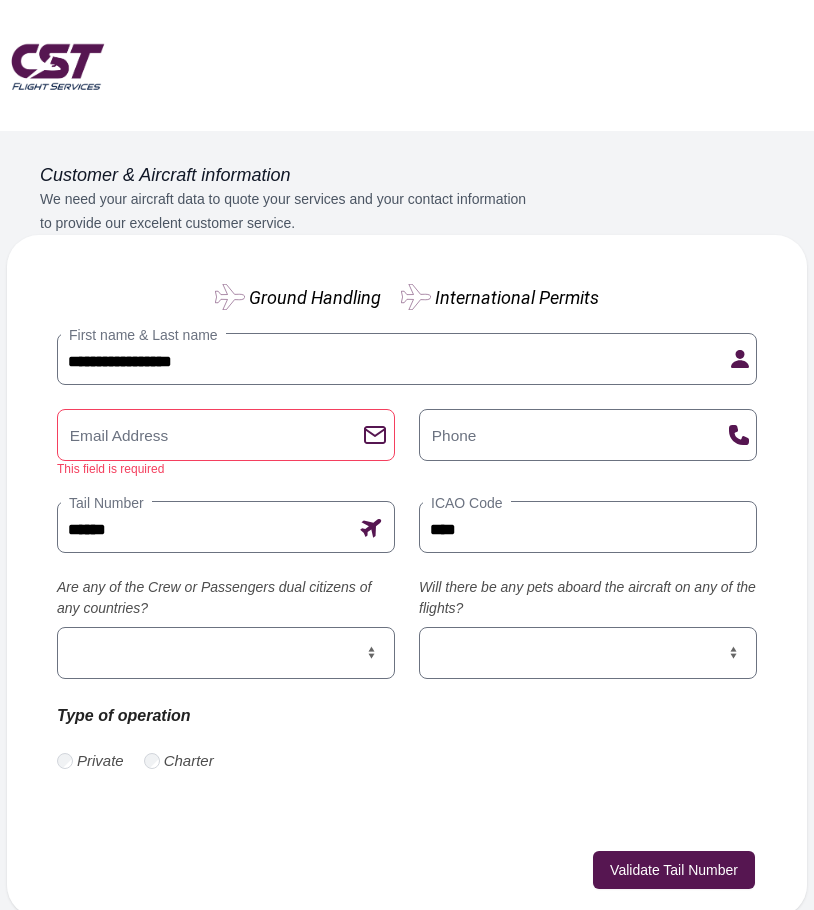 click on "Email Address" at bounding box center (119, 435) 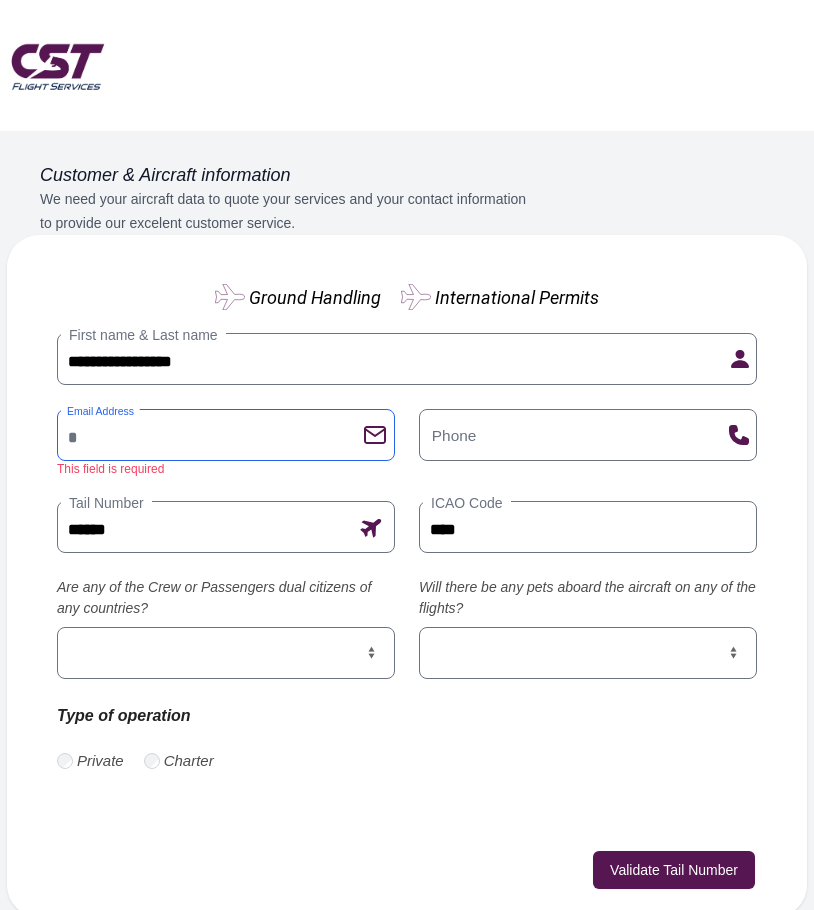 click on "Email Address" at bounding box center (226, 435) 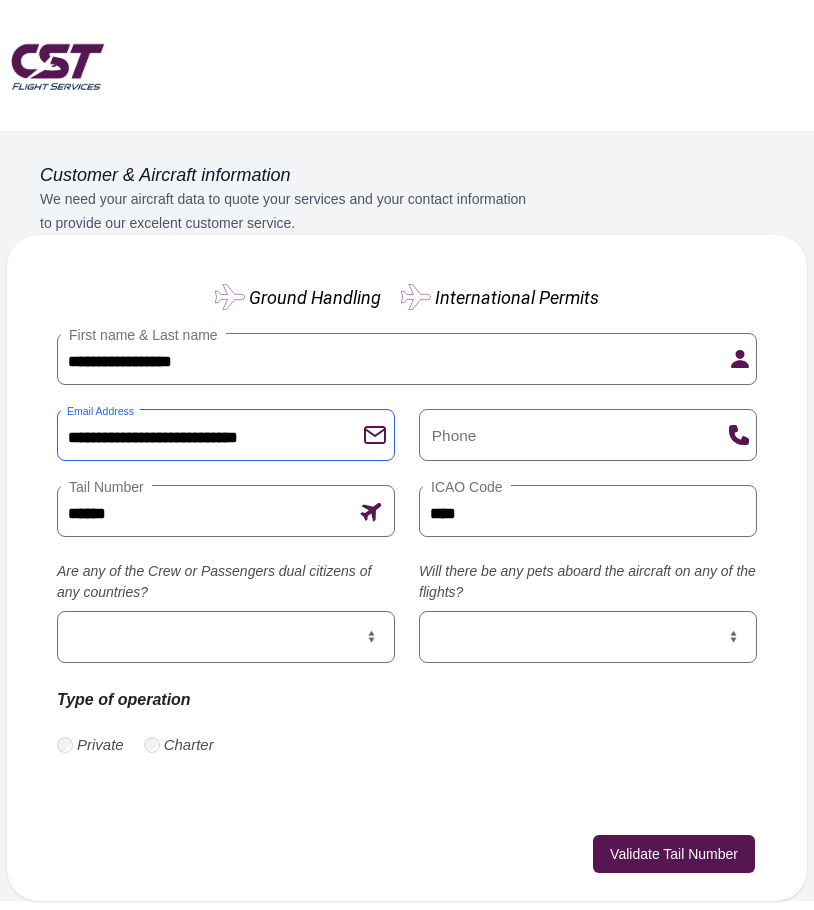 type on "**********" 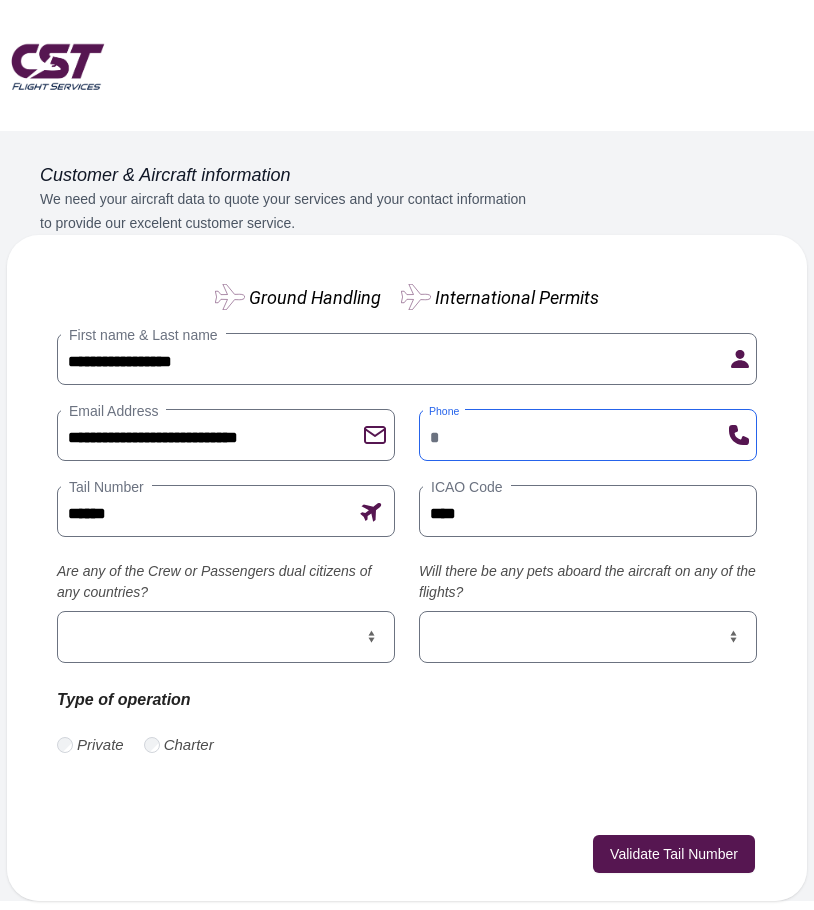 click on "Phone" at bounding box center [588, 435] 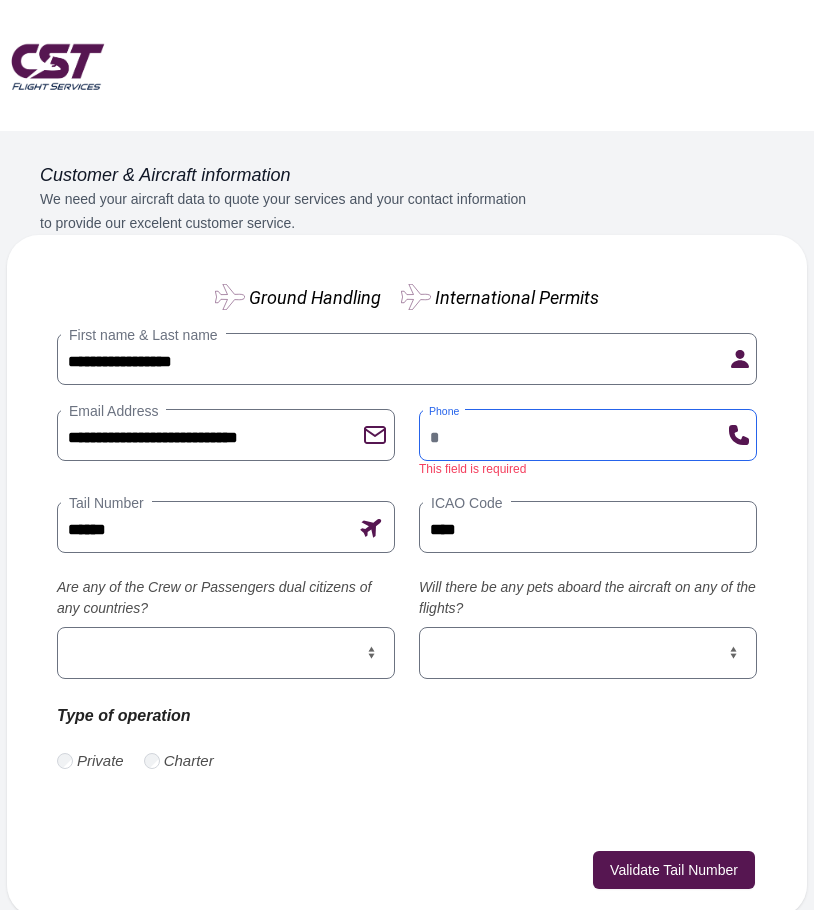 click on "Phone" at bounding box center (588, 435) 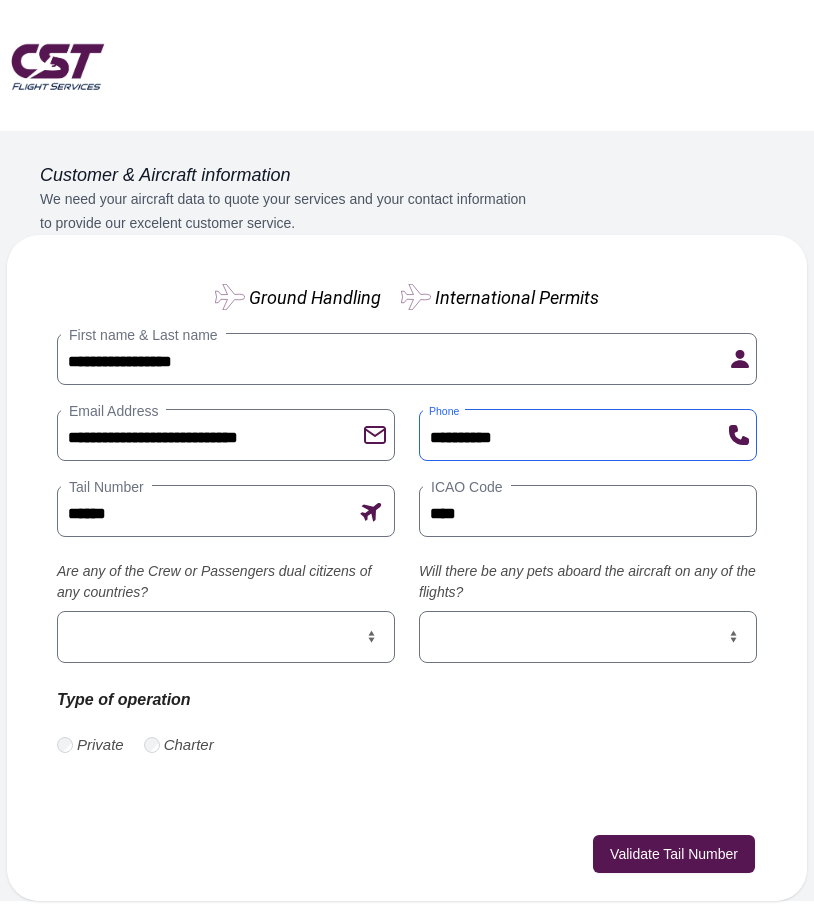 type on "**********" 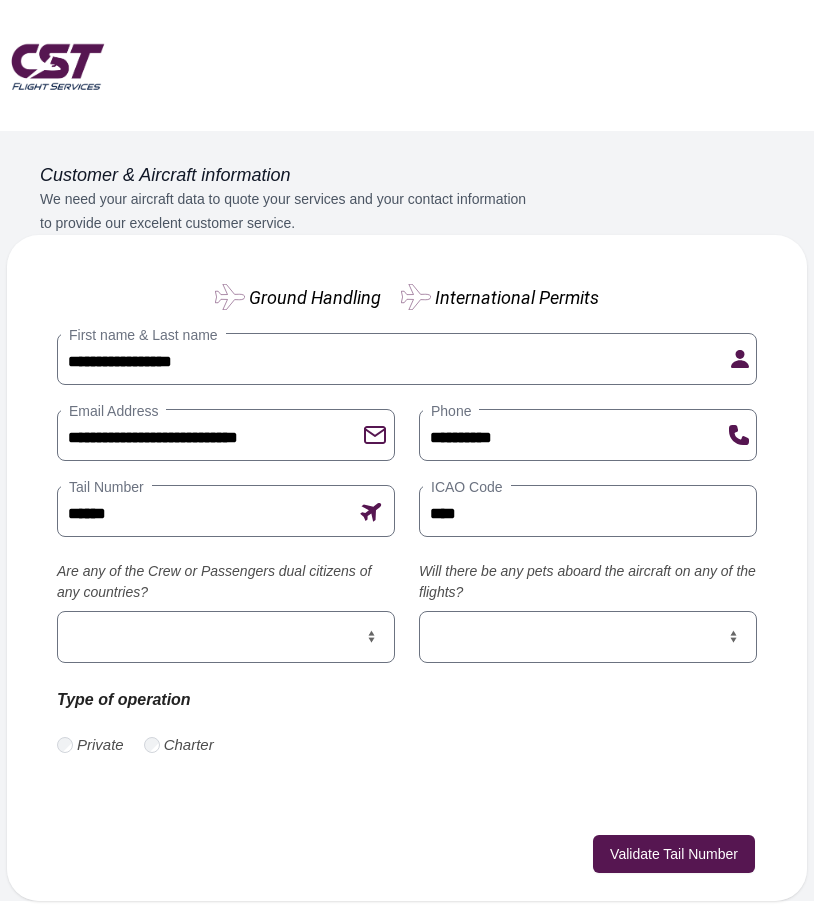 click on "Type of operation" at bounding box center (226, 700) 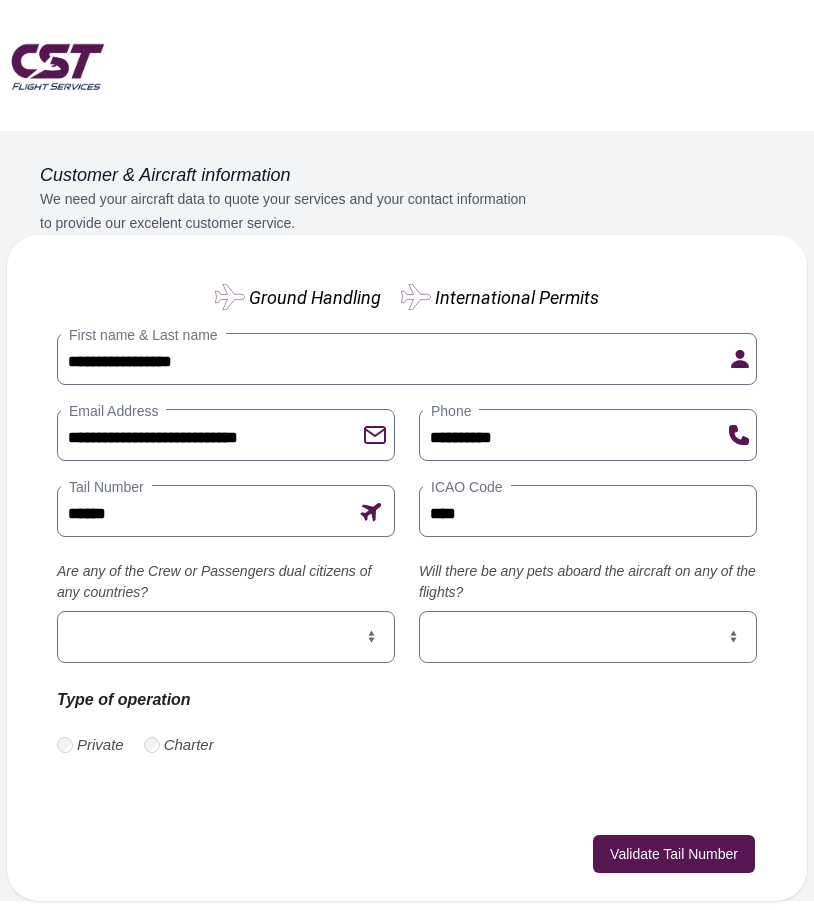 drag, startPoint x: 412, startPoint y: 636, endPoint x: 366, endPoint y: 638, distance: 46.043457 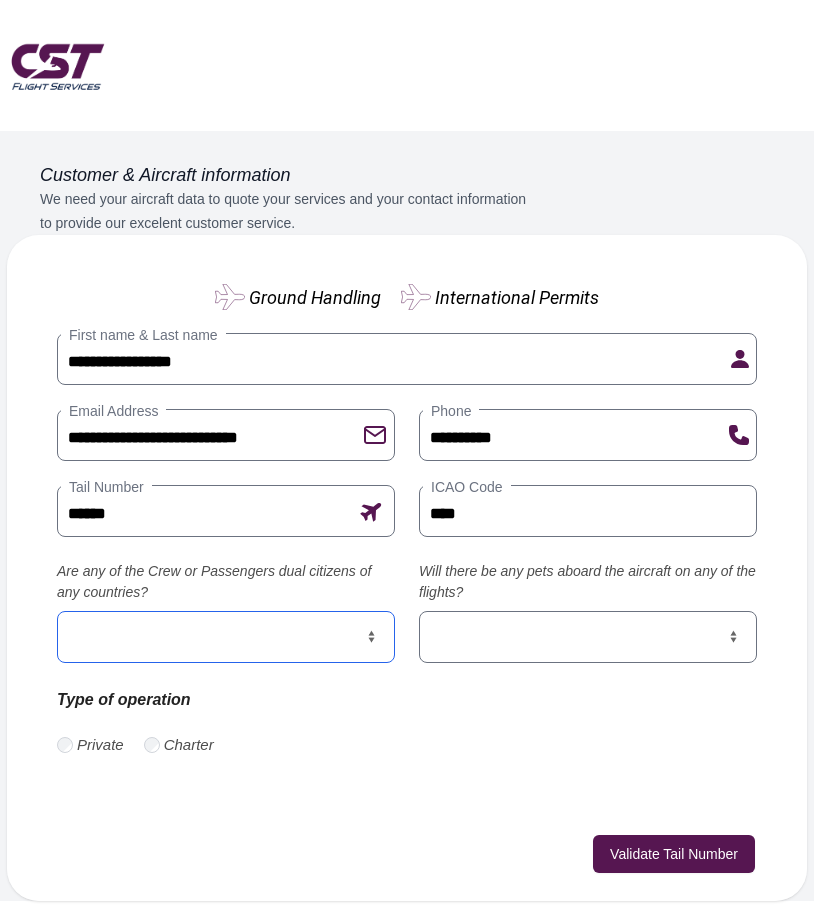 click on "*** **" at bounding box center (226, 637) 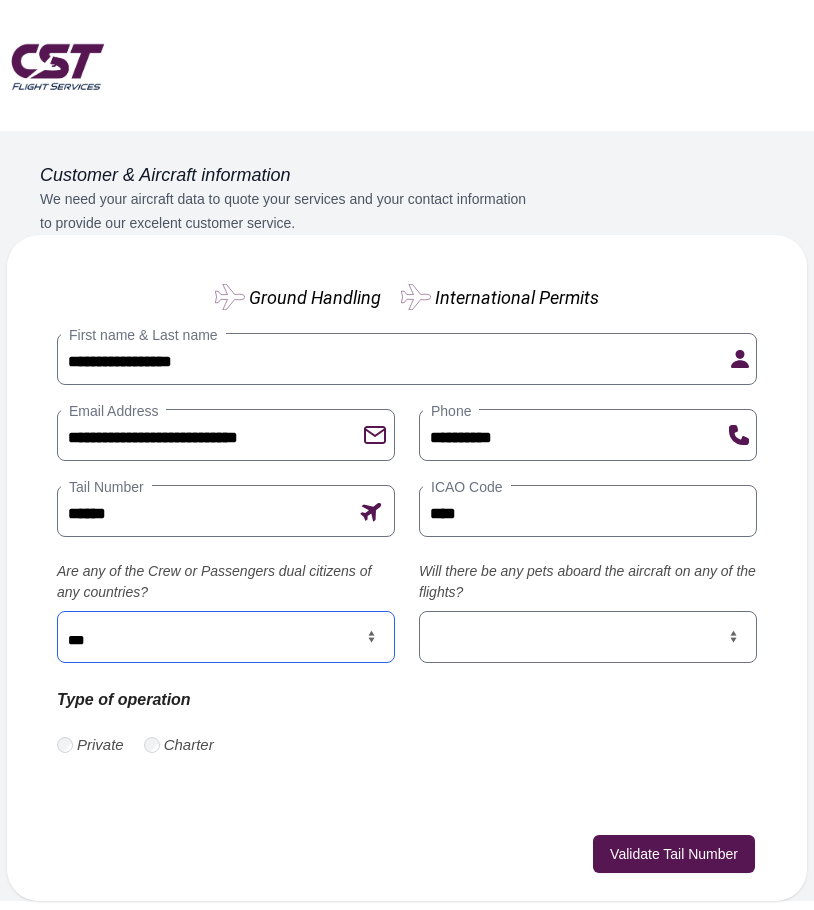 click on "*** **" at bounding box center [226, 637] 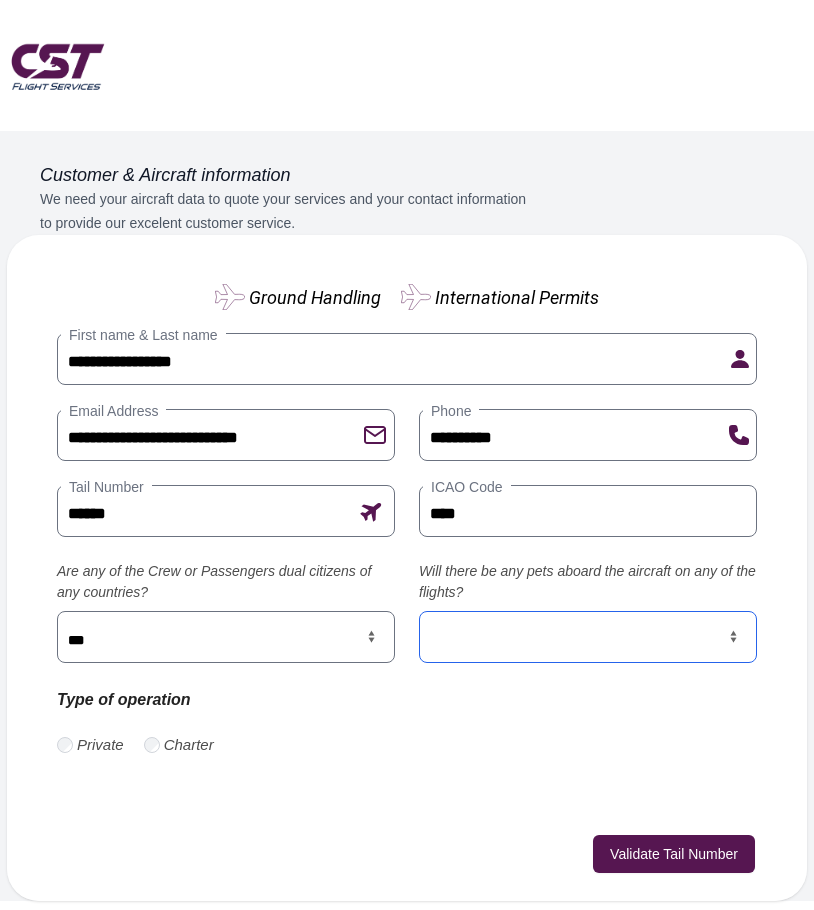 drag, startPoint x: 530, startPoint y: 618, endPoint x: 532, endPoint y: 631, distance: 13.152946 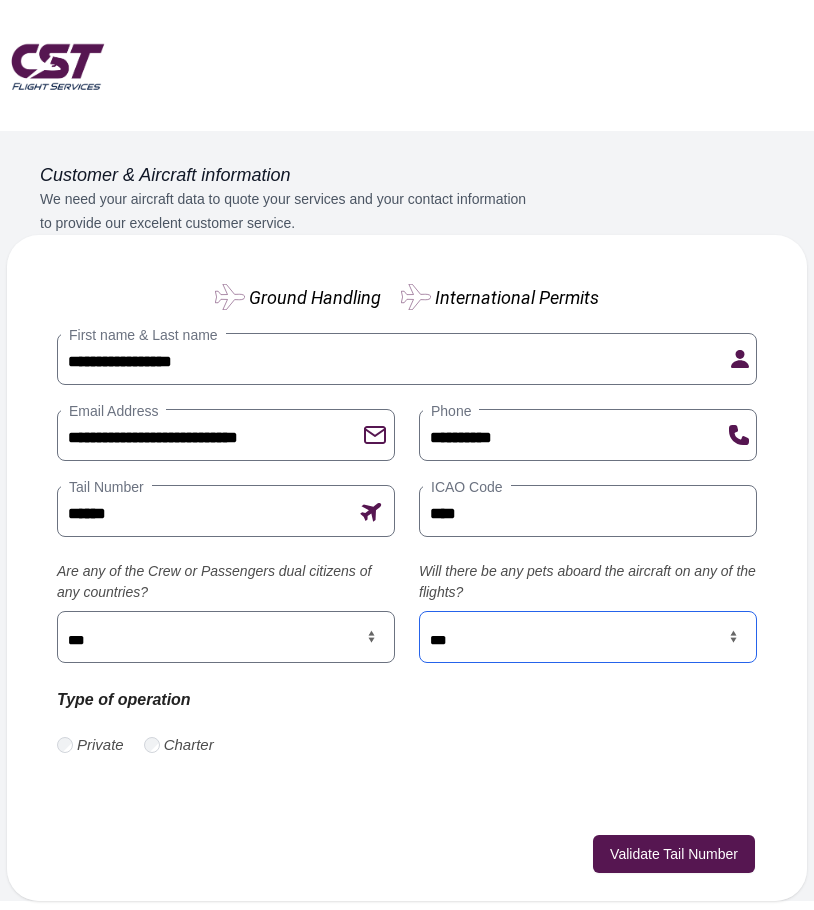 click on "*** **" at bounding box center [588, 637] 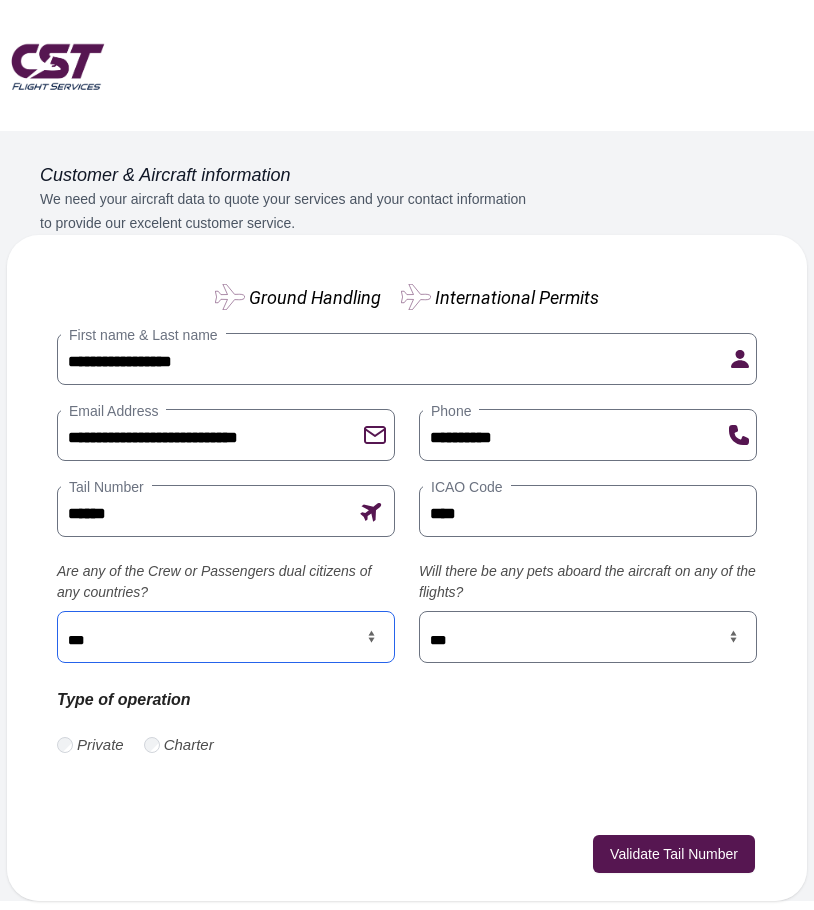 click on "*** **" at bounding box center [226, 637] 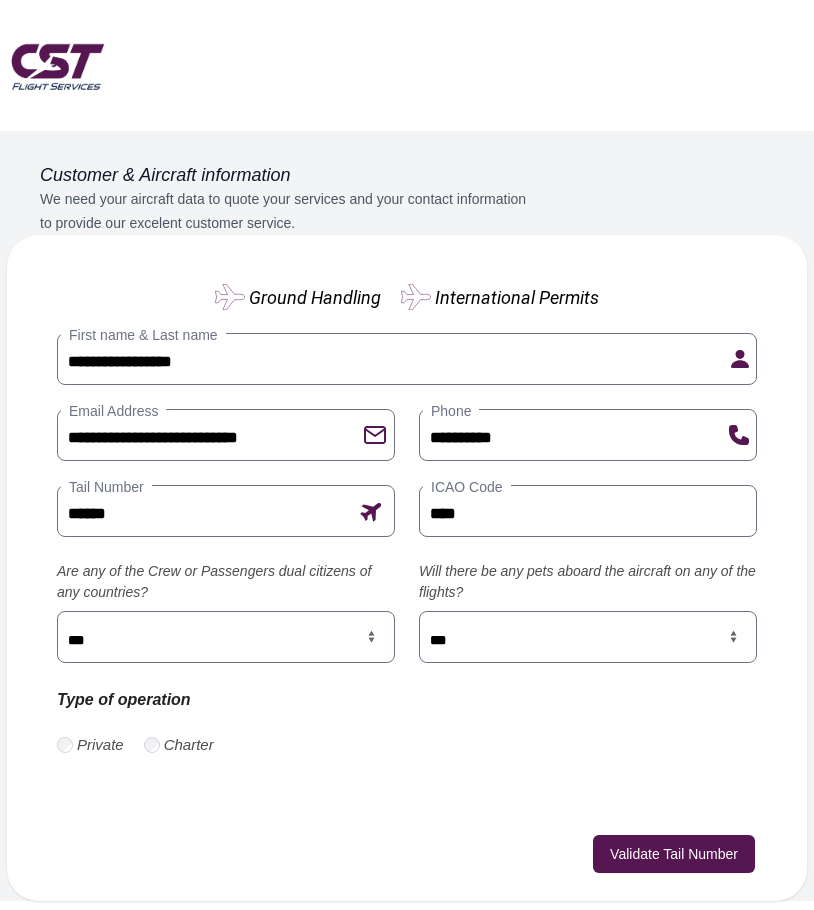 drag, startPoint x: 366, startPoint y: 715, endPoint x: 374, endPoint y: 704, distance: 13.601471 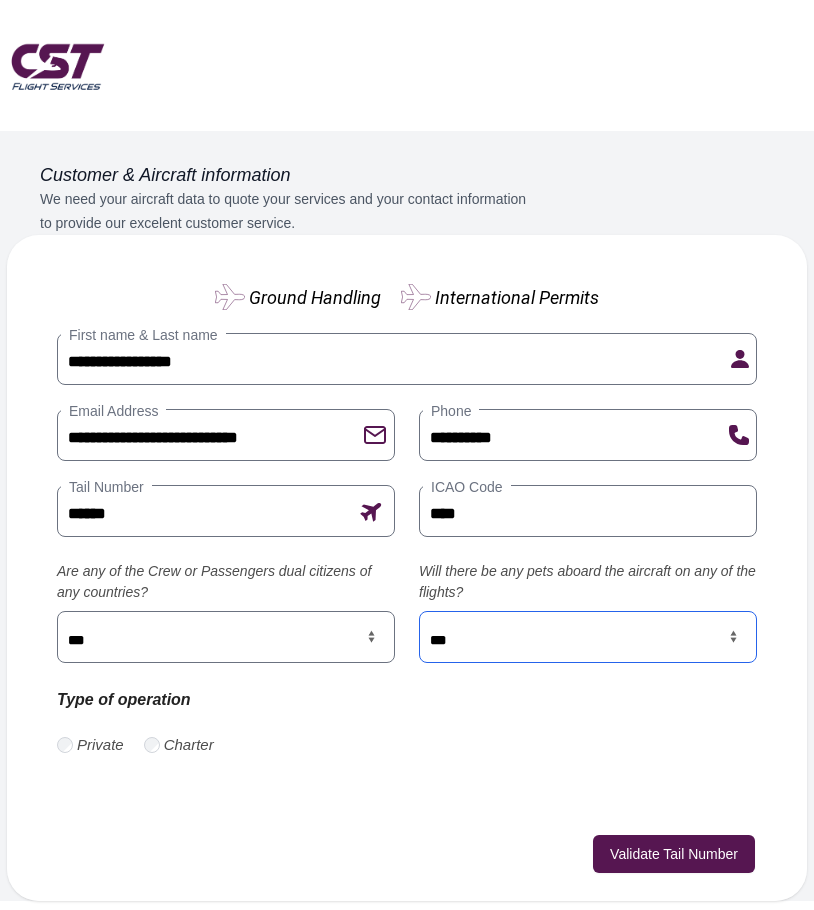 click on "*** **" at bounding box center (588, 637) 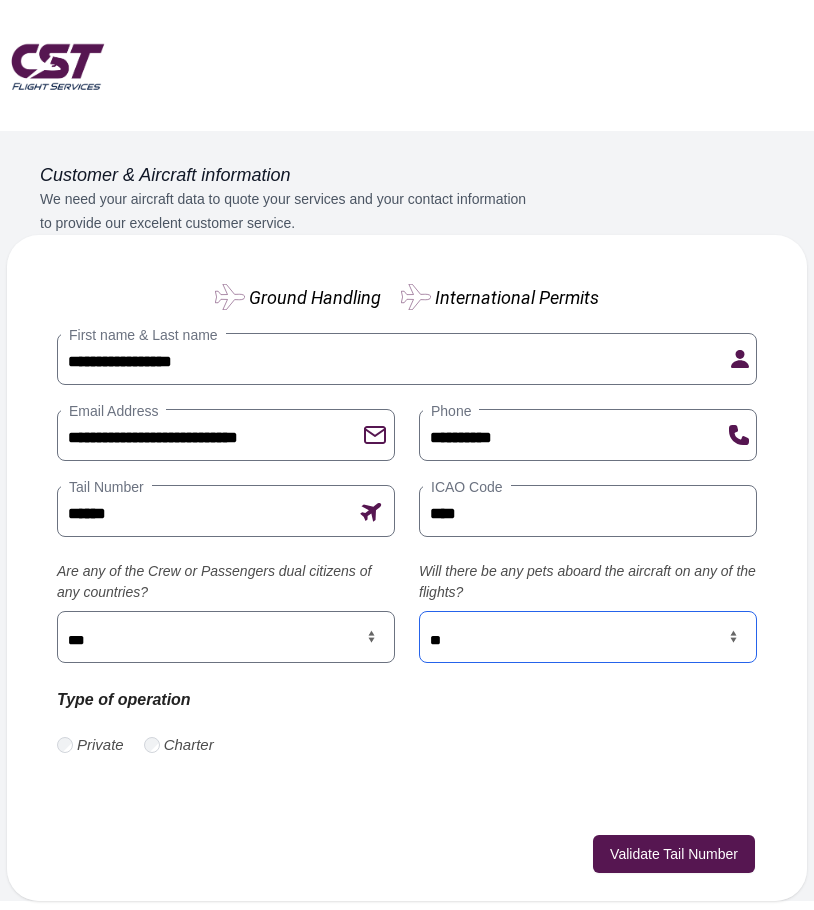 click on "*** **" at bounding box center [588, 637] 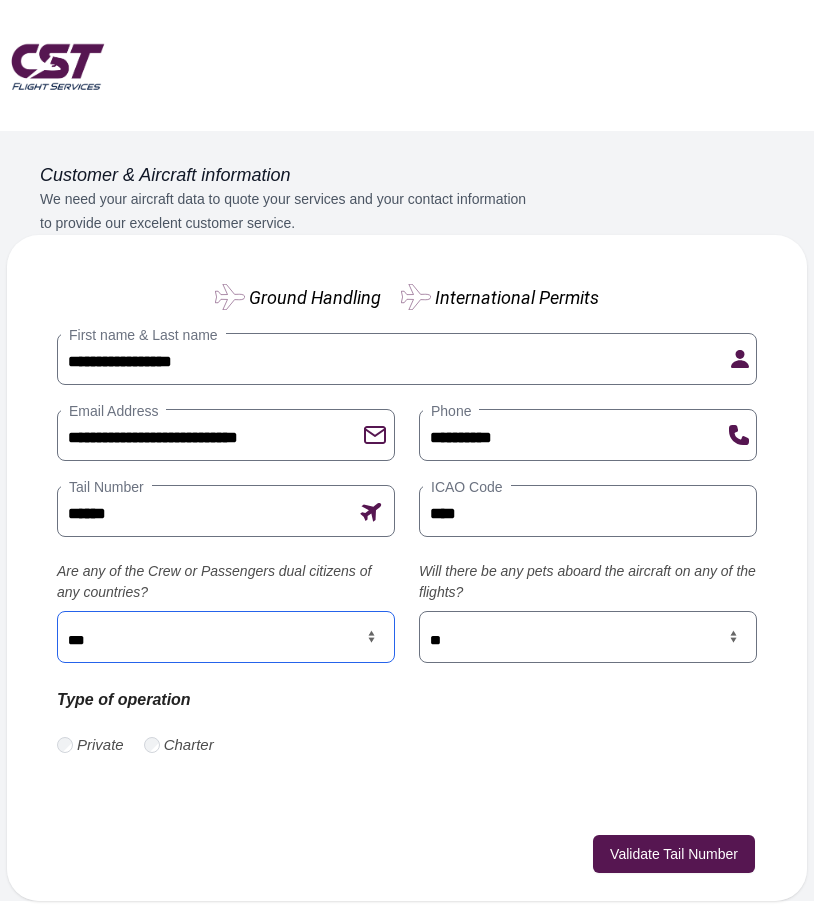 drag, startPoint x: 378, startPoint y: 641, endPoint x: 364, endPoint y: 660, distance: 23.600847 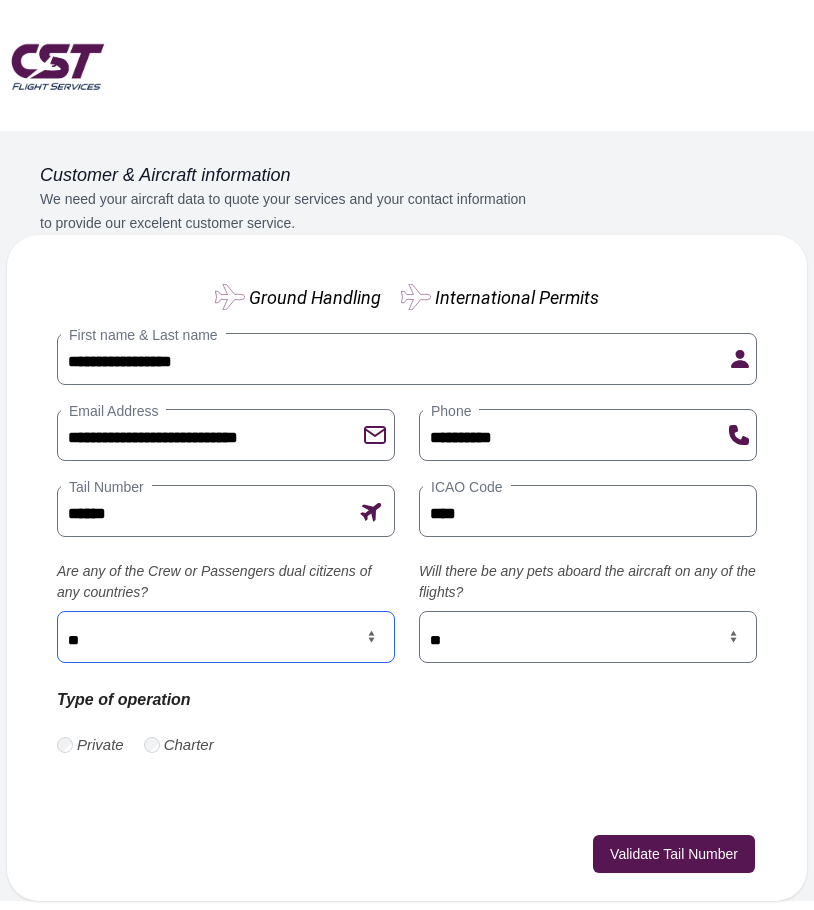 click on "*** **" at bounding box center [226, 637] 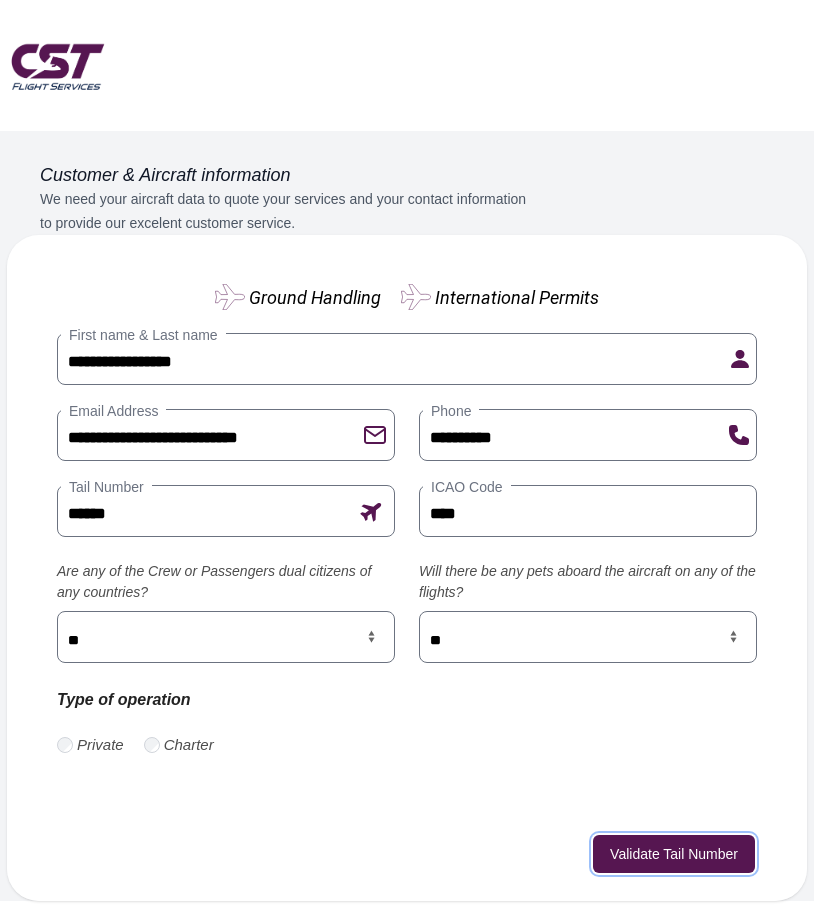 click on "Validate Tail Number" at bounding box center [674, 854] 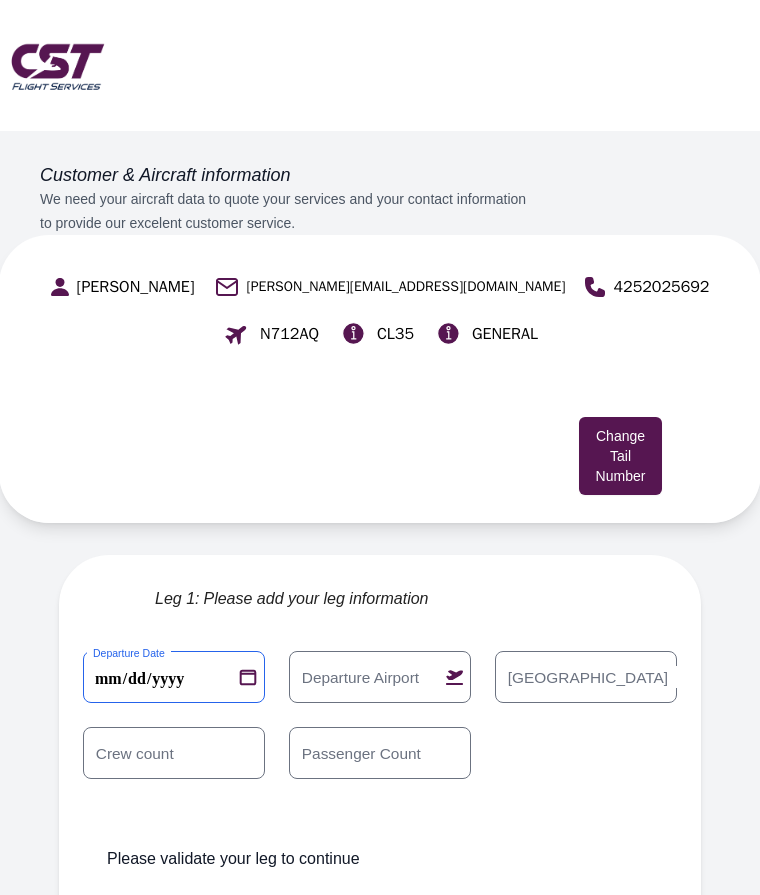 click on "**********" at bounding box center (174, 677) 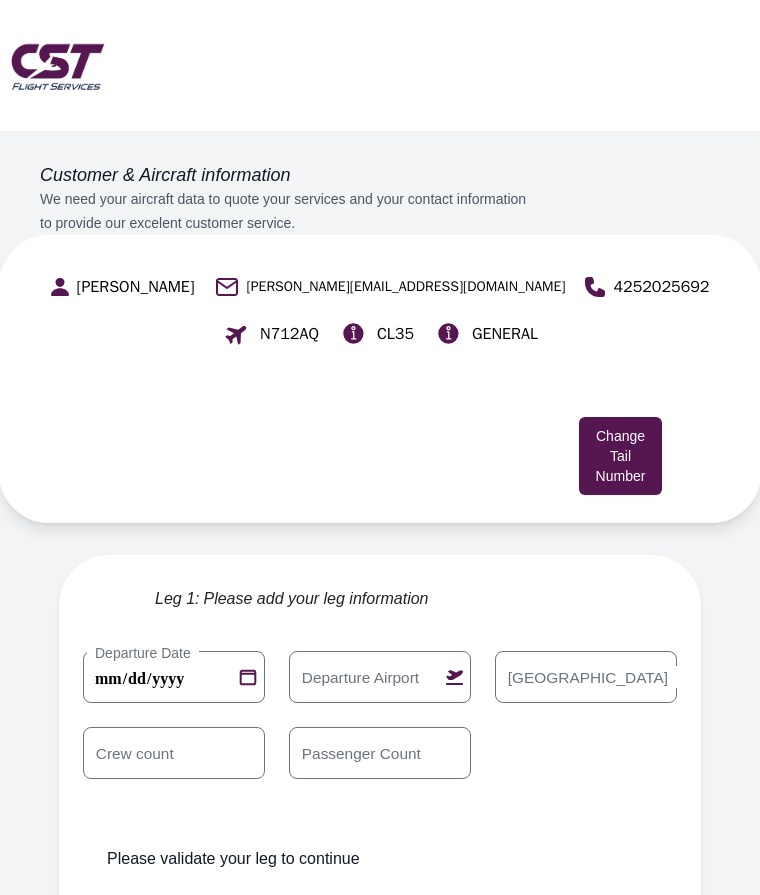 click on "Departure Airport" at bounding box center [360, 677] 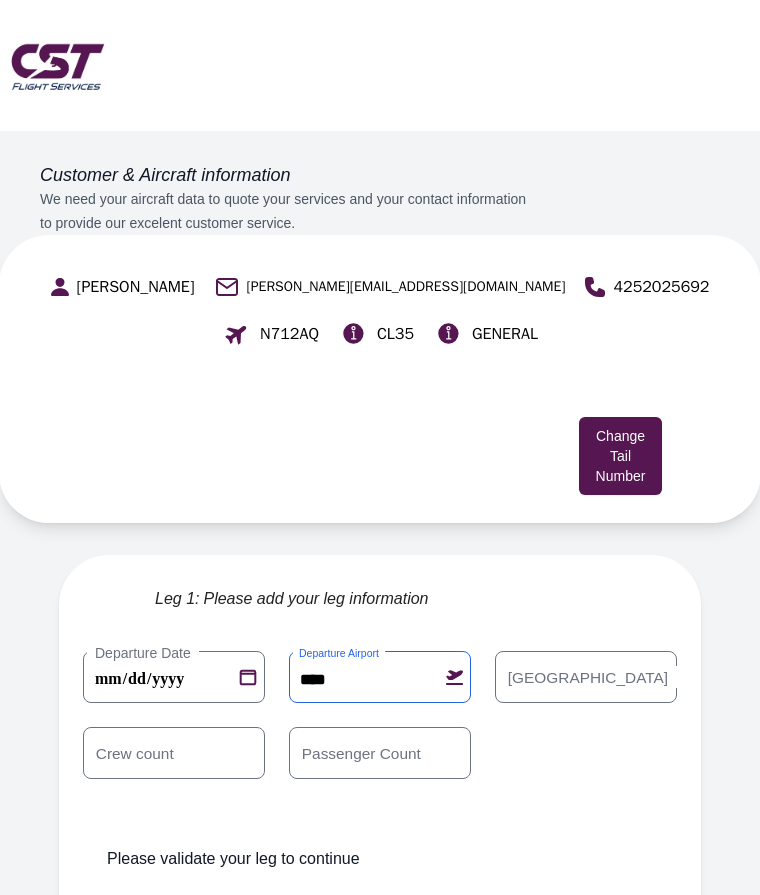 type on "****" 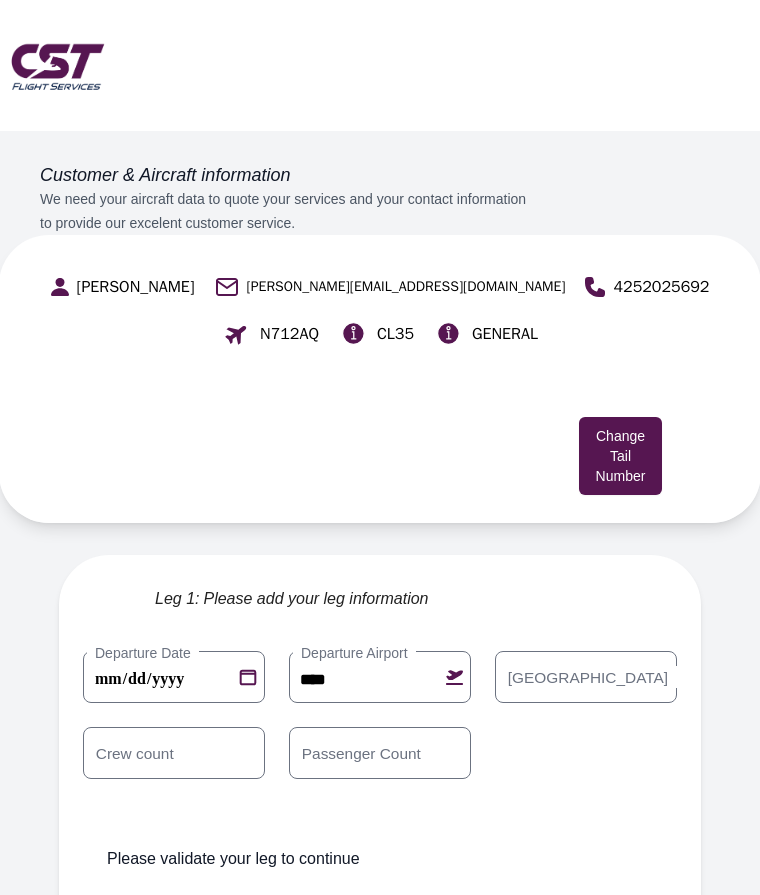 click on "Arrival Airport" at bounding box center [588, 677] 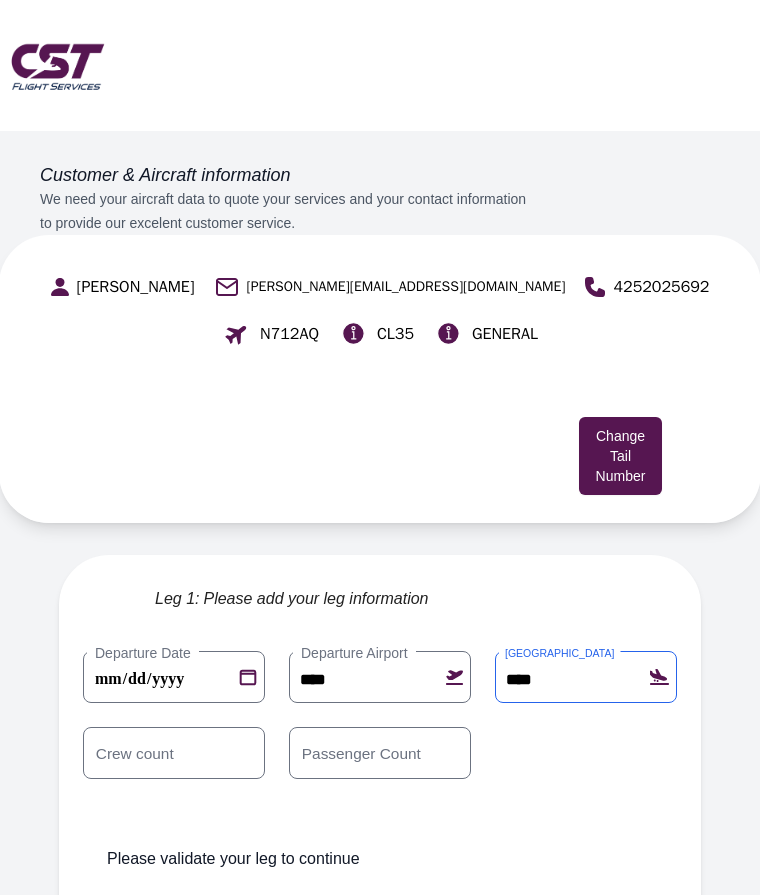 type on "****" 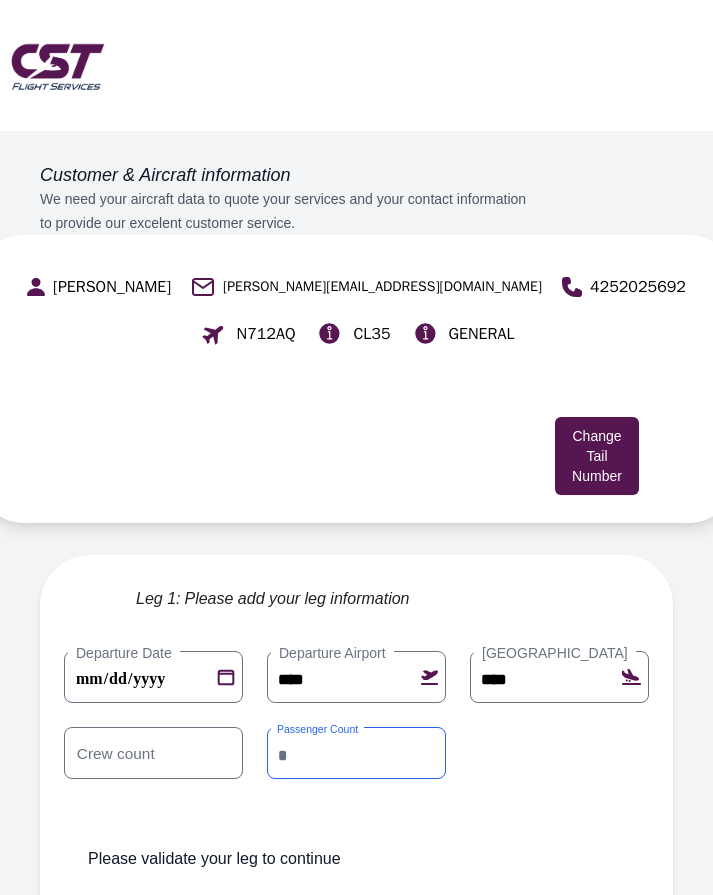 type on "*" 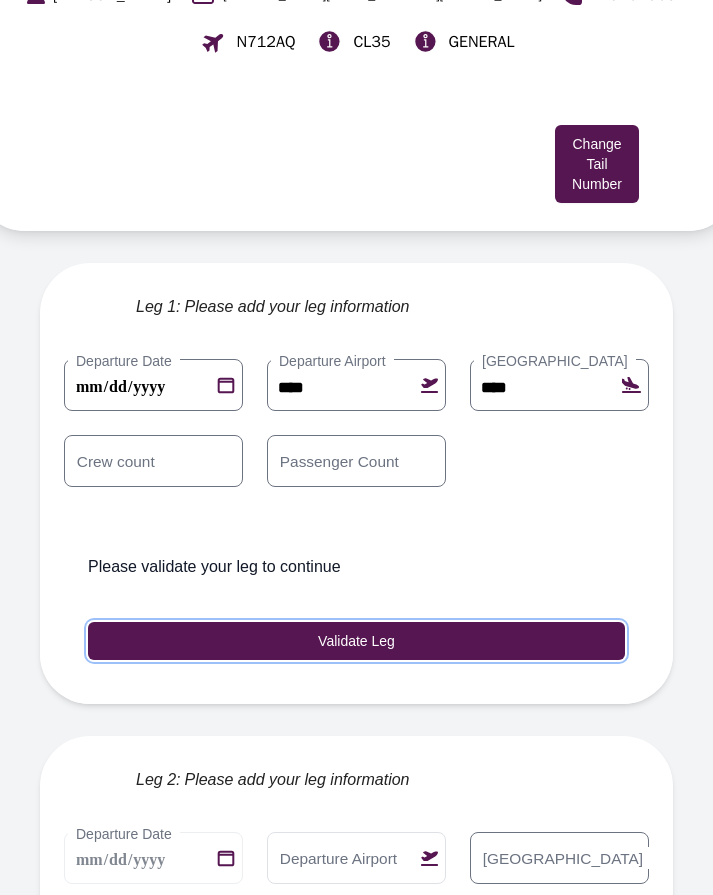 click on "Validate Leg" at bounding box center (356, 641) 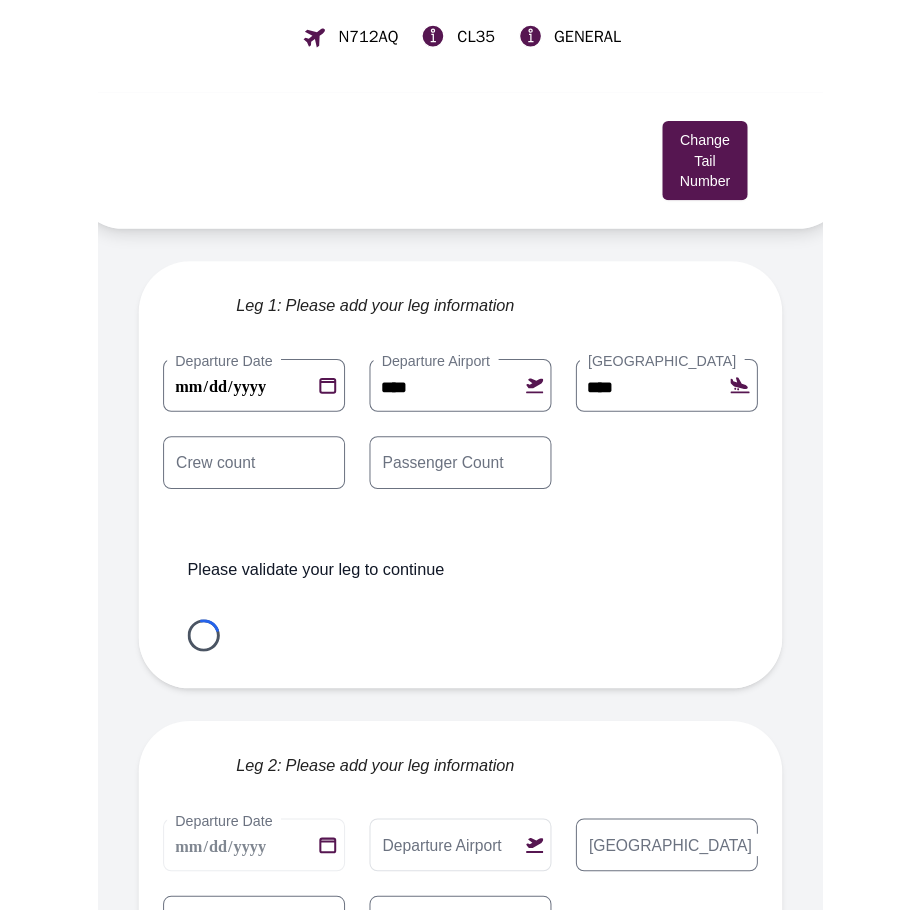 scroll, scrollTop: 299, scrollLeft: 0, axis: vertical 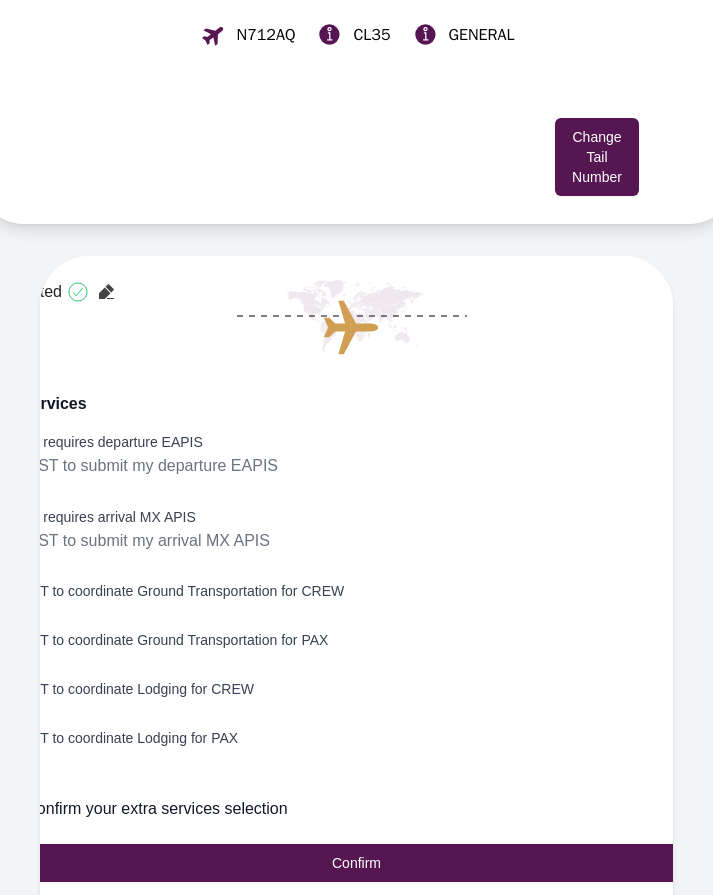 click on "I want CST to submit my departure EAPIS" at bounding box center (129, 466) 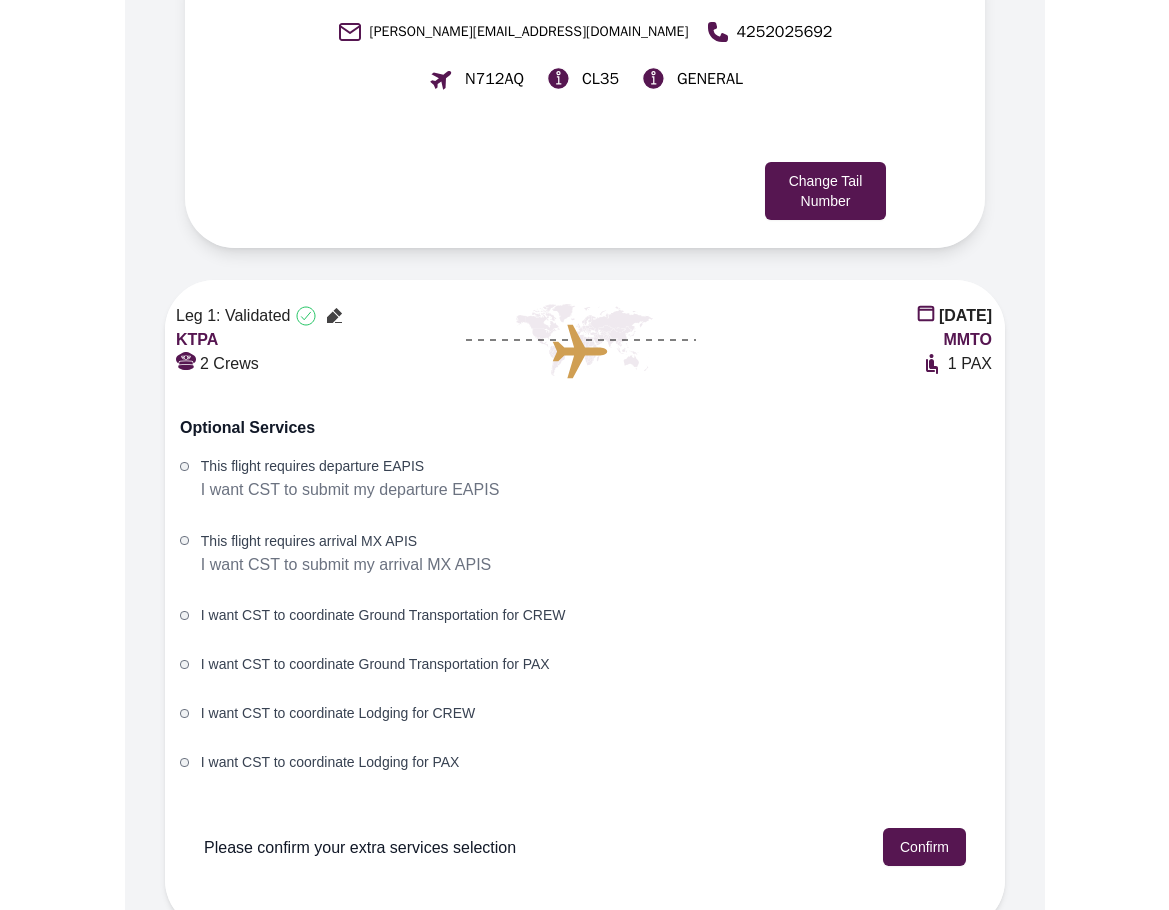 scroll, scrollTop: 0, scrollLeft: 0, axis: both 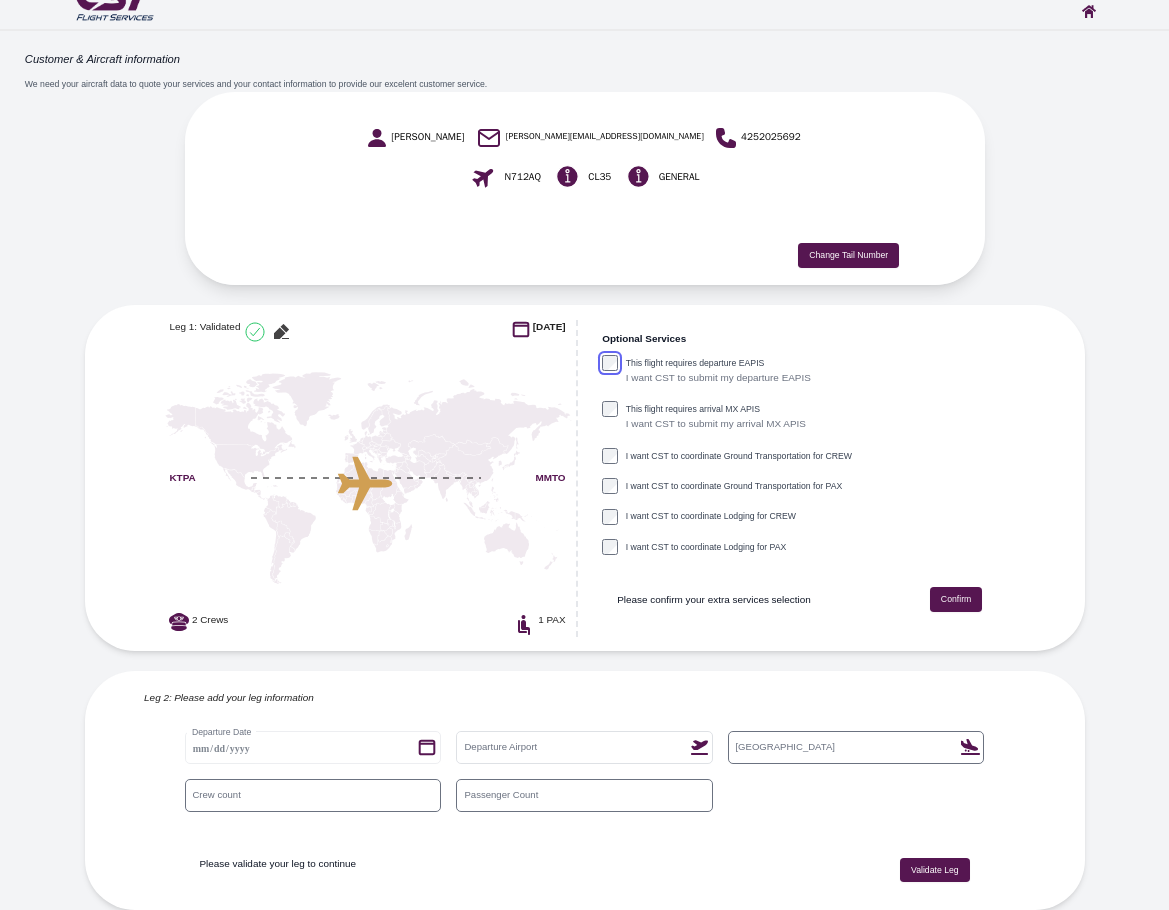 click on "This flight requires departure EAPIS I want CST to submit my departure EAPIS" at bounding box center [799, 377] 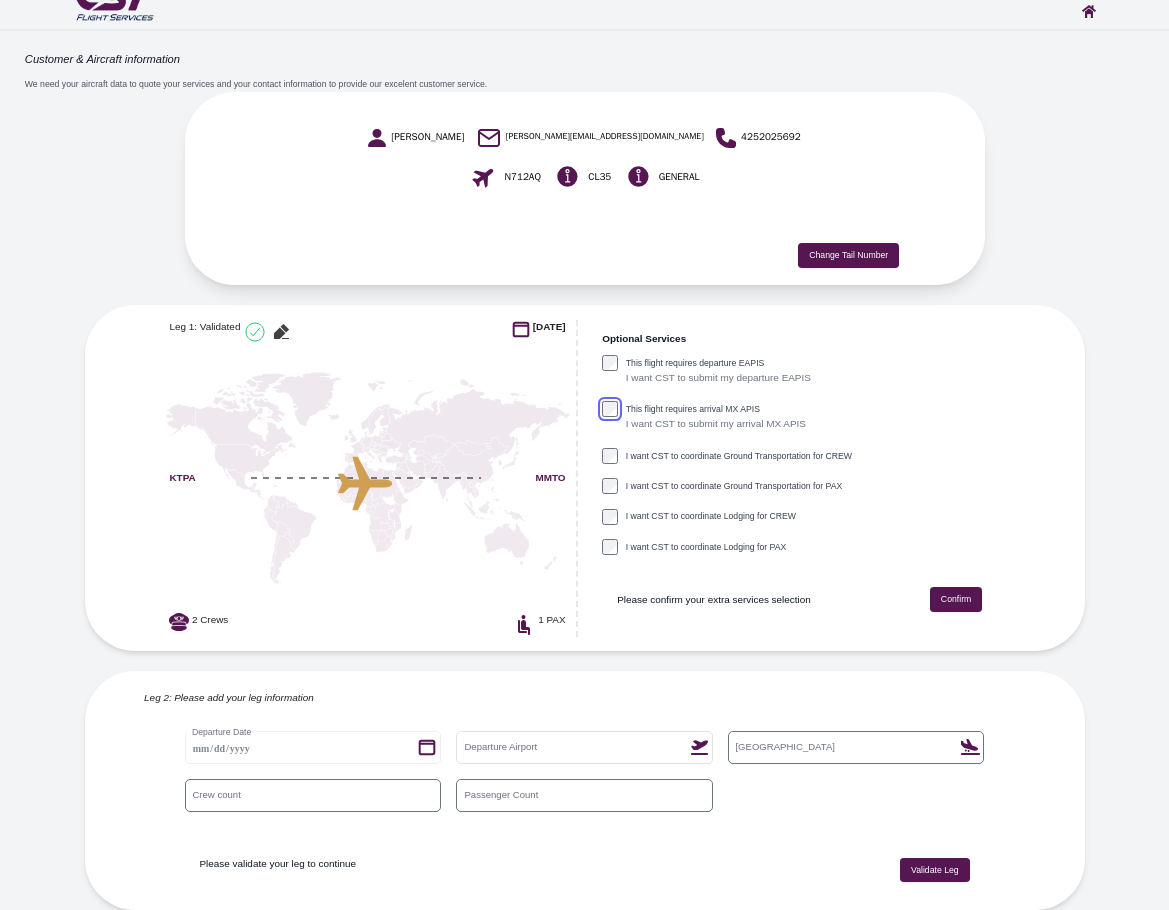 scroll, scrollTop: 100, scrollLeft: 0, axis: vertical 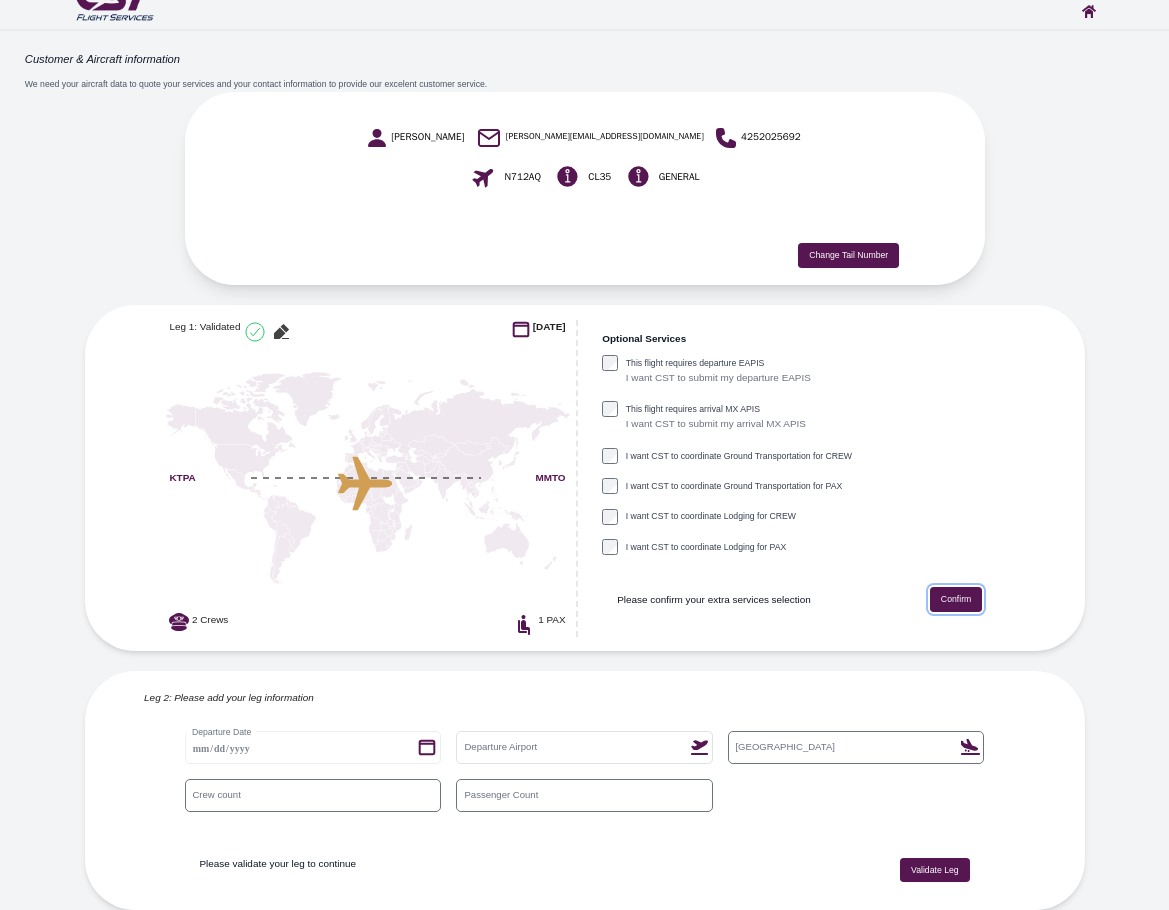 click on "Confirm" at bounding box center [956, 599] 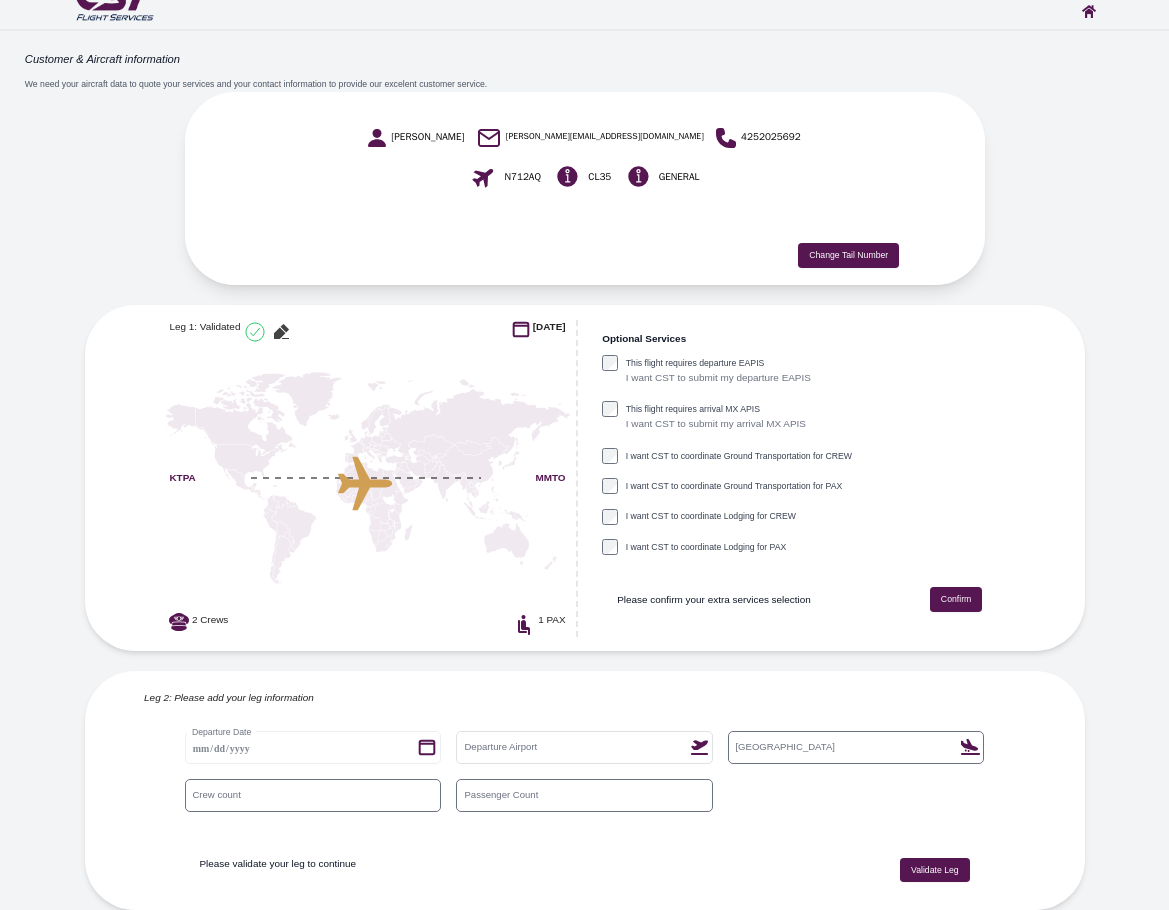 type on "****" 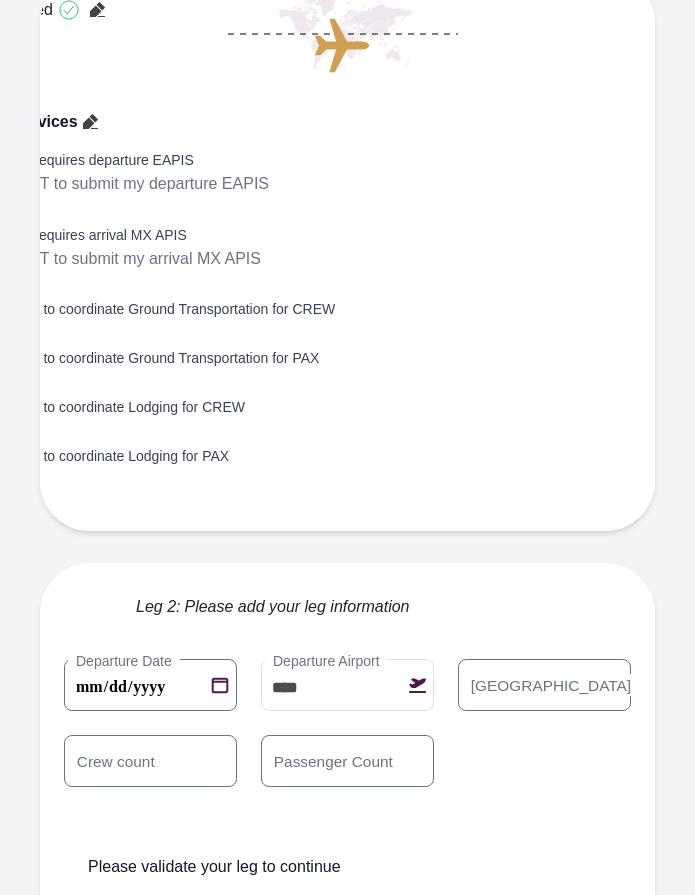 scroll, scrollTop: 581, scrollLeft: 1, axis: both 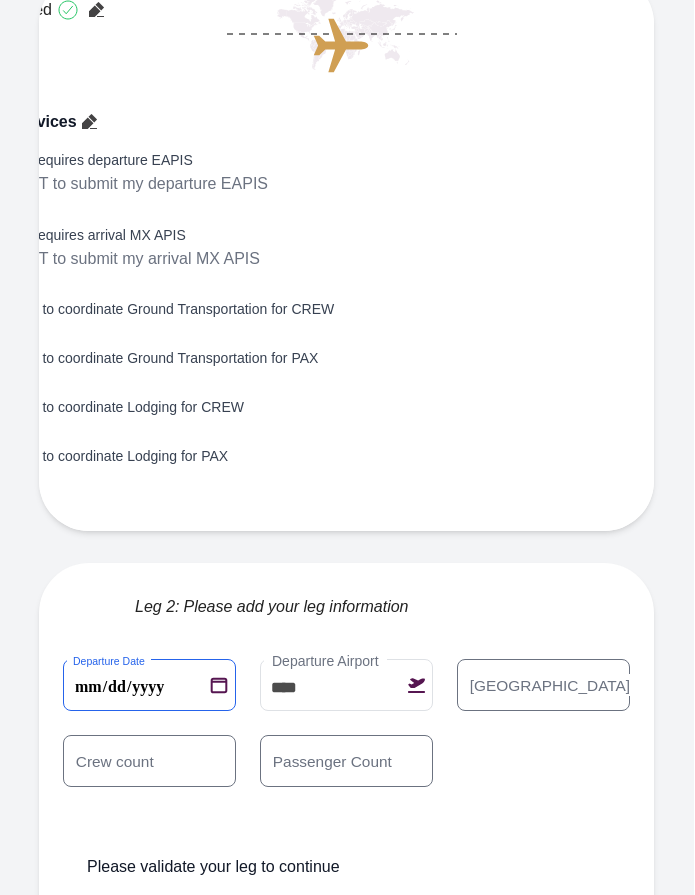 click on "**********" at bounding box center [149, 685] 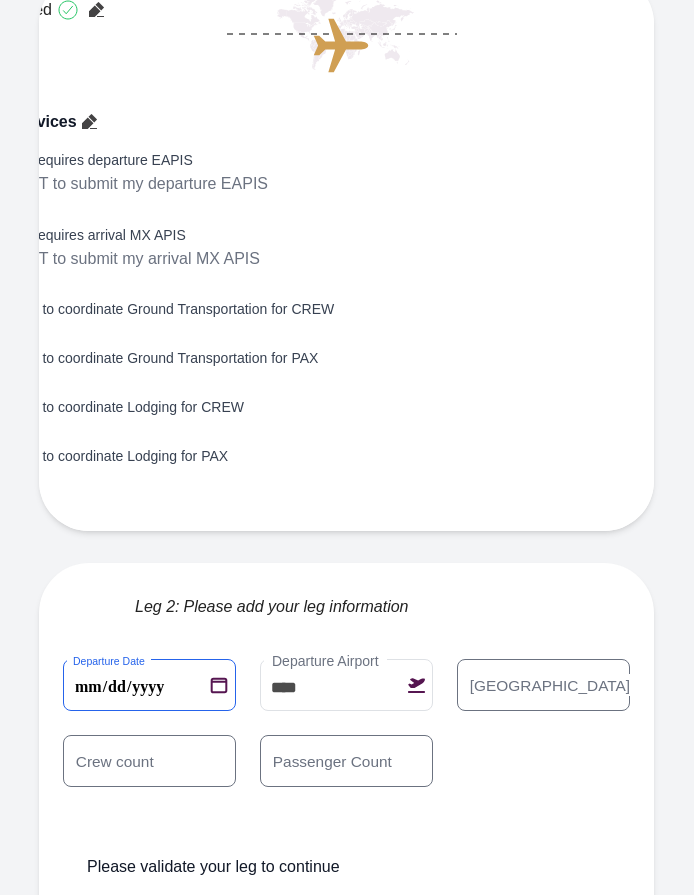 type on "**********" 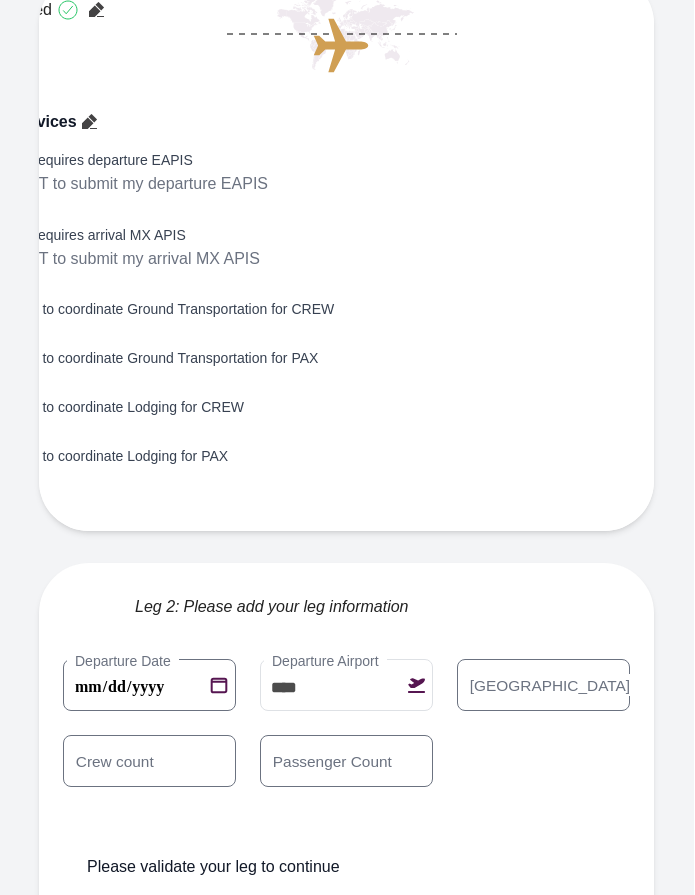 click on "Arrival Airport" at bounding box center (550, 685) 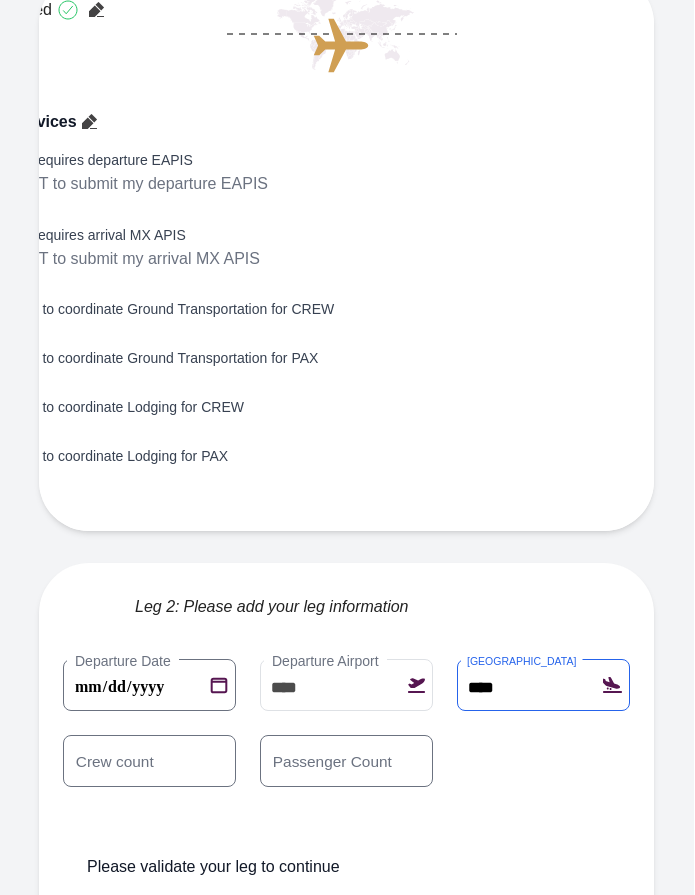 type on "****" 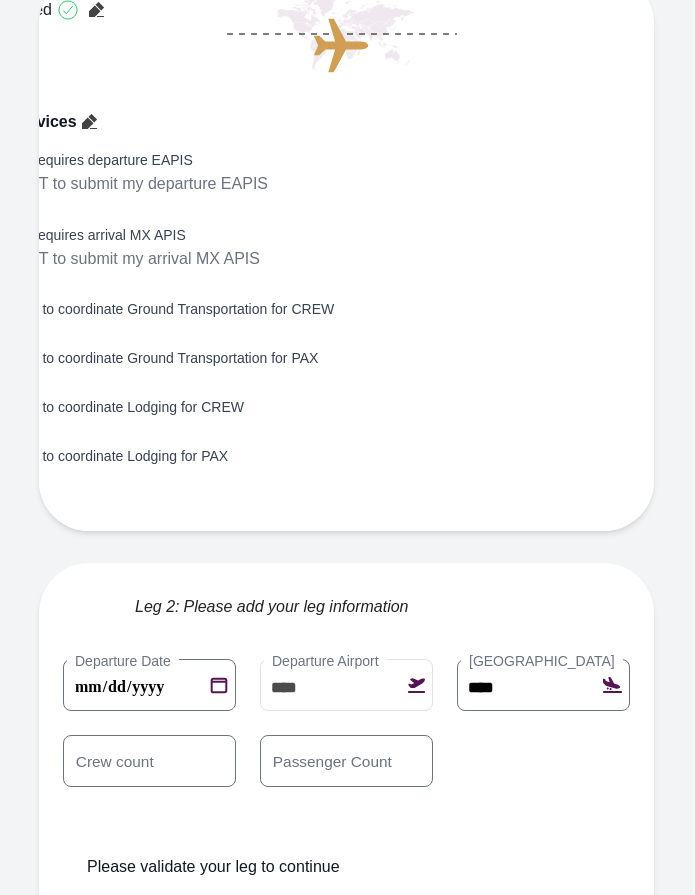 click on "**********" at bounding box center (346, 735) 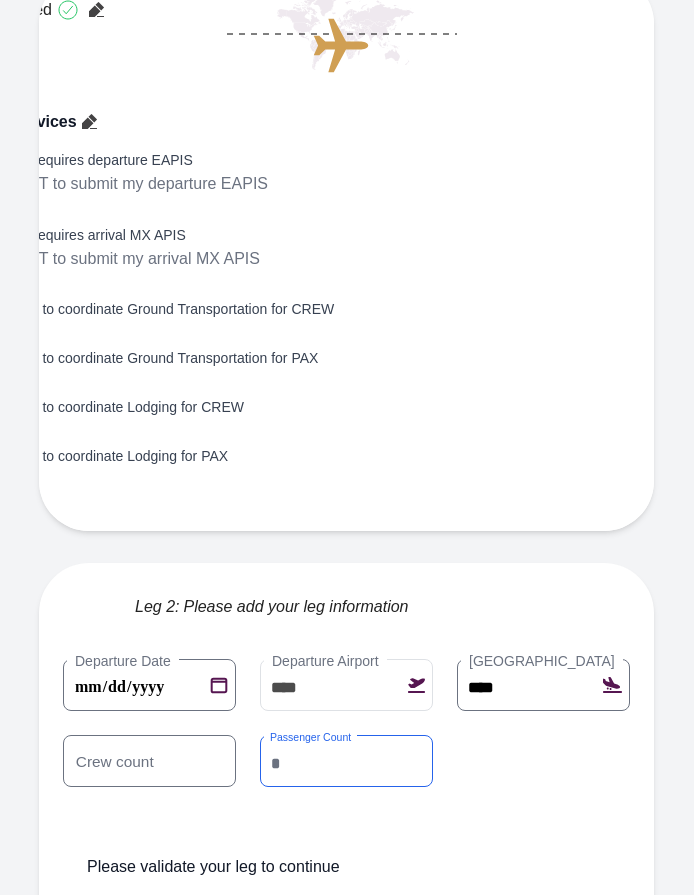 click on "*" at bounding box center [346, 761] 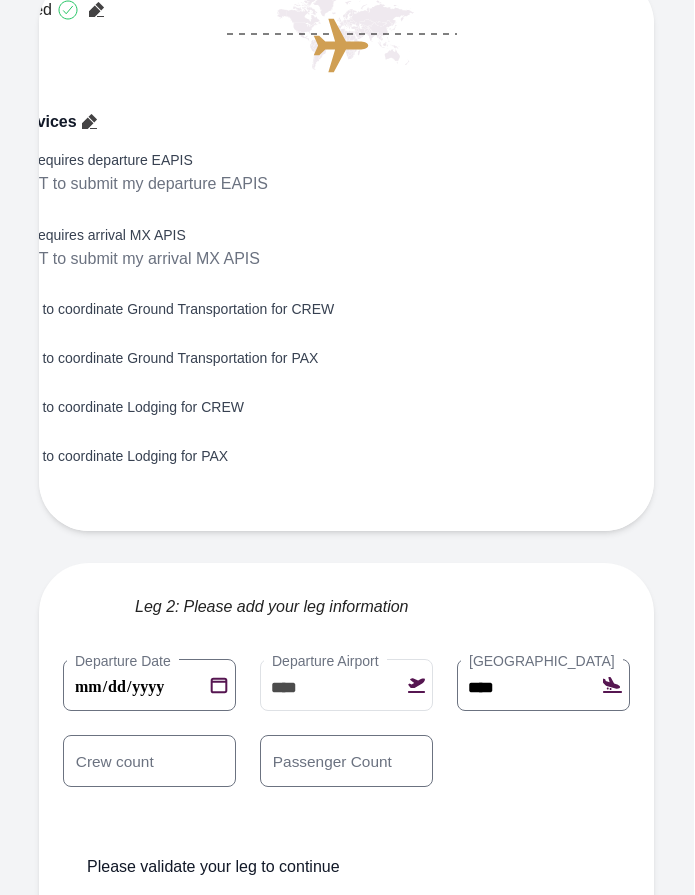 click on "**********" at bounding box center [346, 735] 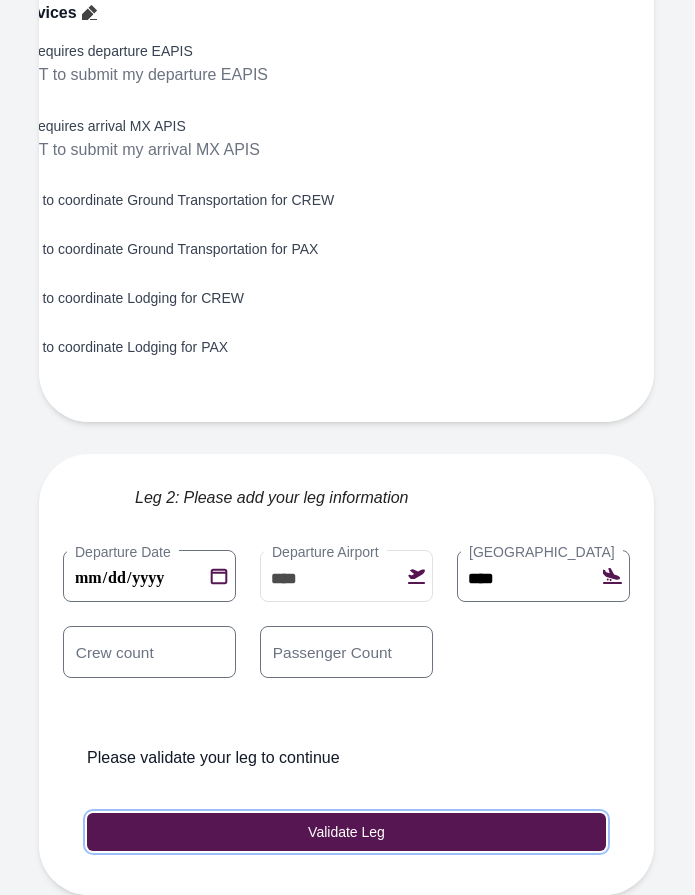 click on "Validate Leg" at bounding box center (346, 832) 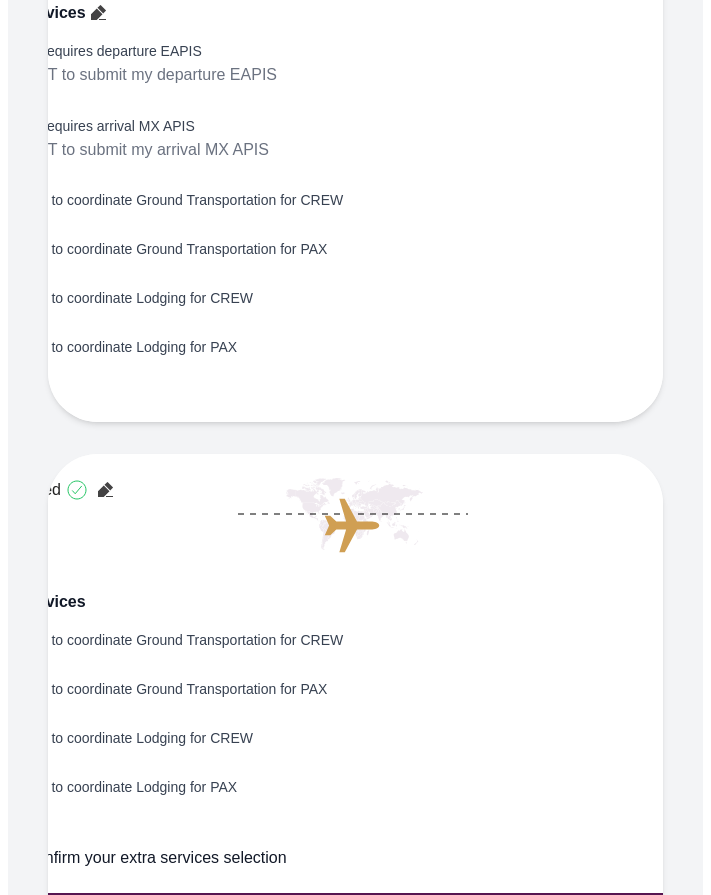 scroll, scrollTop: 790, scrollLeft: 0, axis: vertical 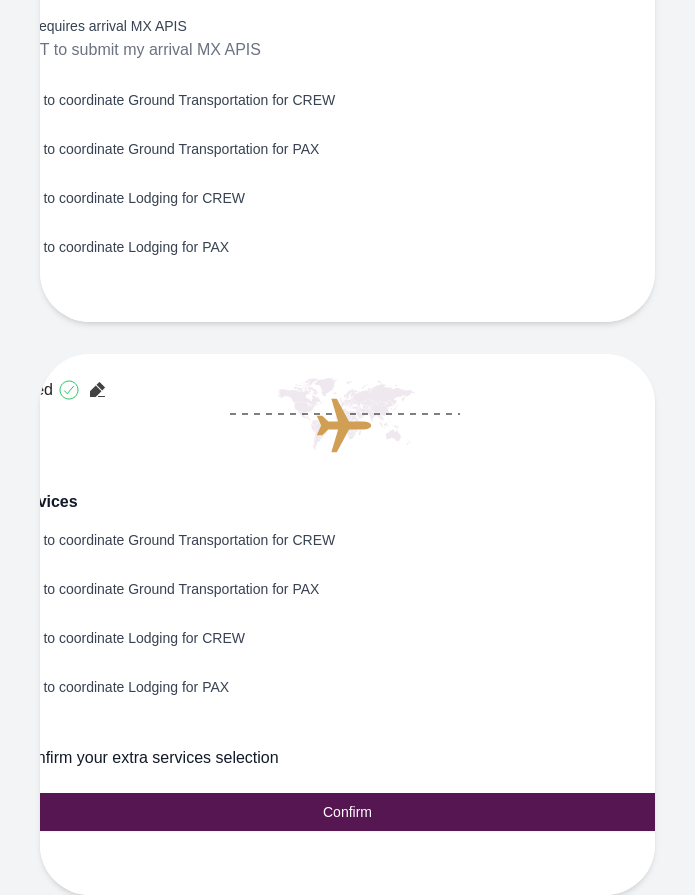 click on "I want CST to coordinate Lodging for PAX" at bounding box center [348, 697] 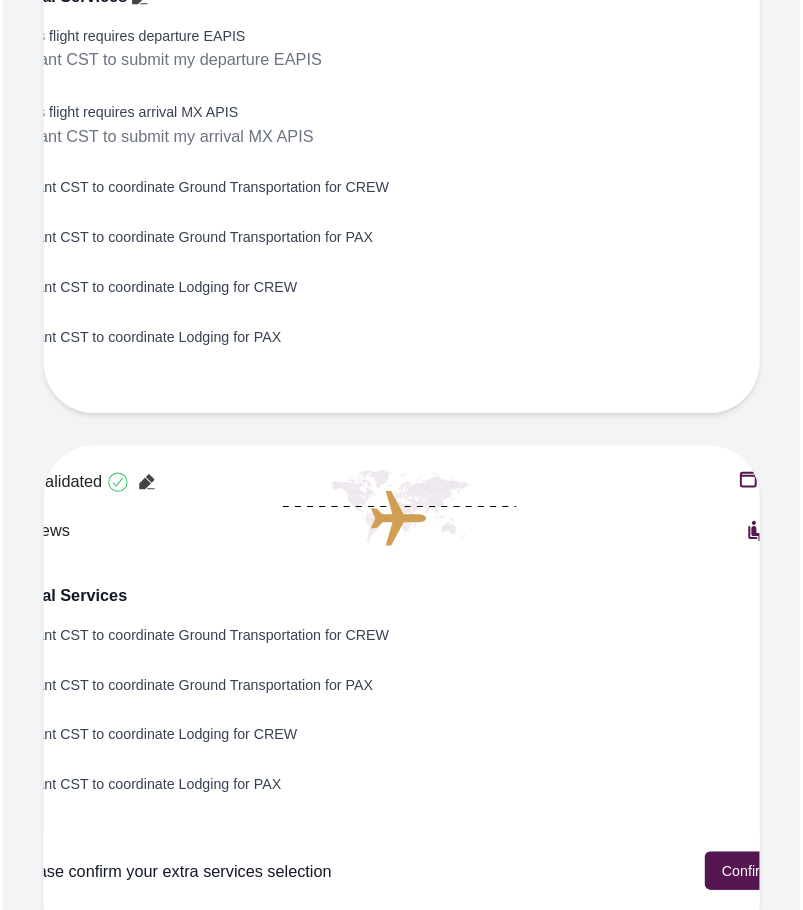 scroll, scrollTop: 715, scrollLeft: 0, axis: vertical 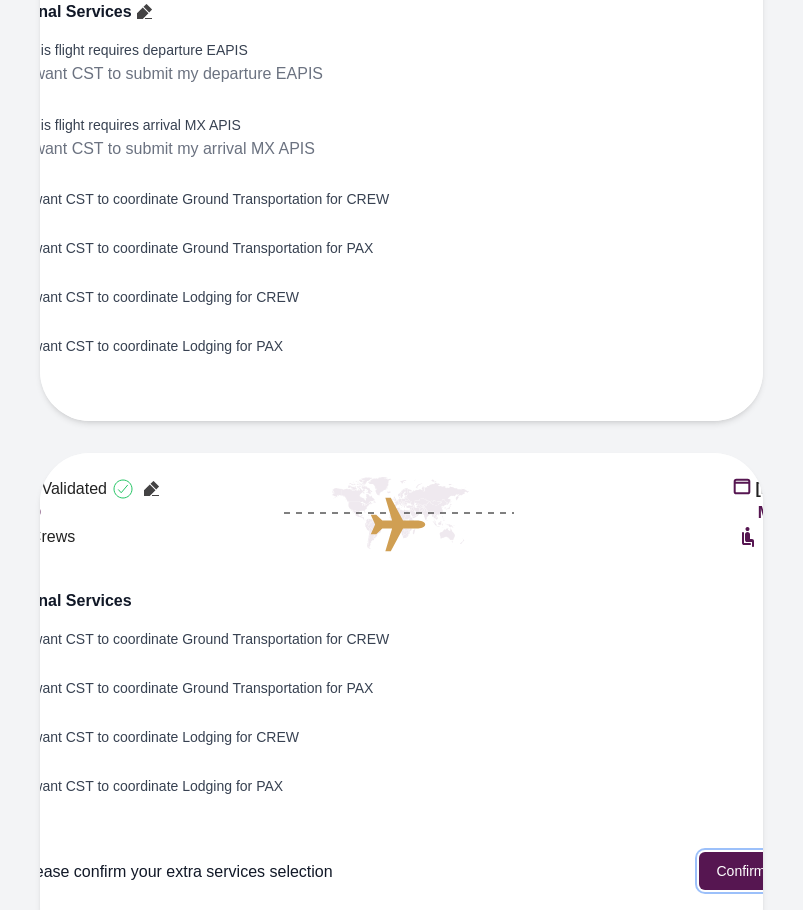 click on "Confirm" at bounding box center [740, 871] 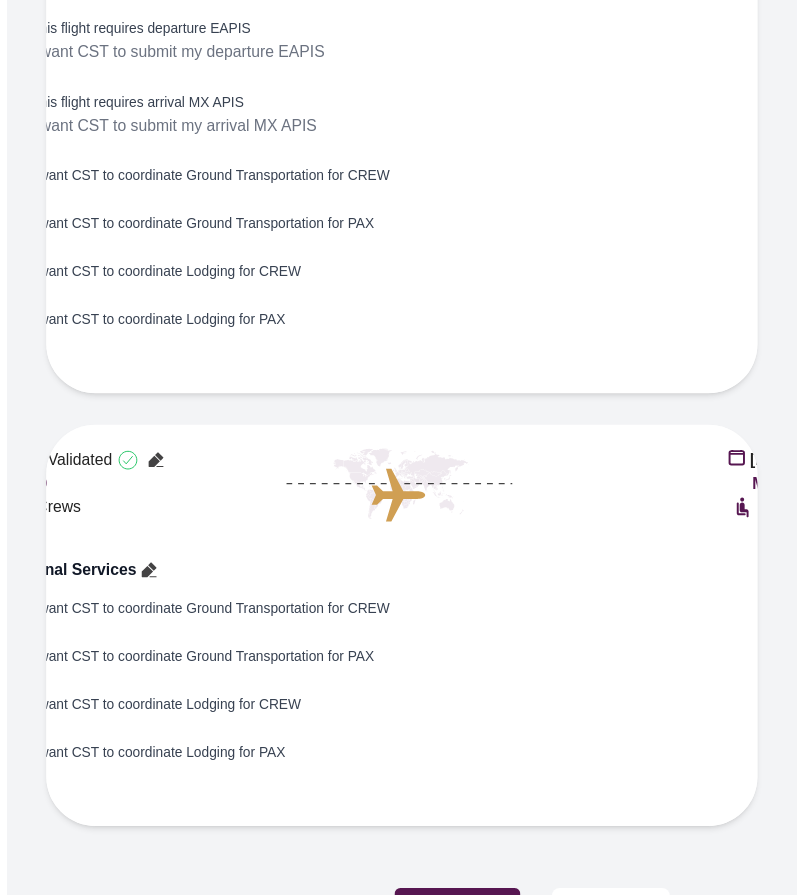 scroll, scrollTop: 757, scrollLeft: 0, axis: vertical 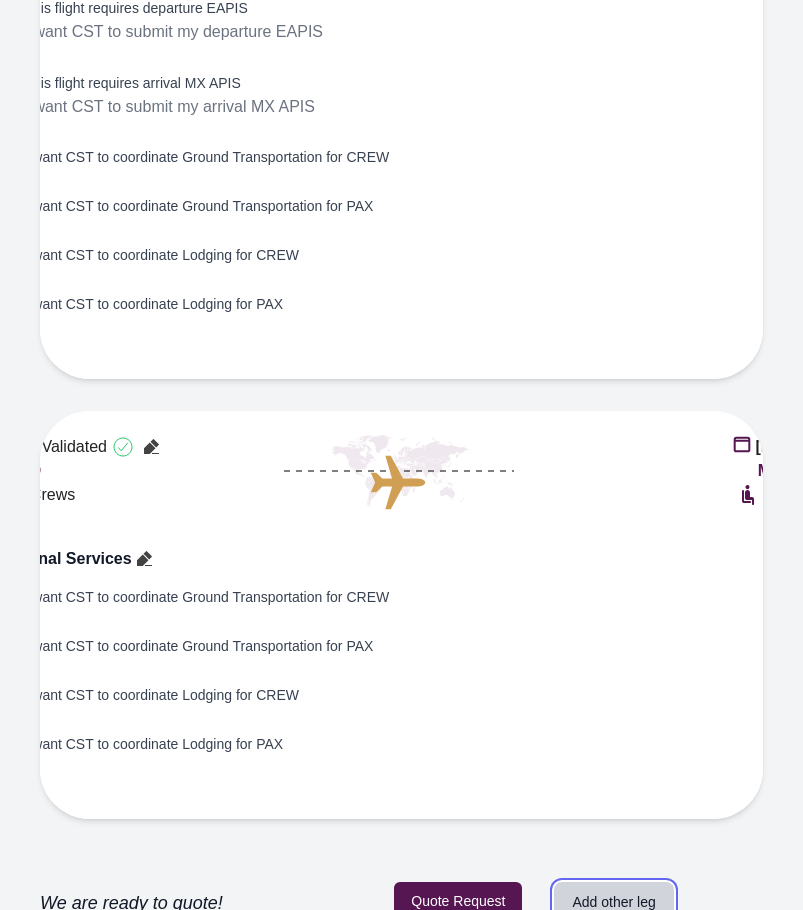 click on "Add other leg" at bounding box center [613, 902] 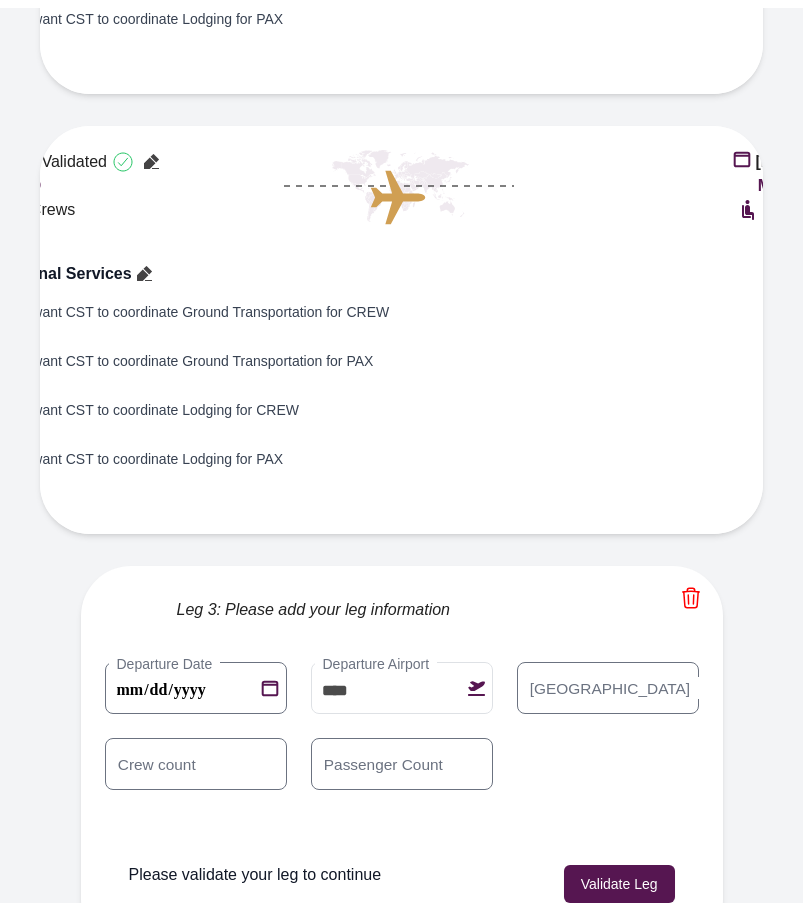 scroll, scrollTop: 1035, scrollLeft: 0, axis: vertical 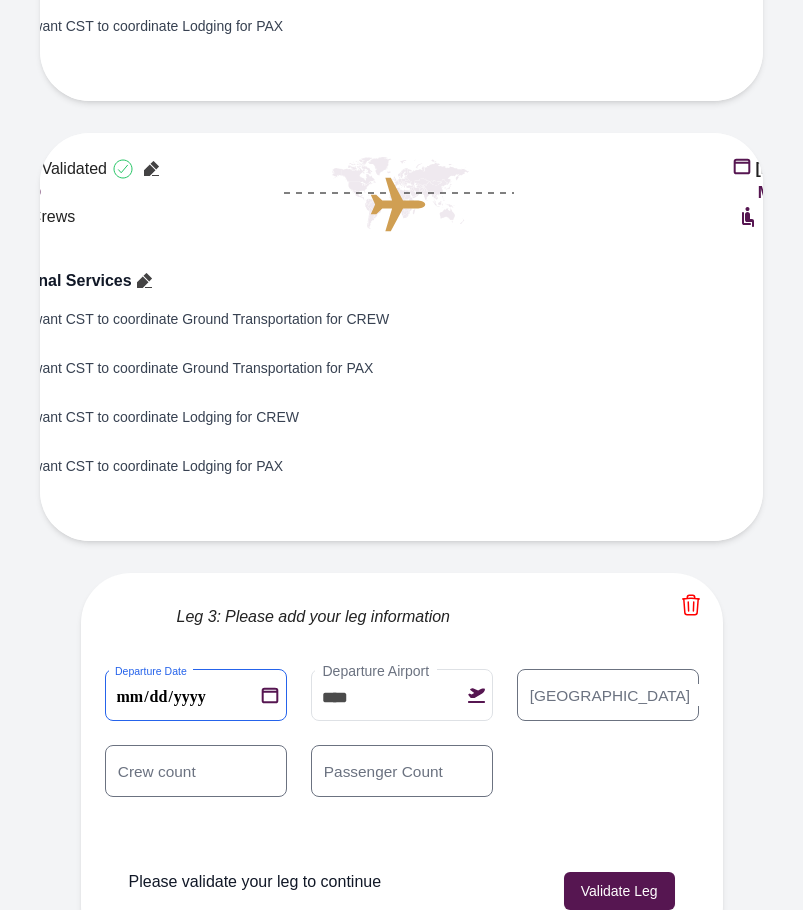 click on "**********" at bounding box center [196, 695] 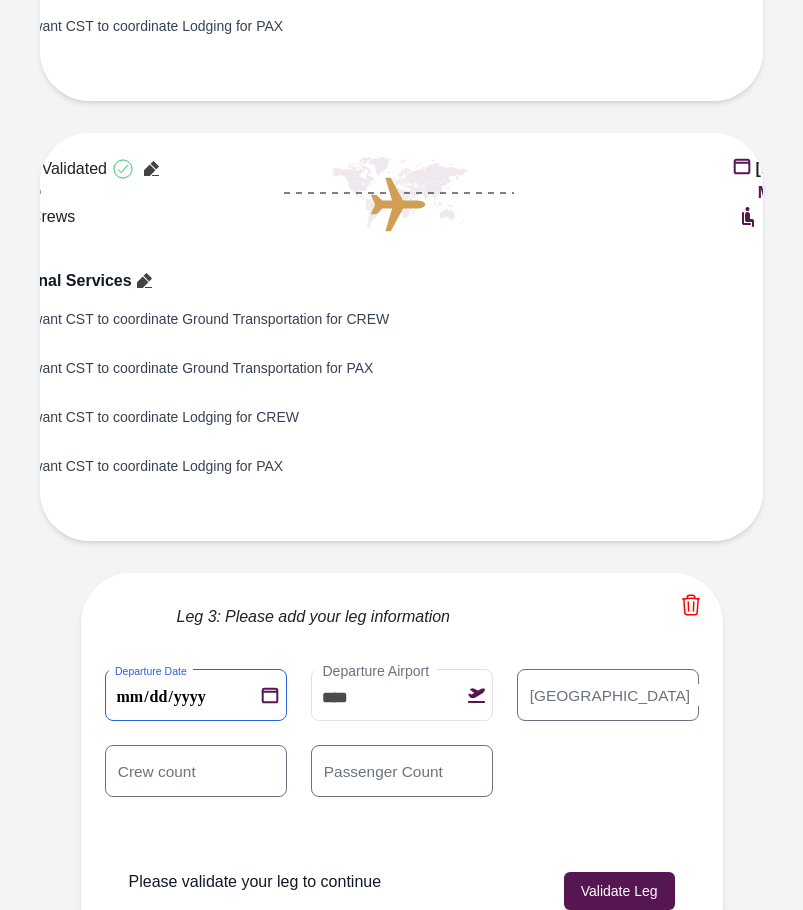 type on "**********" 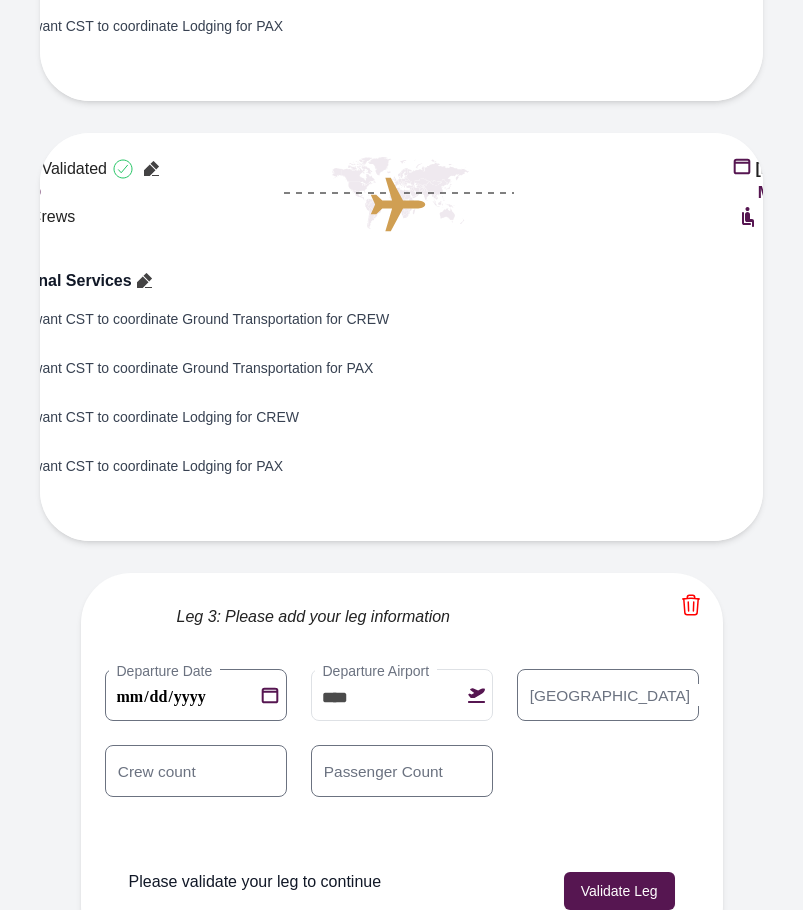 click on "Arrival Airport" at bounding box center (610, 695) 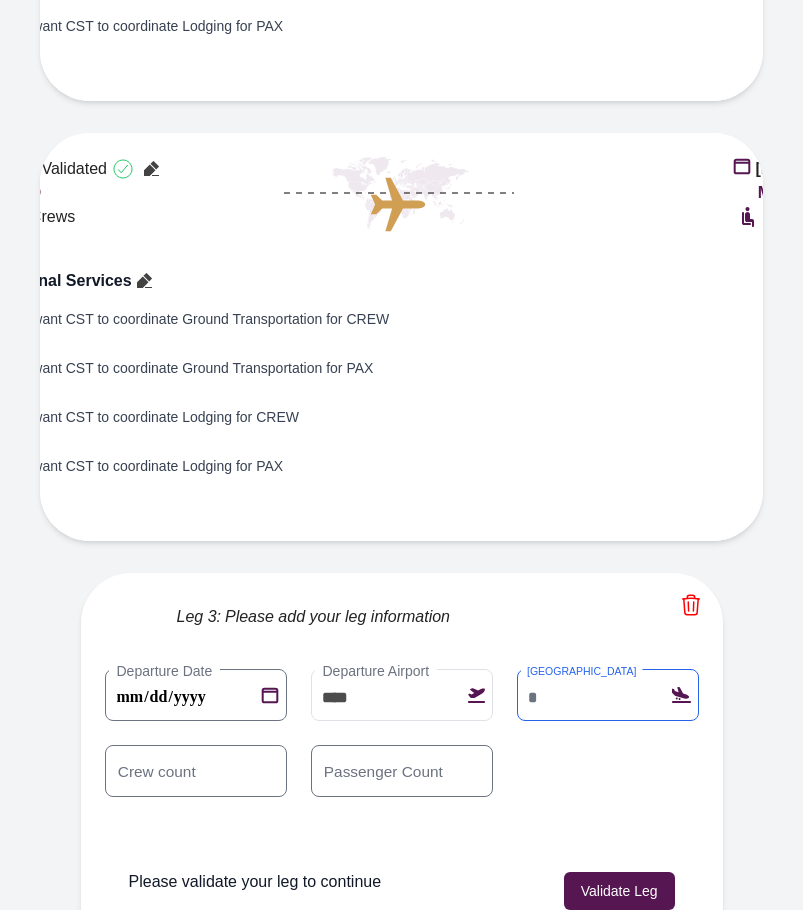 click on "Arrival Airport" at bounding box center [608, 695] 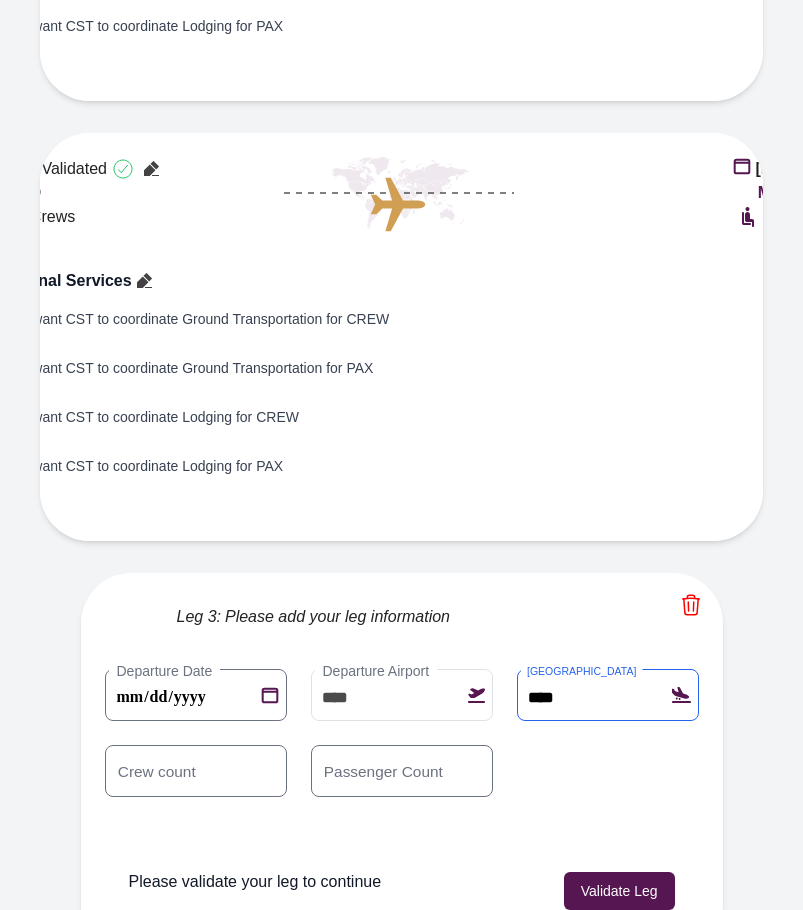 type on "****" 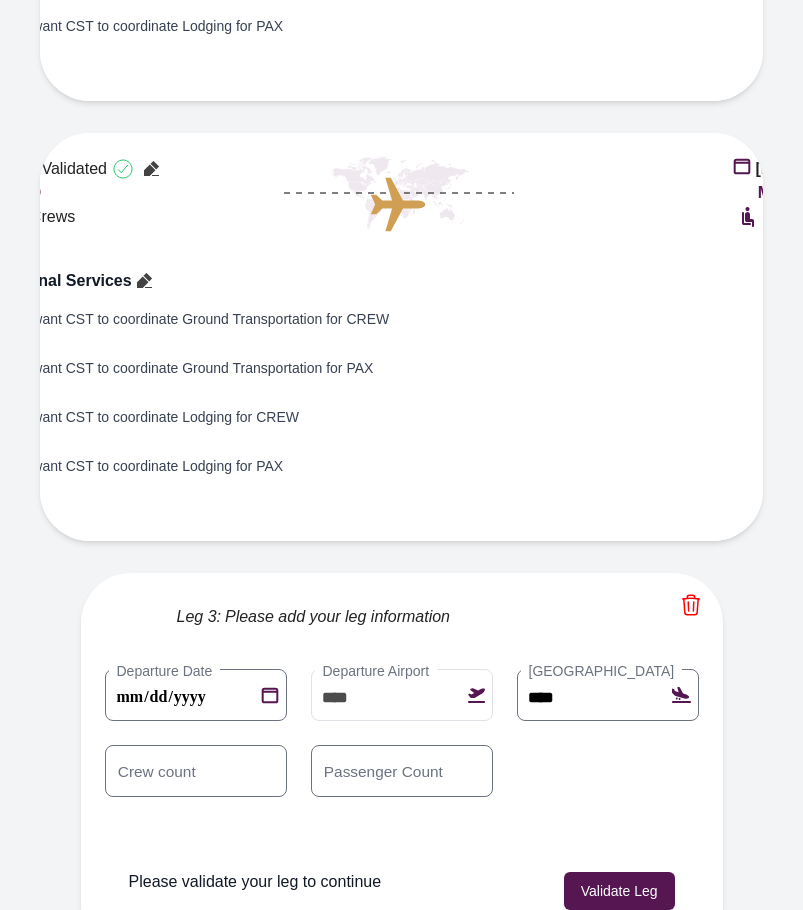 click on "**********" at bounding box center (402, 745) 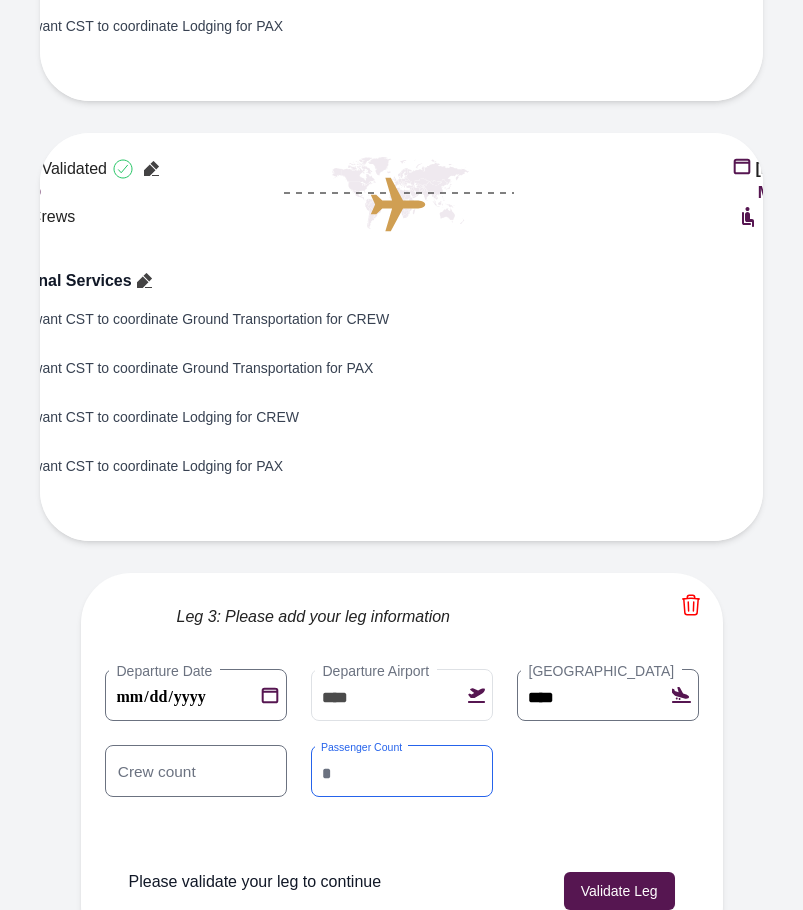 click on "*" at bounding box center [402, 771] 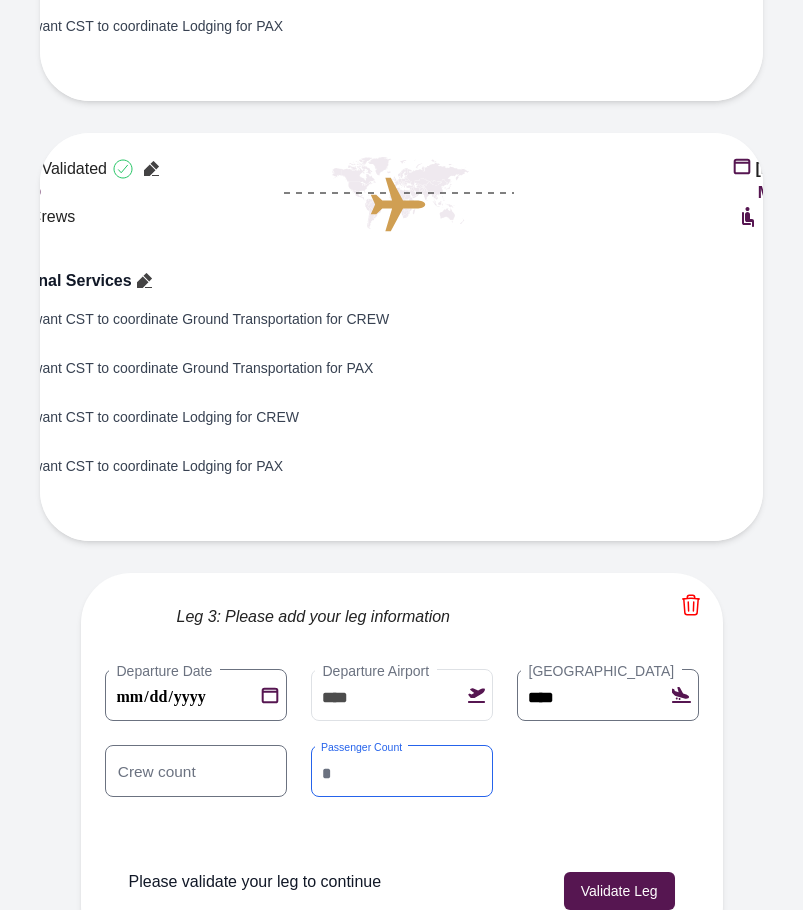 click on "*" at bounding box center (402, 771) 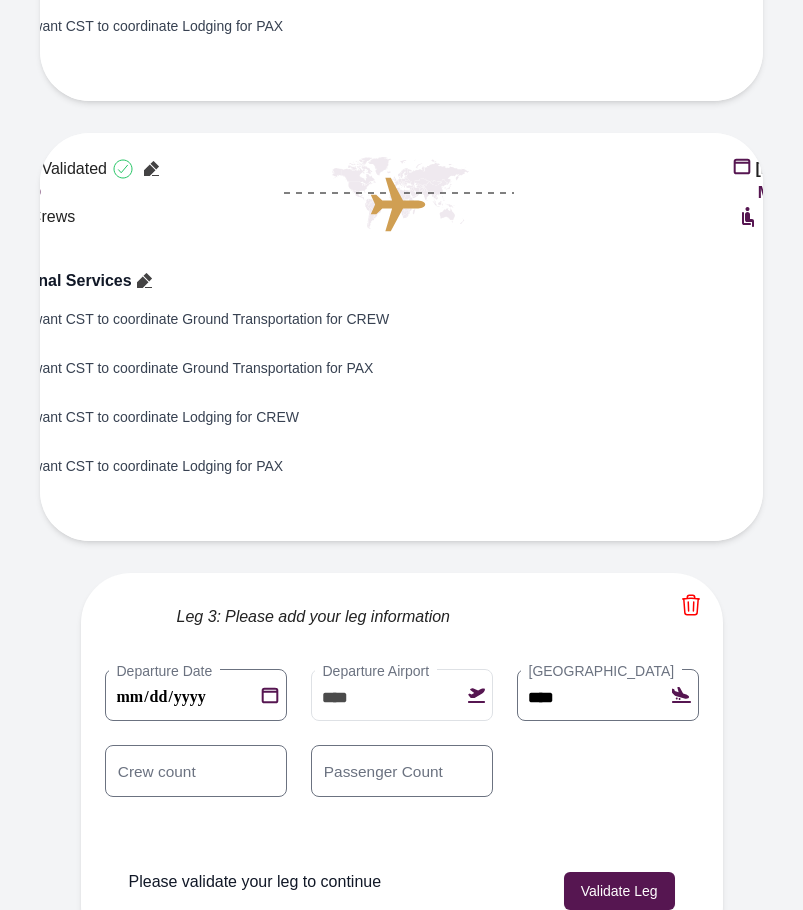 click on "**********" at bounding box center (402, 745) 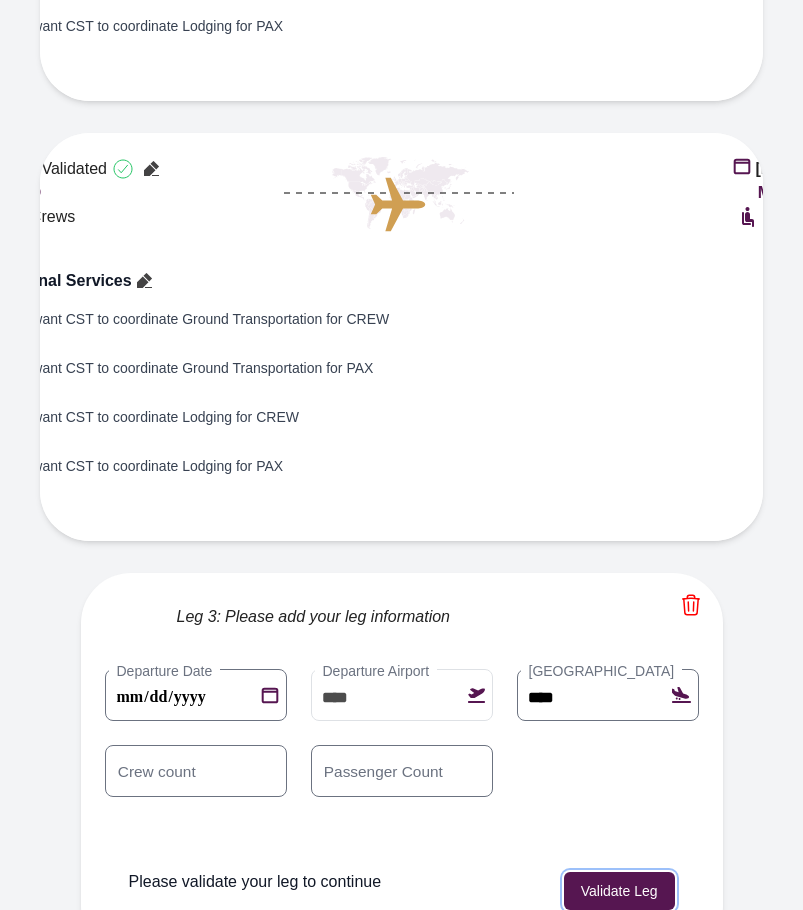 click on "Validate Leg" at bounding box center [619, 891] 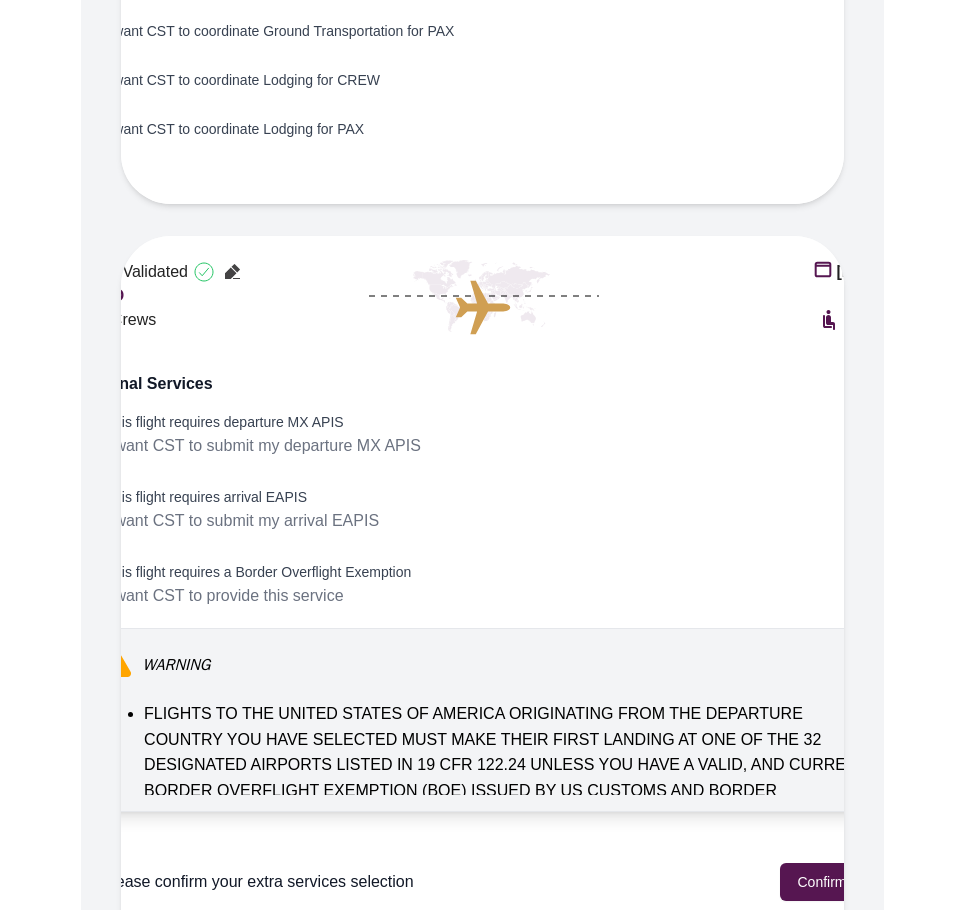 scroll, scrollTop: 1383, scrollLeft: 0, axis: vertical 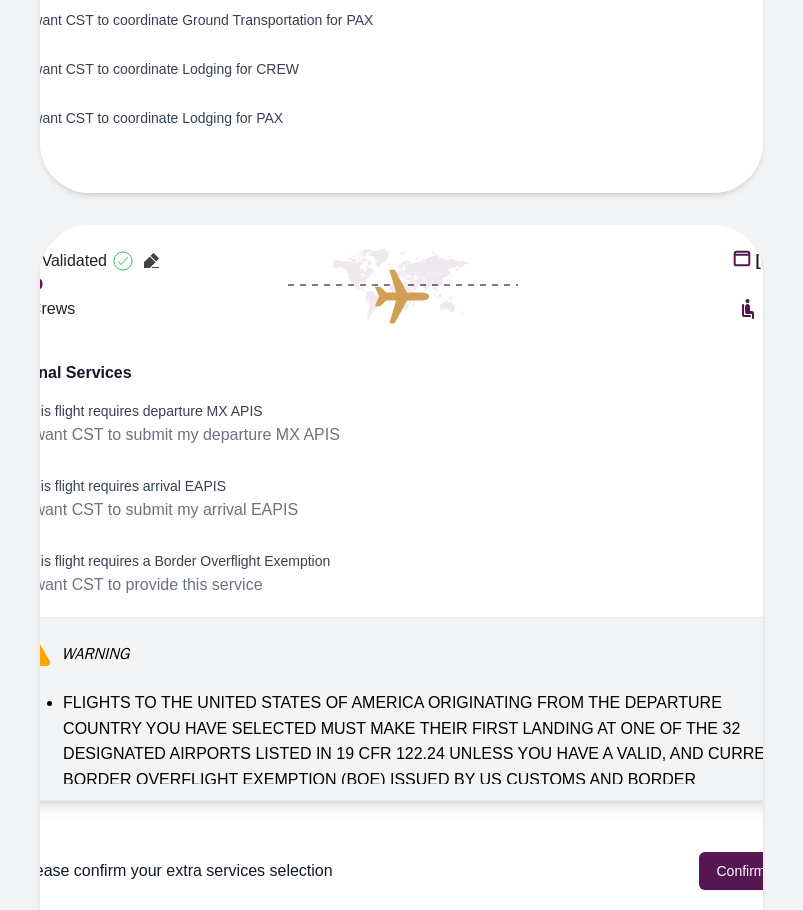 click on "This flight requires arrival EAPIS I want CST to submit my arrival EAPIS" at bounding box center [402, 509] 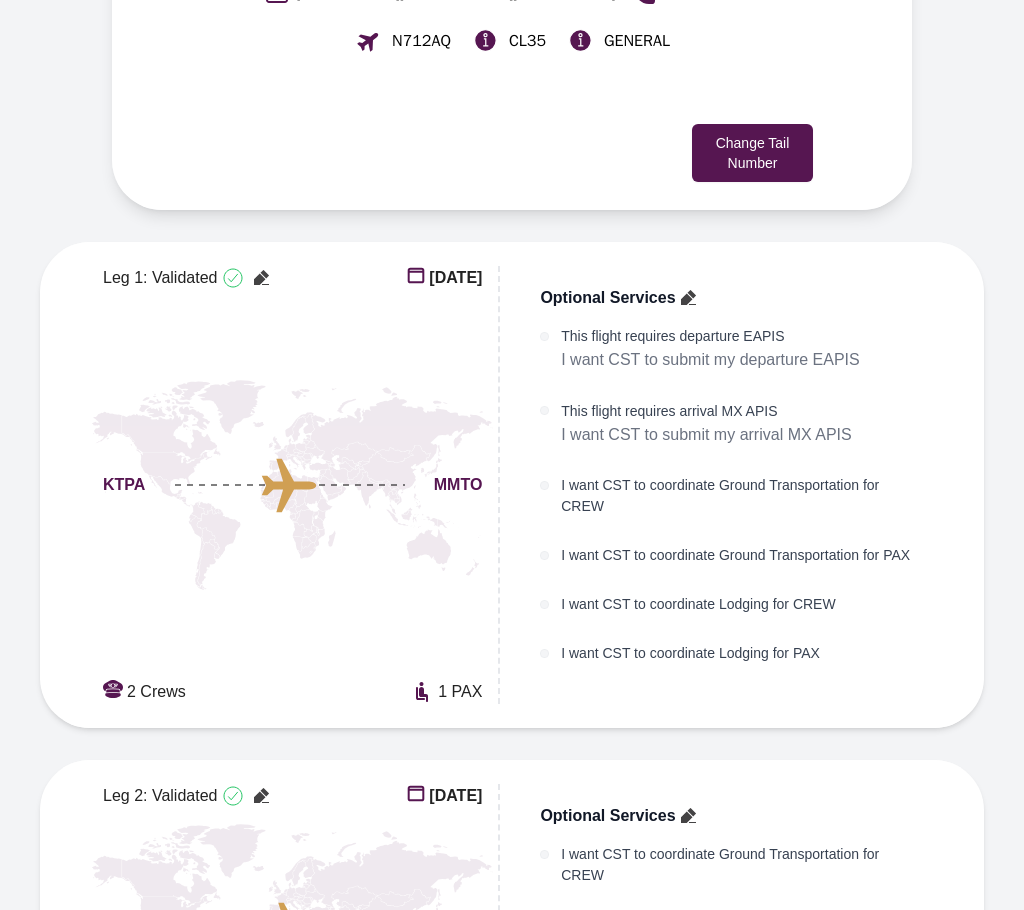scroll, scrollTop: 339, scrollLeft: 0, axis: vertical 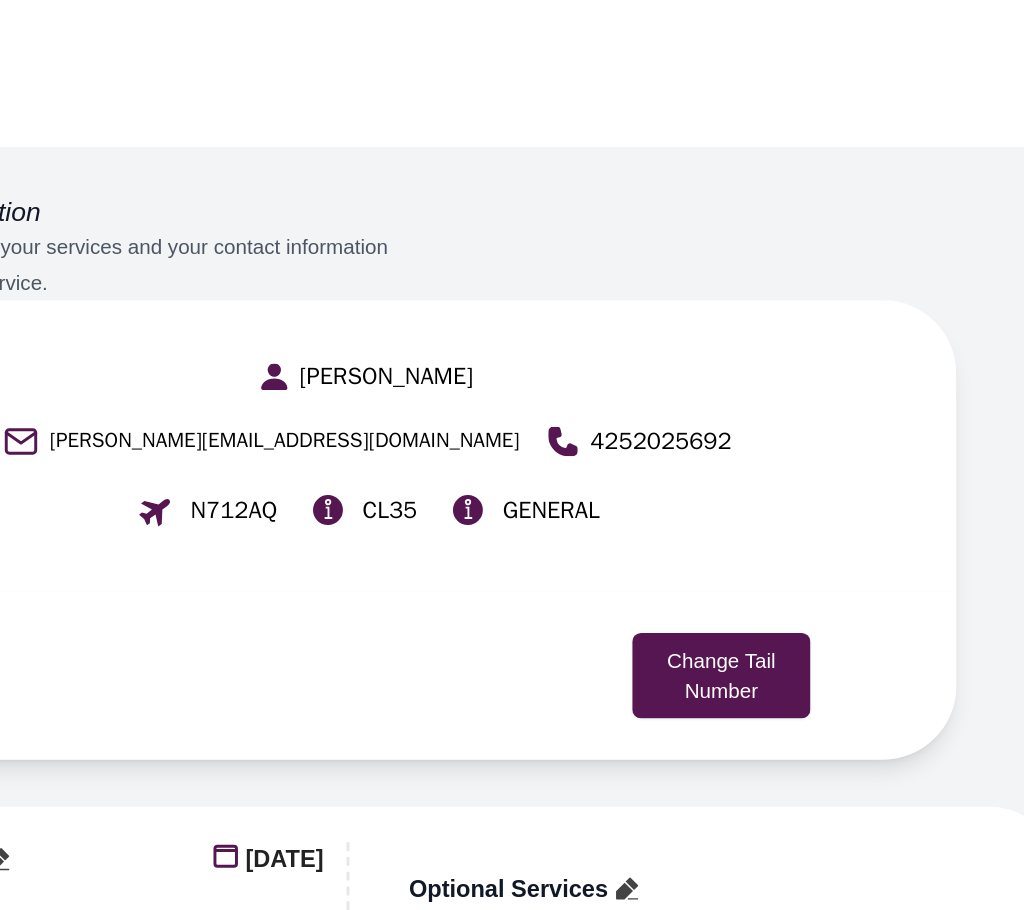 drag, startPoint x: 618, startPoint y: 376, endPoint x: 549, endPoint y: 351, distance: 73.38937 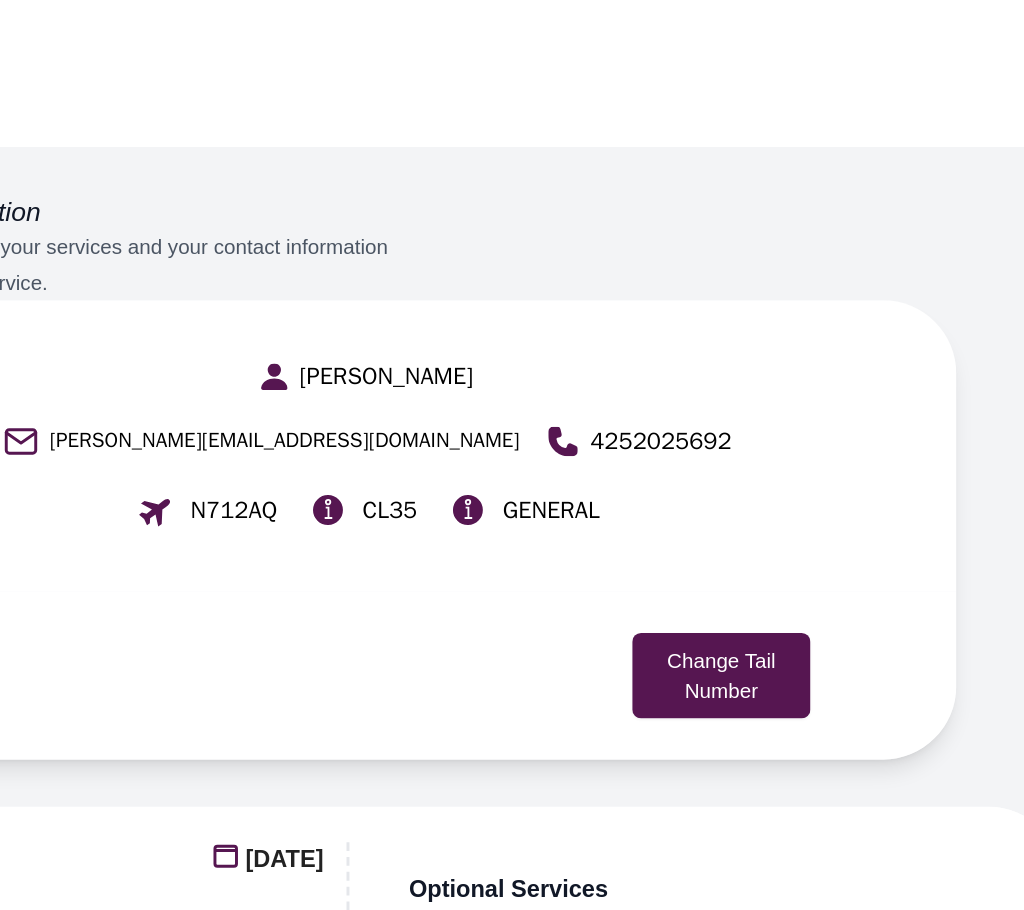 click at bounding box center [544, 643] 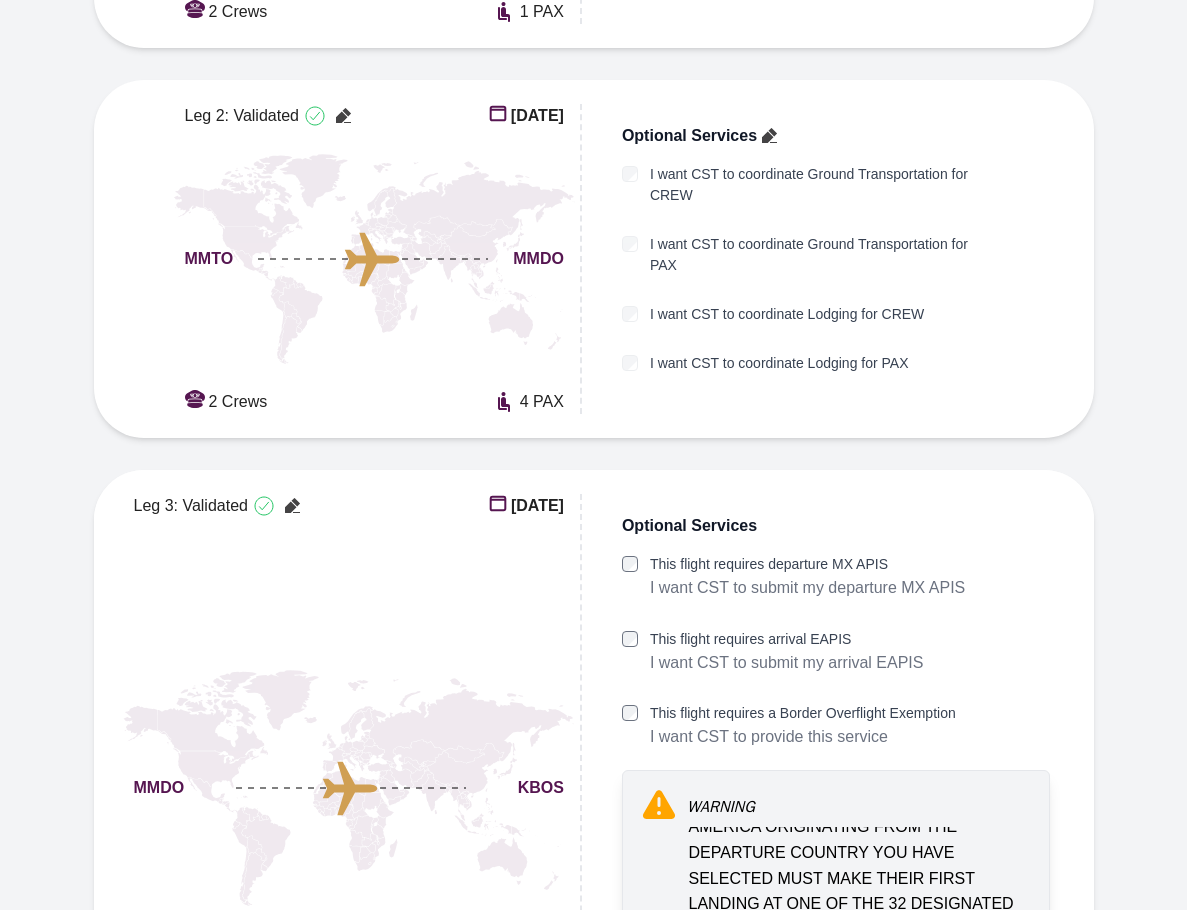 scroll, scrollTop: 1180, scrollLeft: 0, axis: vertical 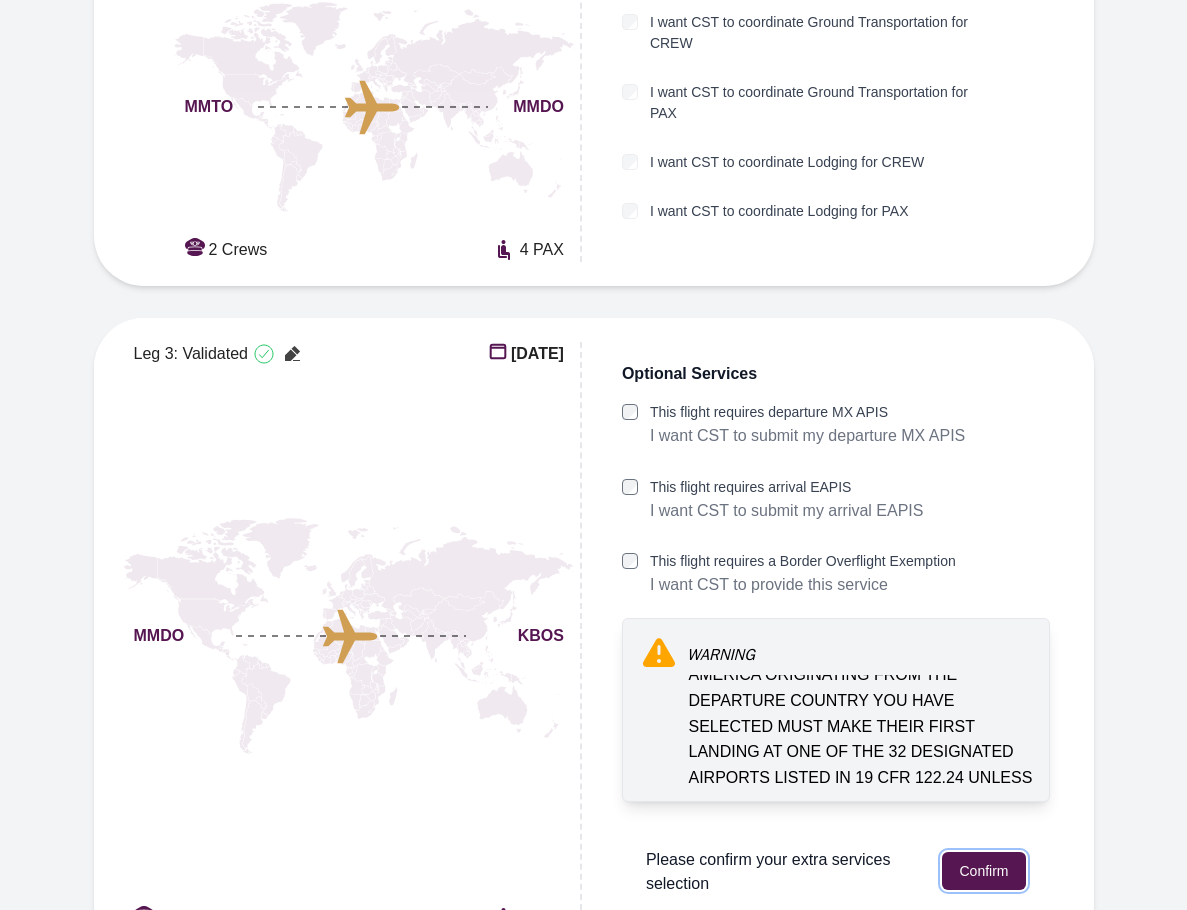 click on "Confirm" at bounding box center (983, 871) 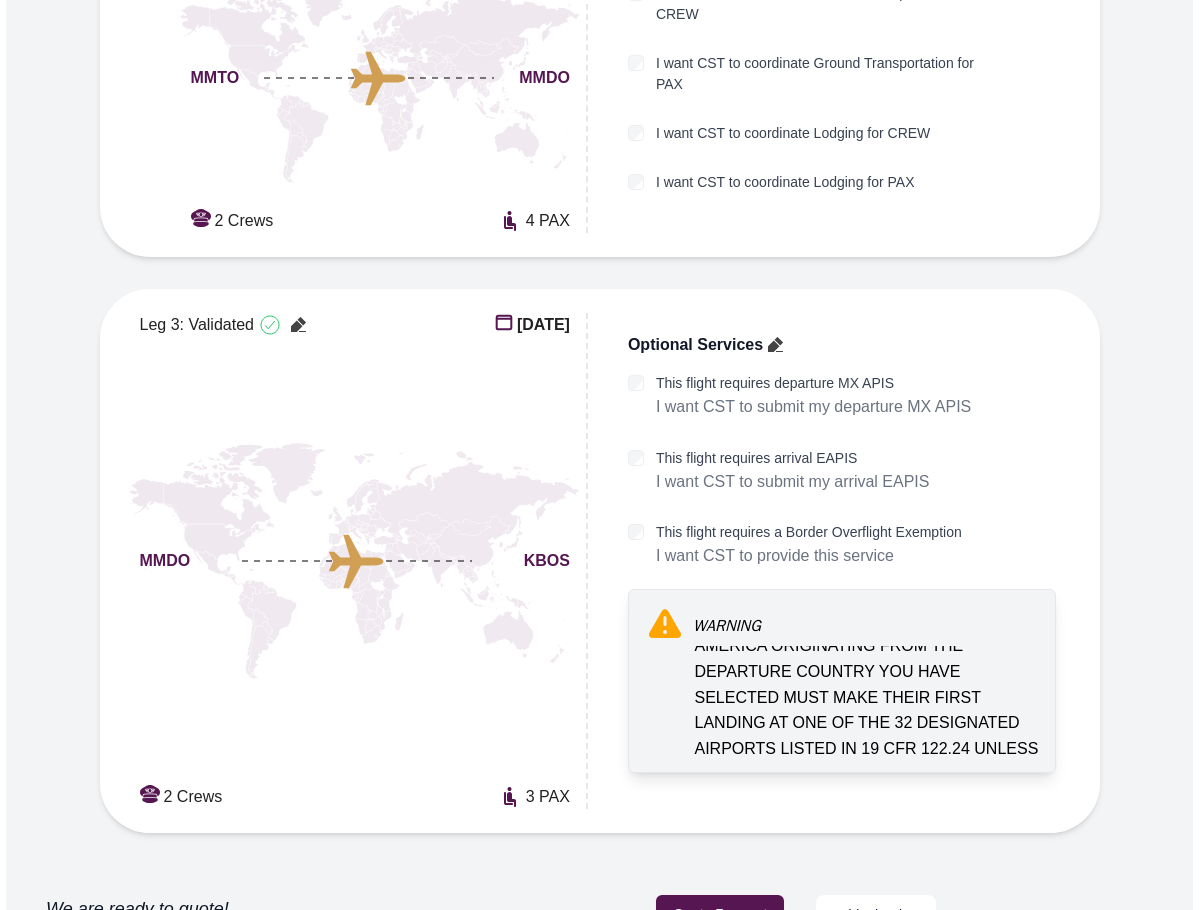 scroll, scrollTop: 1222, scrollLeft: 0, axis: vertical 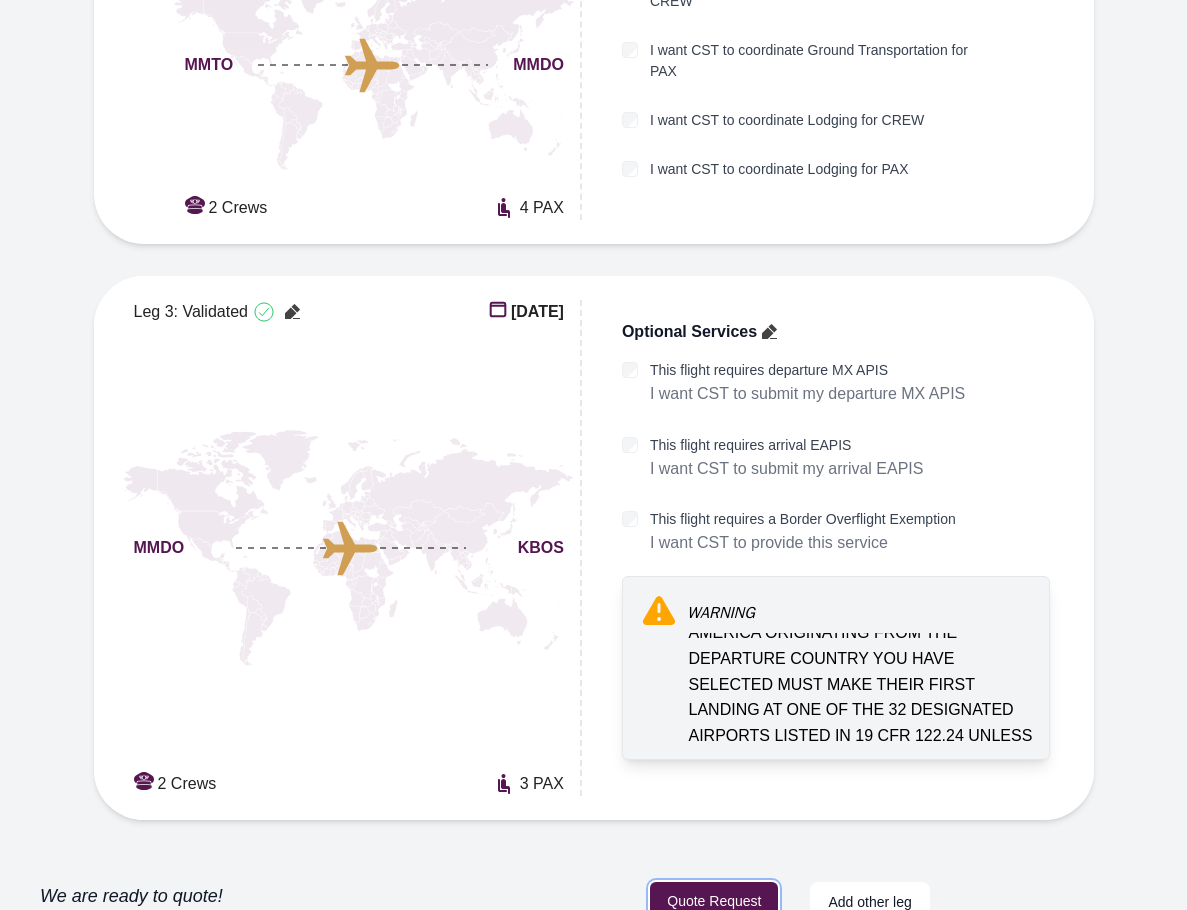 click on "Quote Request" at bounding box center [714, 902] 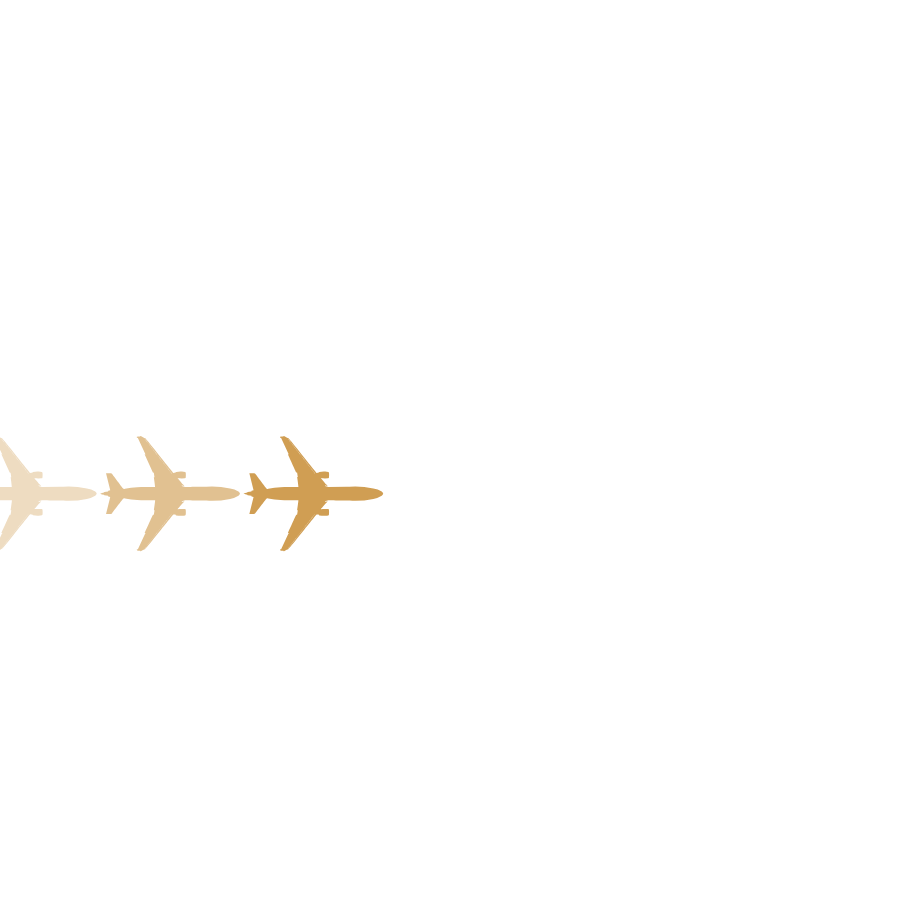 scroll, scrollTop: 413, scrollLeft: 0, axis: vertical 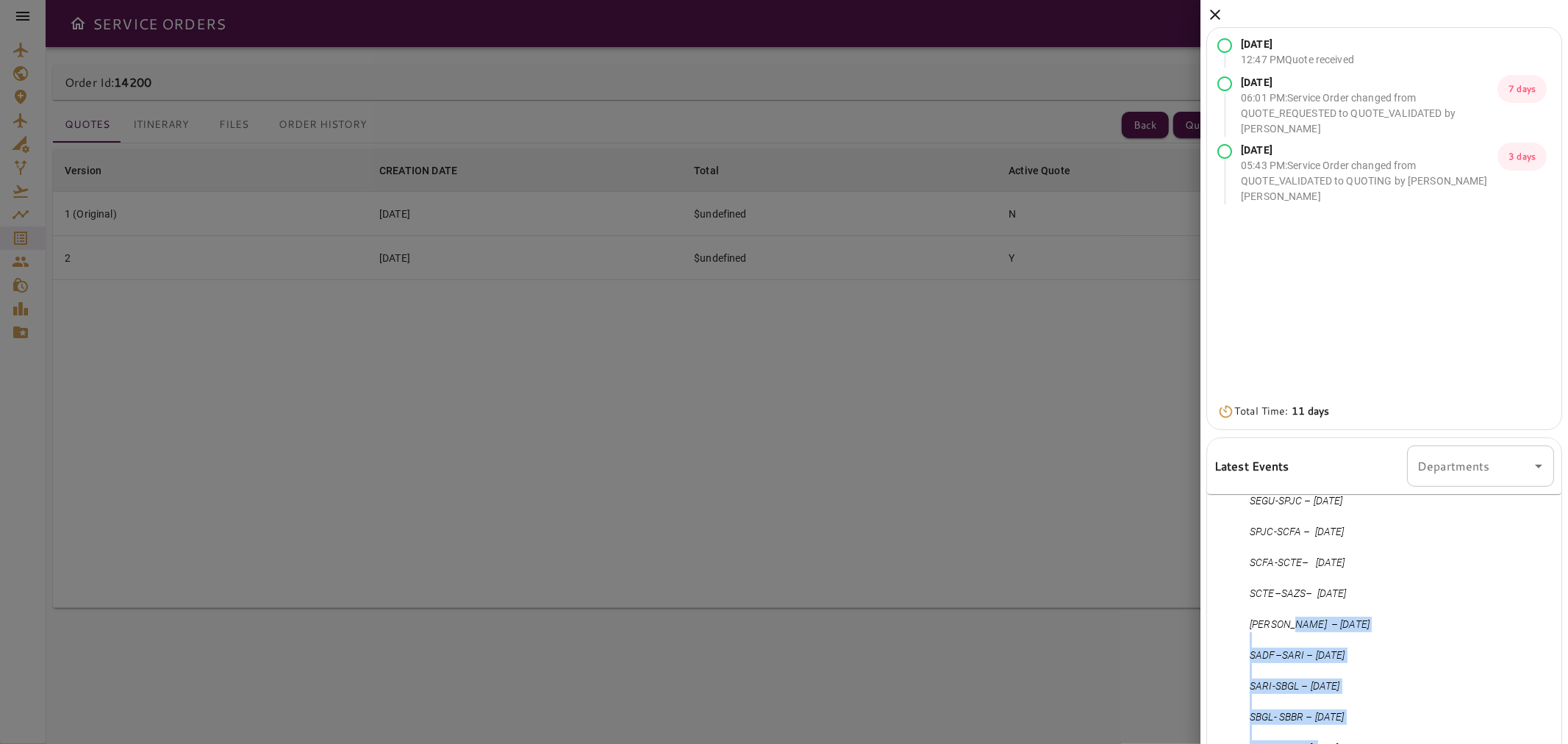 click 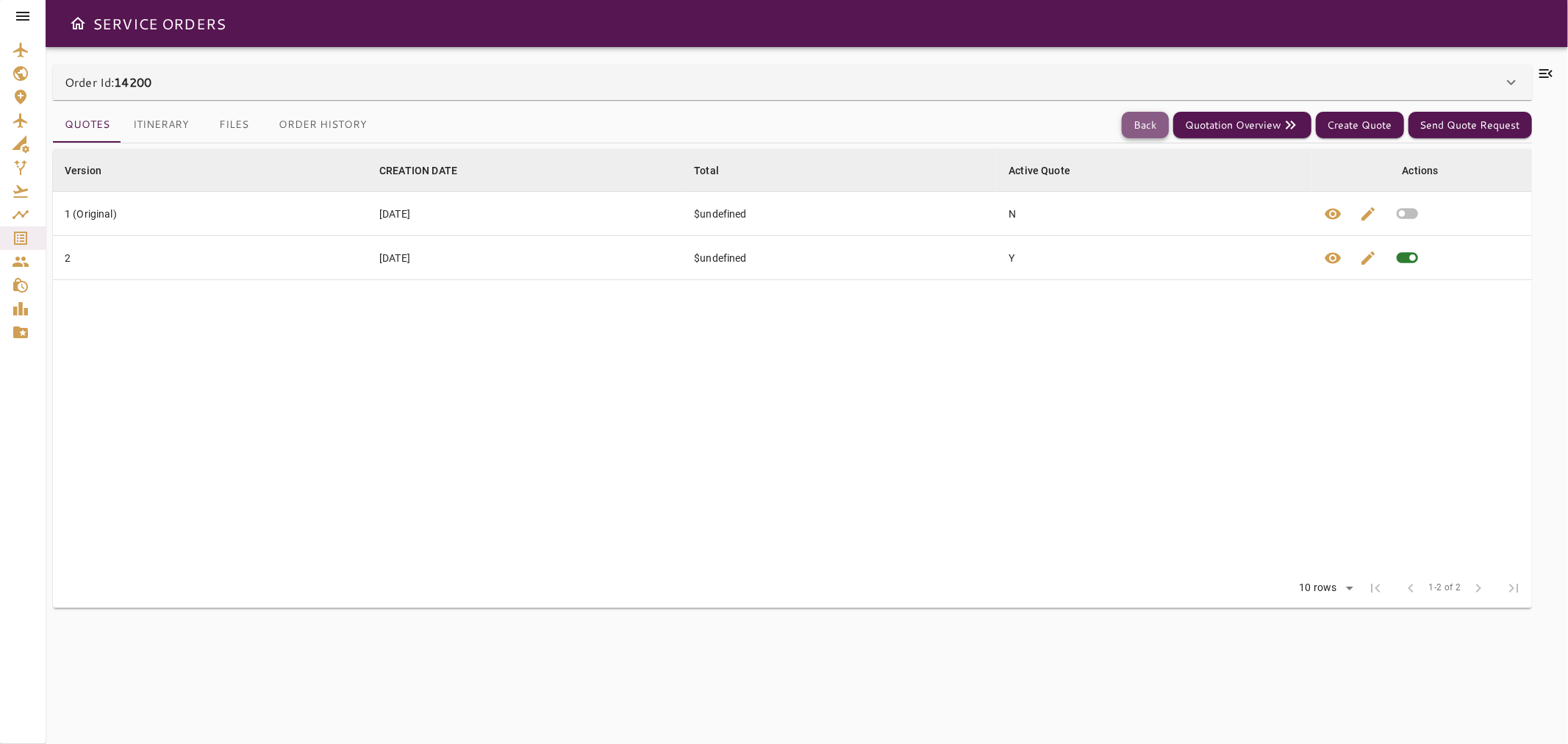 click on "Back" at bounding box center [1145, 125] 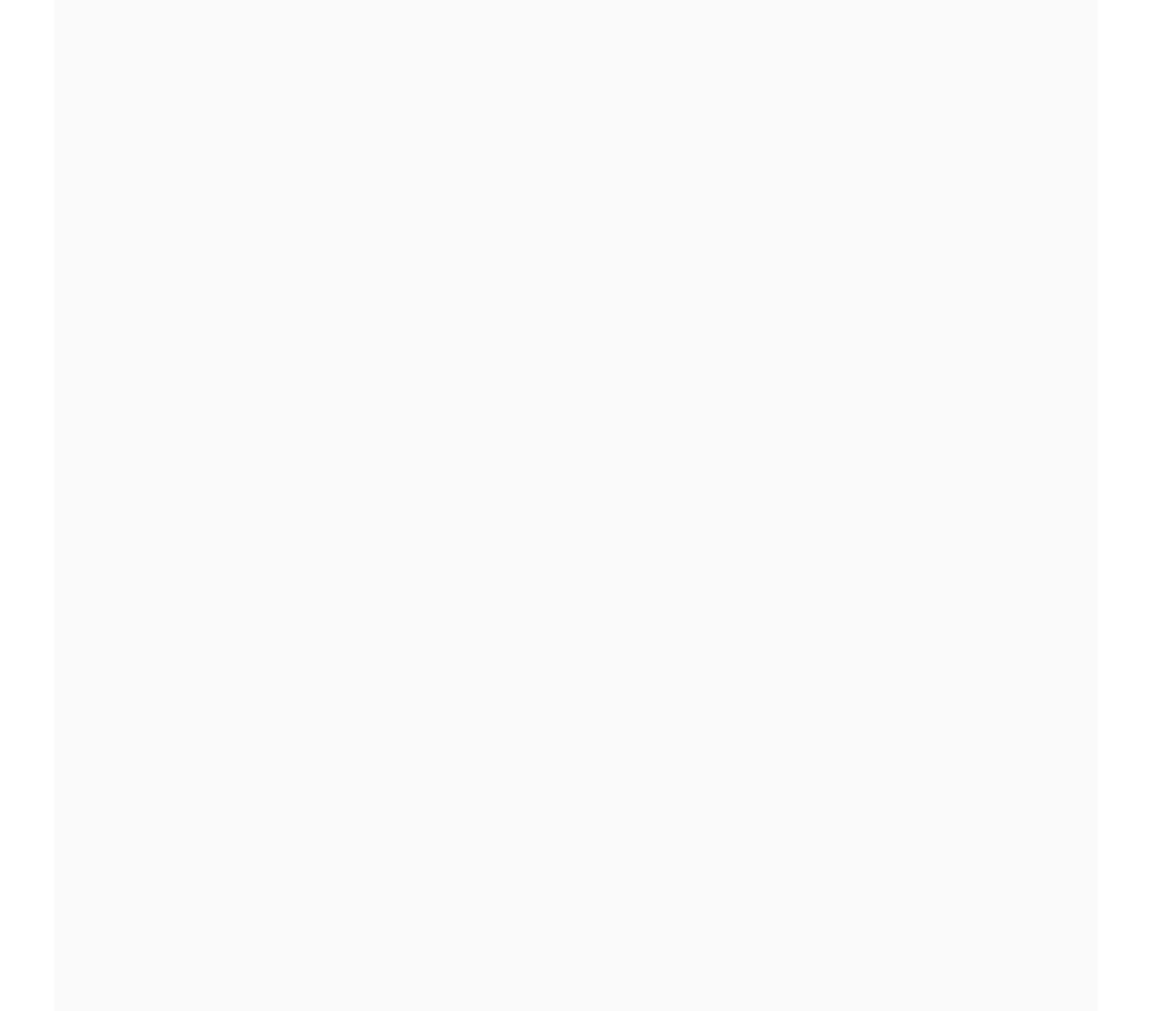 scroll, scrollTop: 0, scrollLeft: 0, axis: both 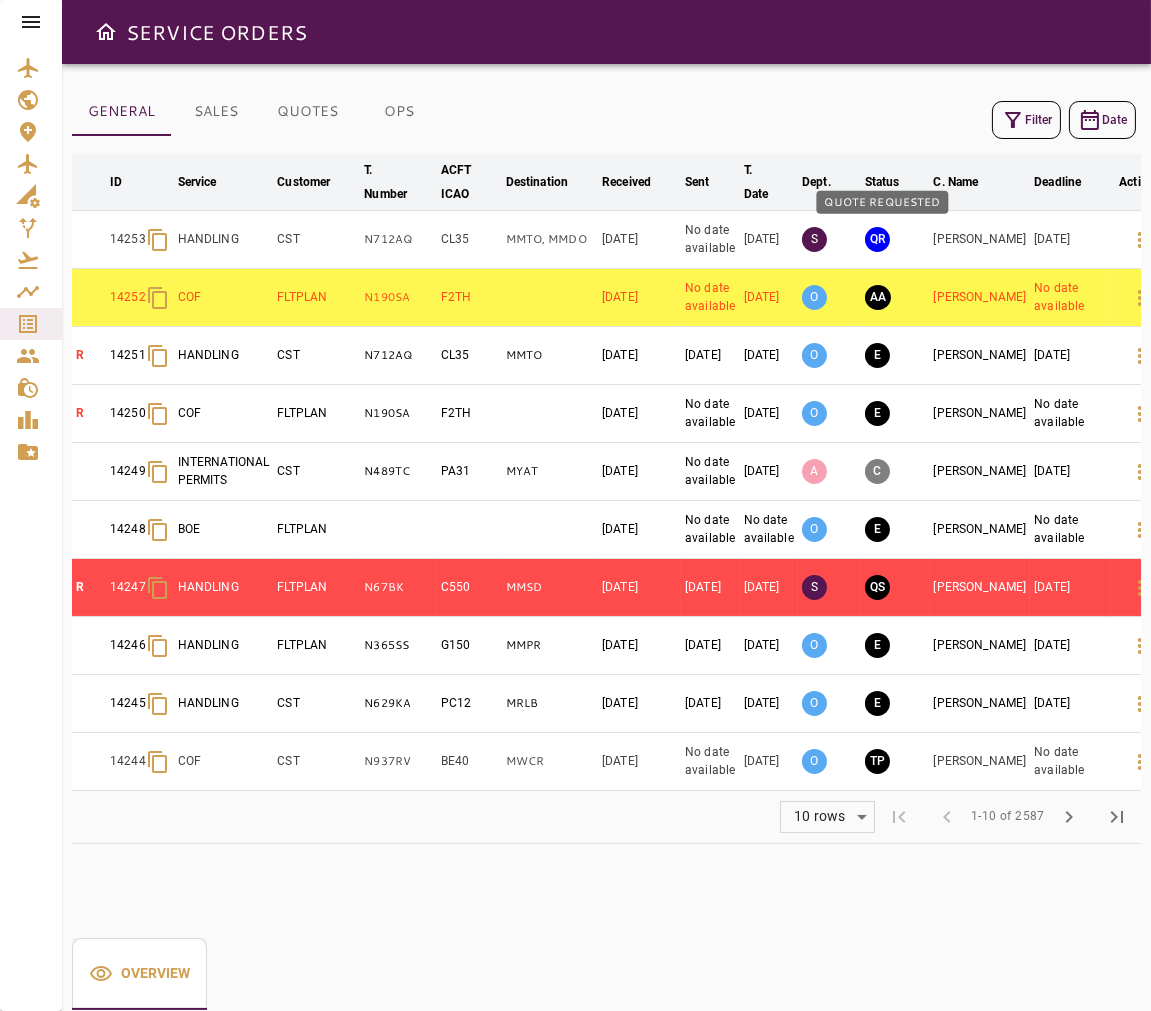click on "QR" at bounding box center [877, 239] 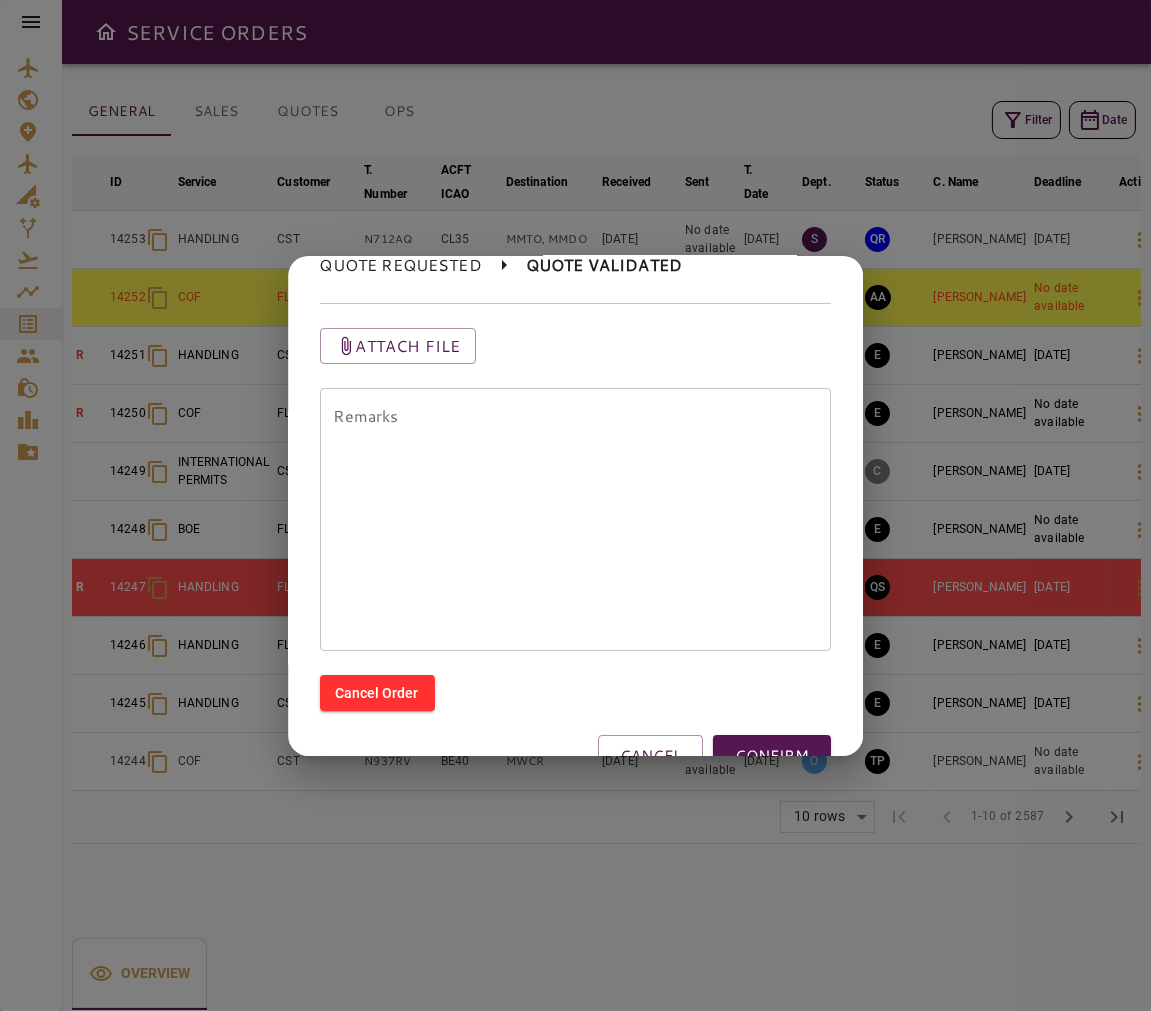 scroll, scrollTop: 154, scrollLeft: 0, axis: vertical 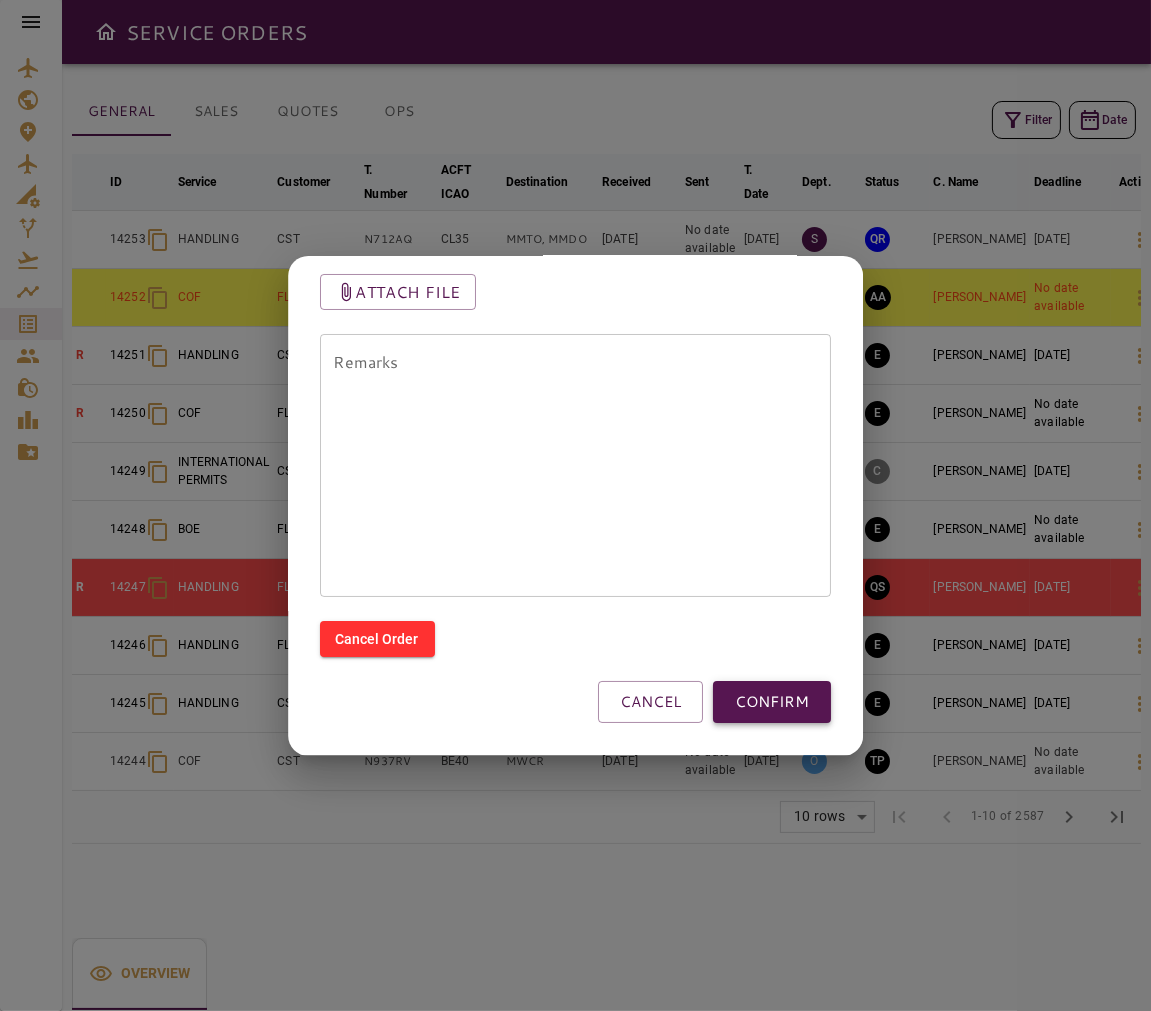 click on "CONFIRM" at bounding box center [772, 702] 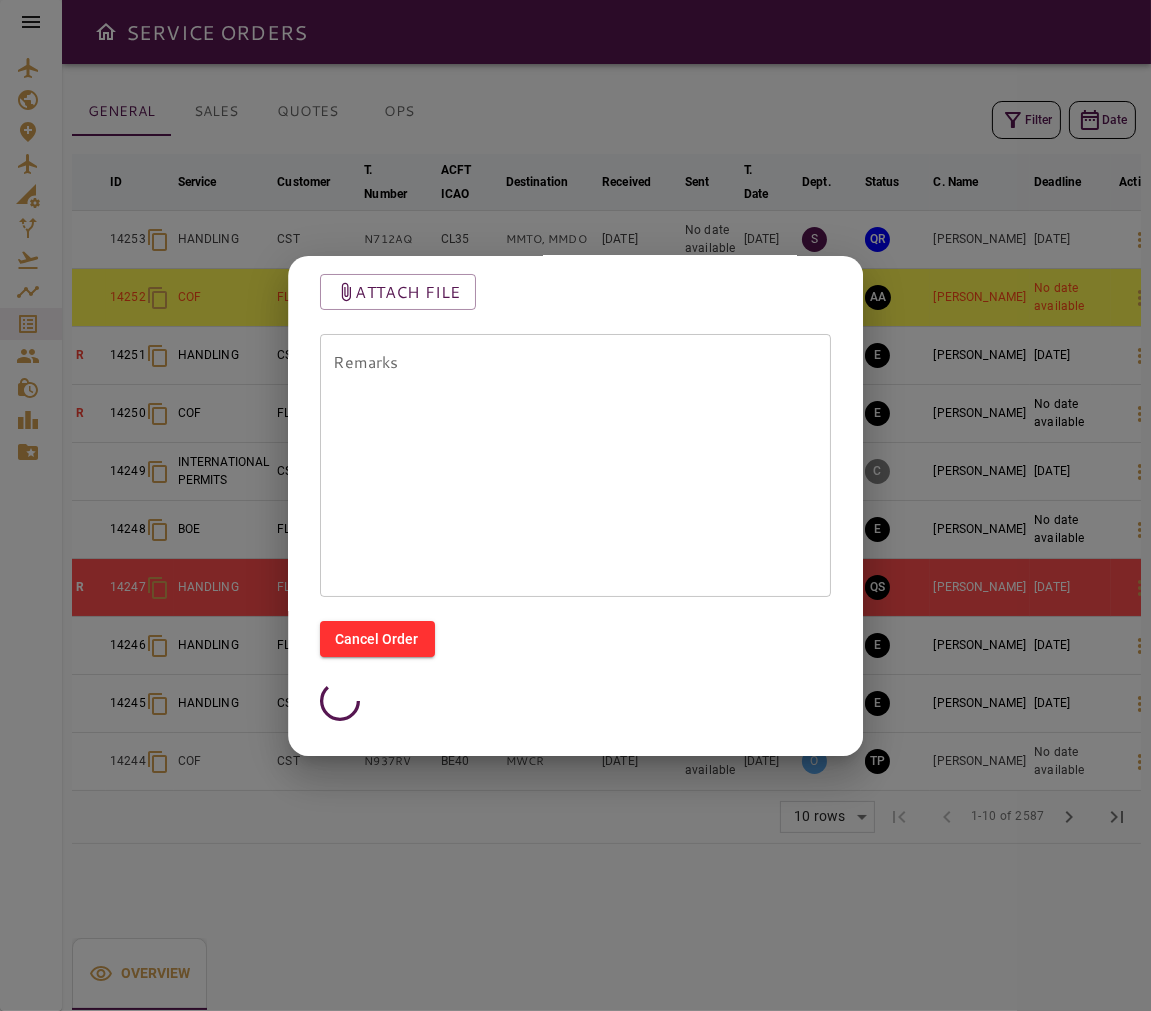 scroll, scrollTop: 0, scrollLeft: 0, axis: both 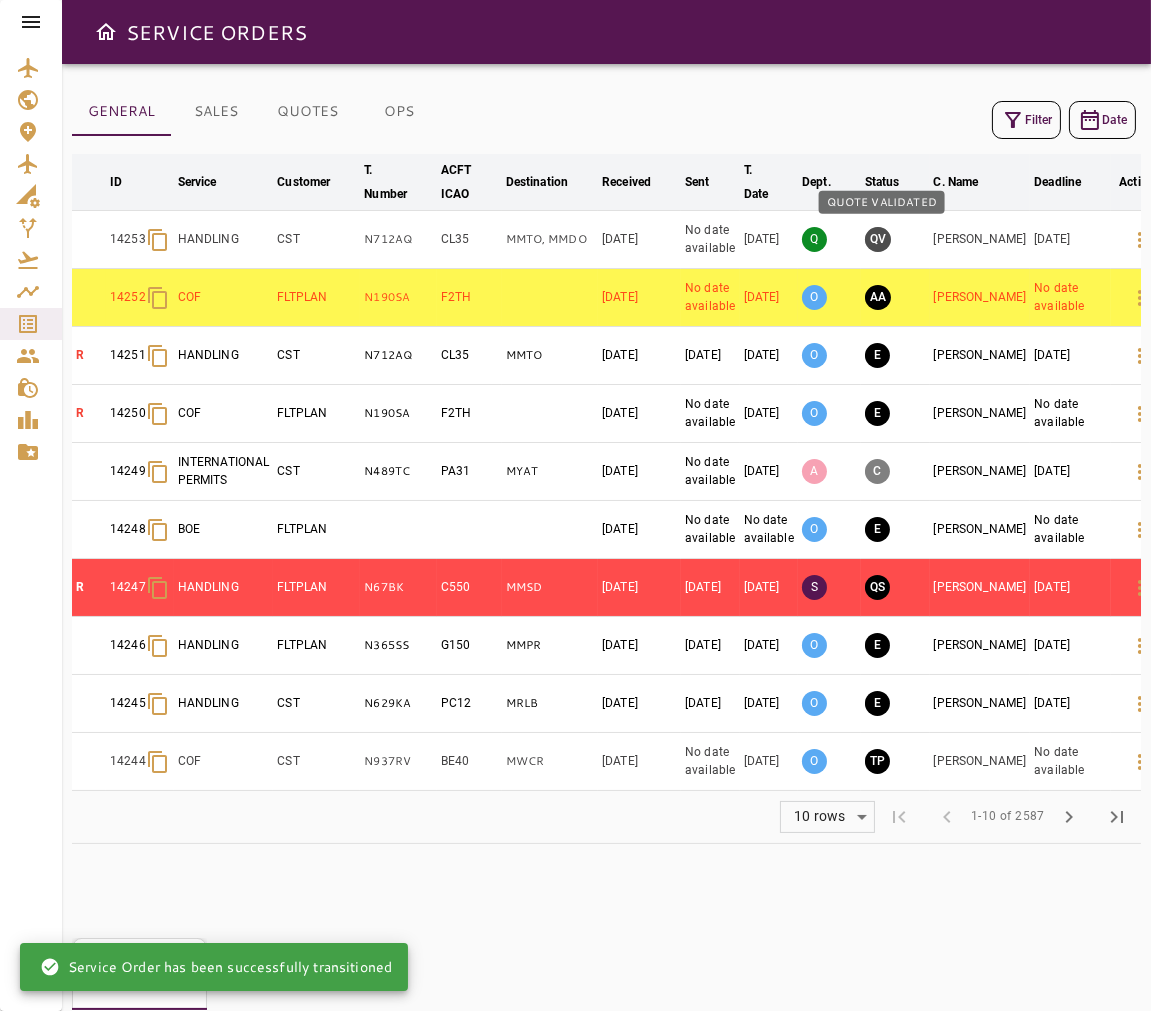 click on "QV" at bounding box center [878, 239] 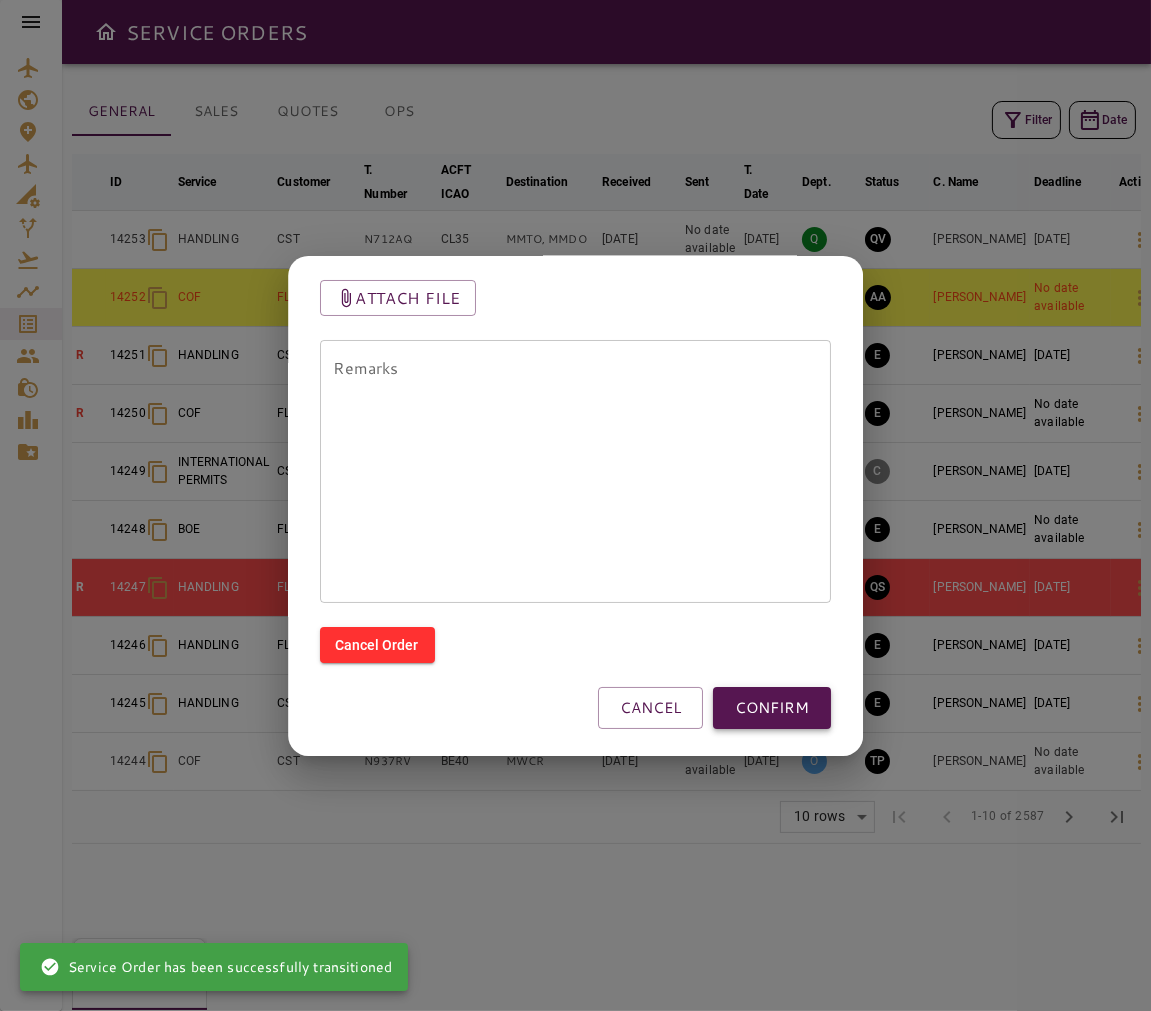 scroll, scrollTop: 154, scrollLeft: 0, axis: vertical 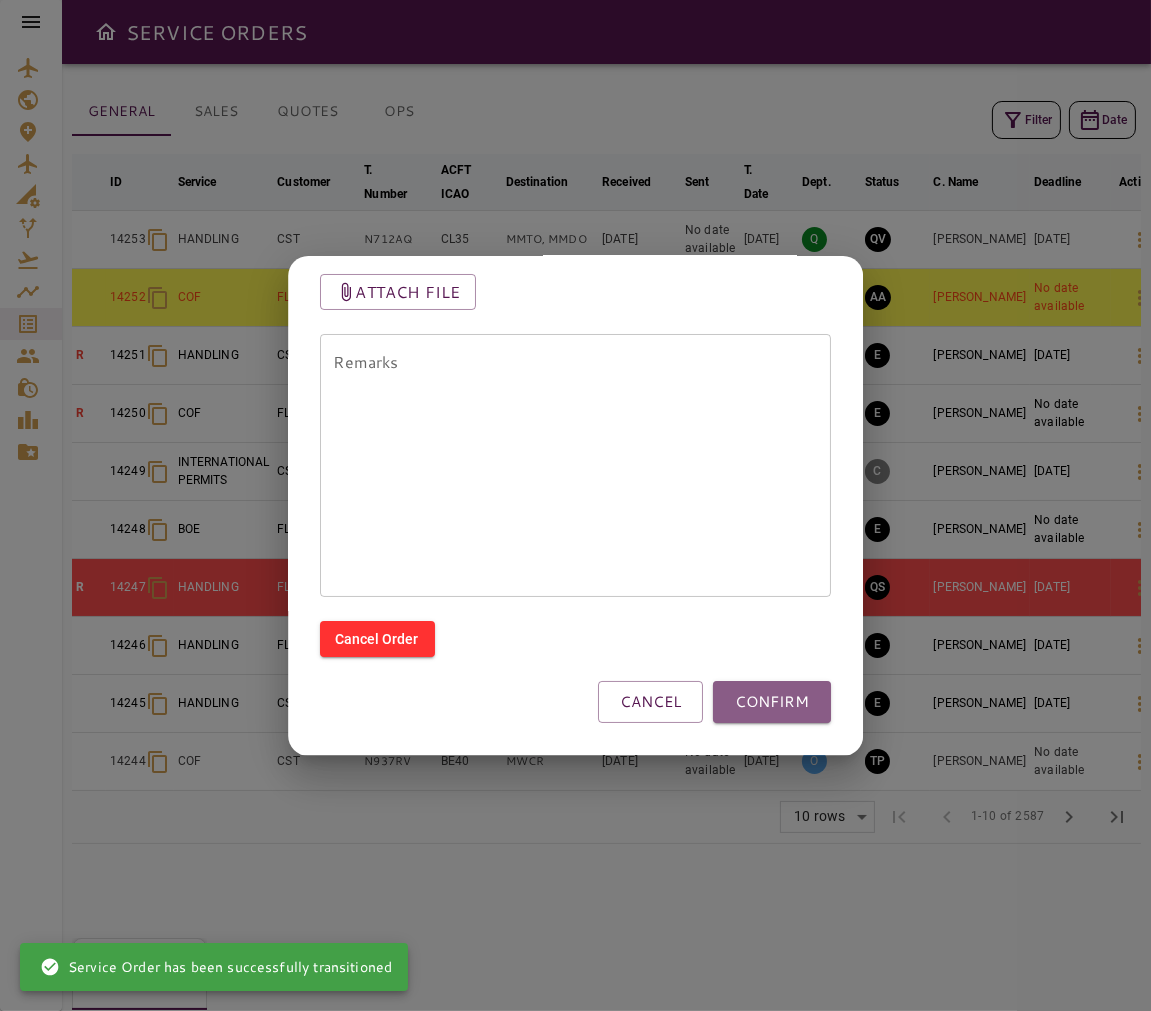 click on "CONFIRM" at bounding box center (772, 702) 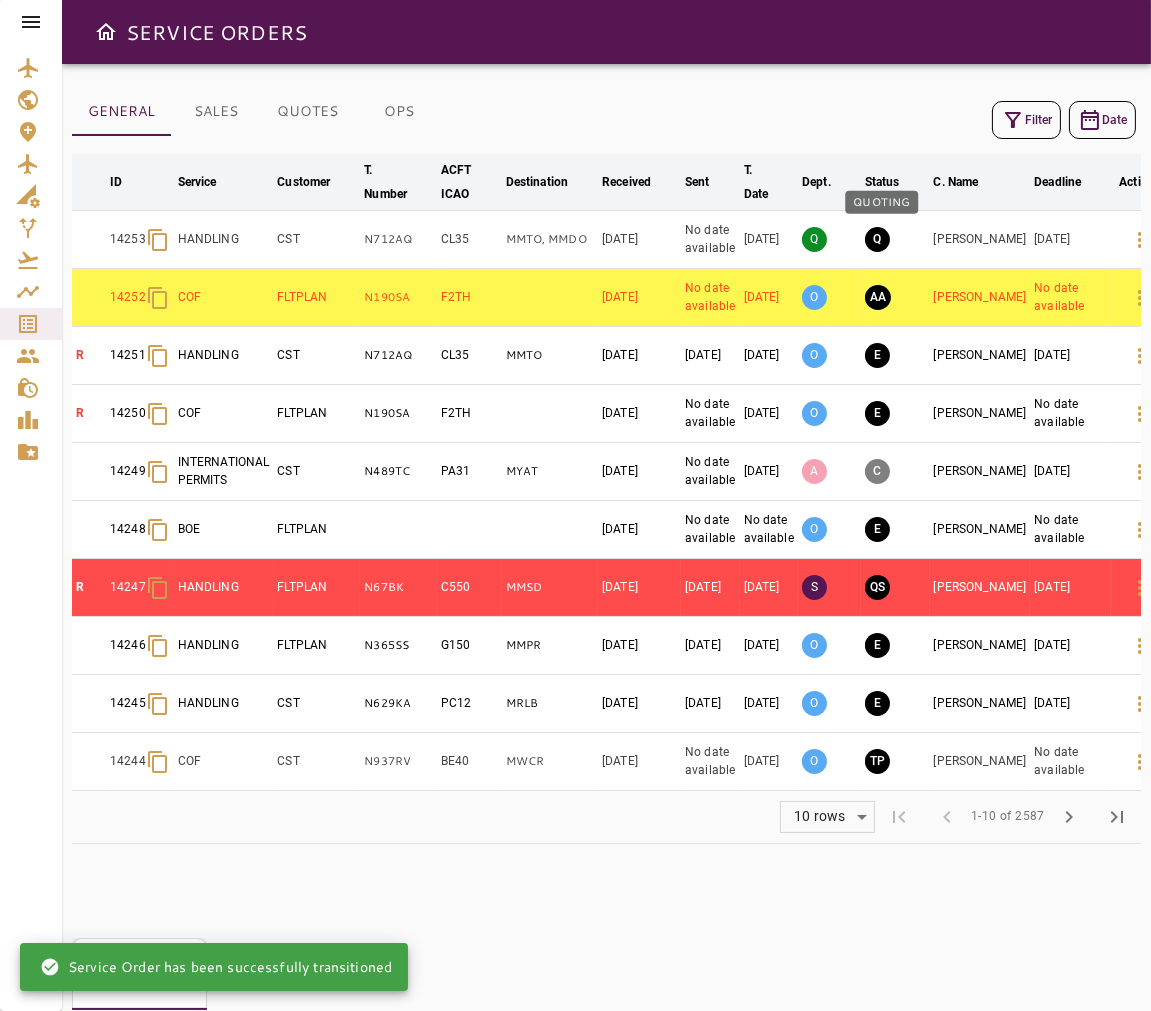 click on "Q" at bounding box center [877, 239] 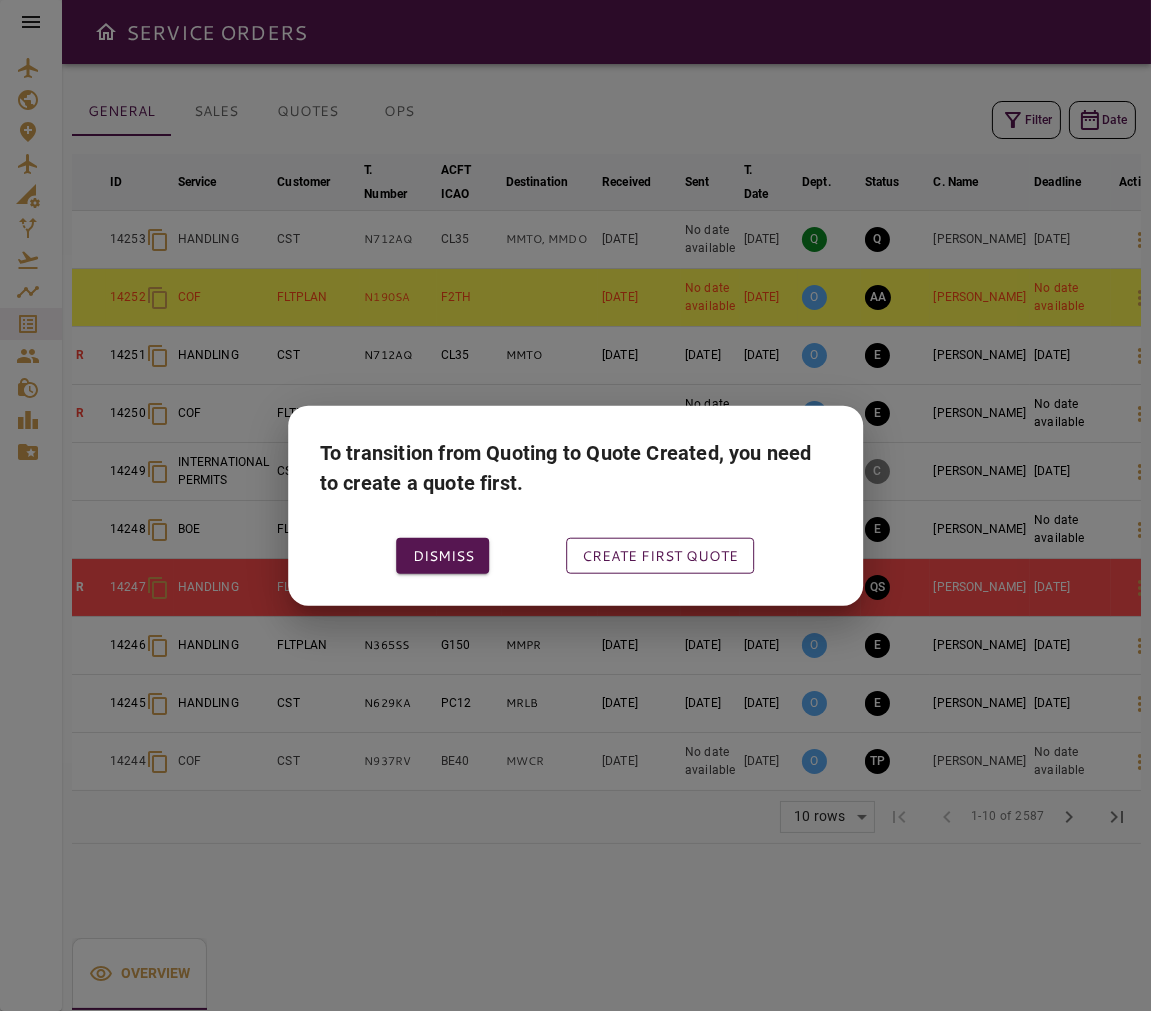 click on "Create first quote" at bounding box center [660, 555] 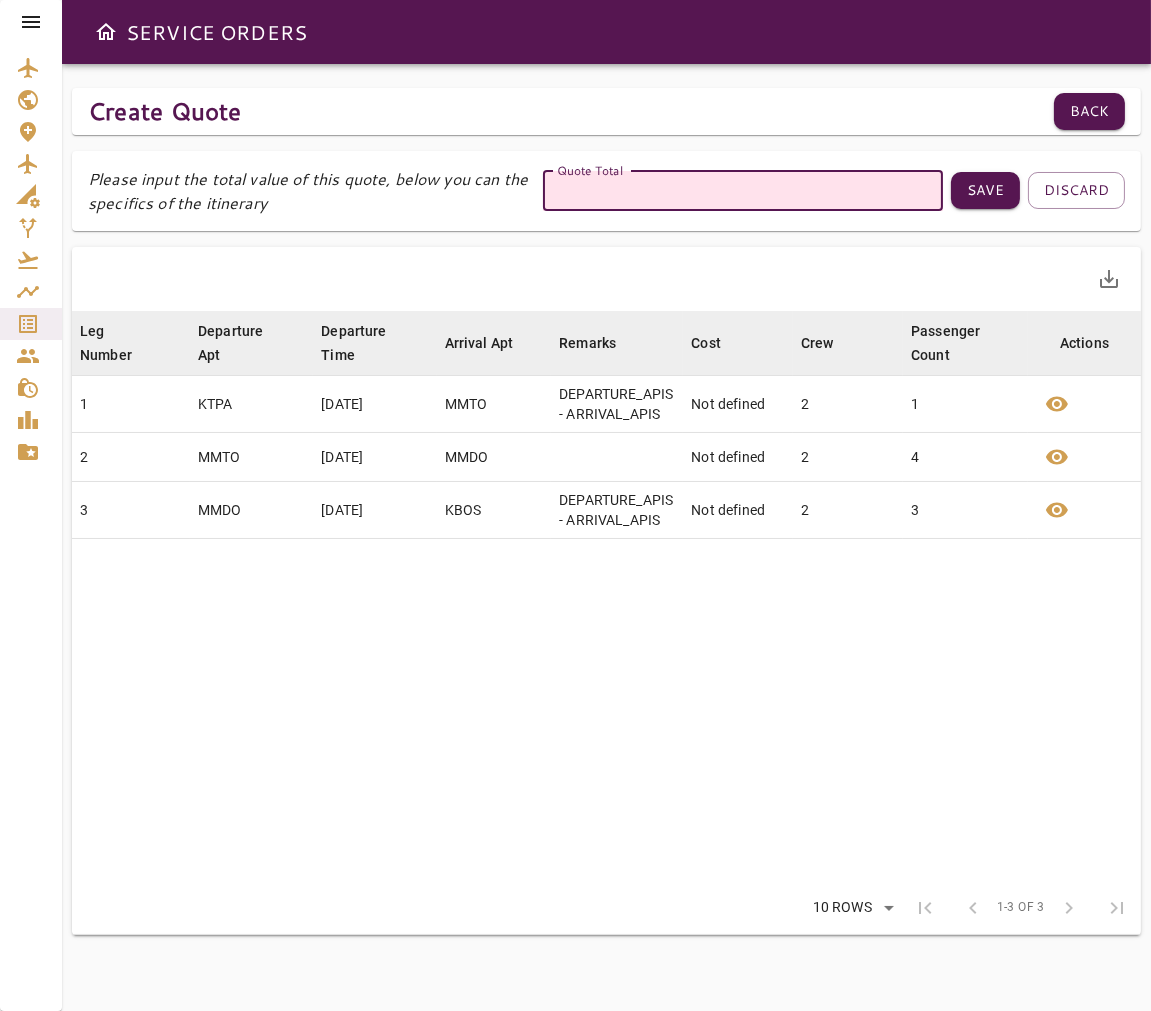 drag, startPoint x: 890, startPoint y: 171, endPoint x: 890, endPoint y: 193, distance: 22 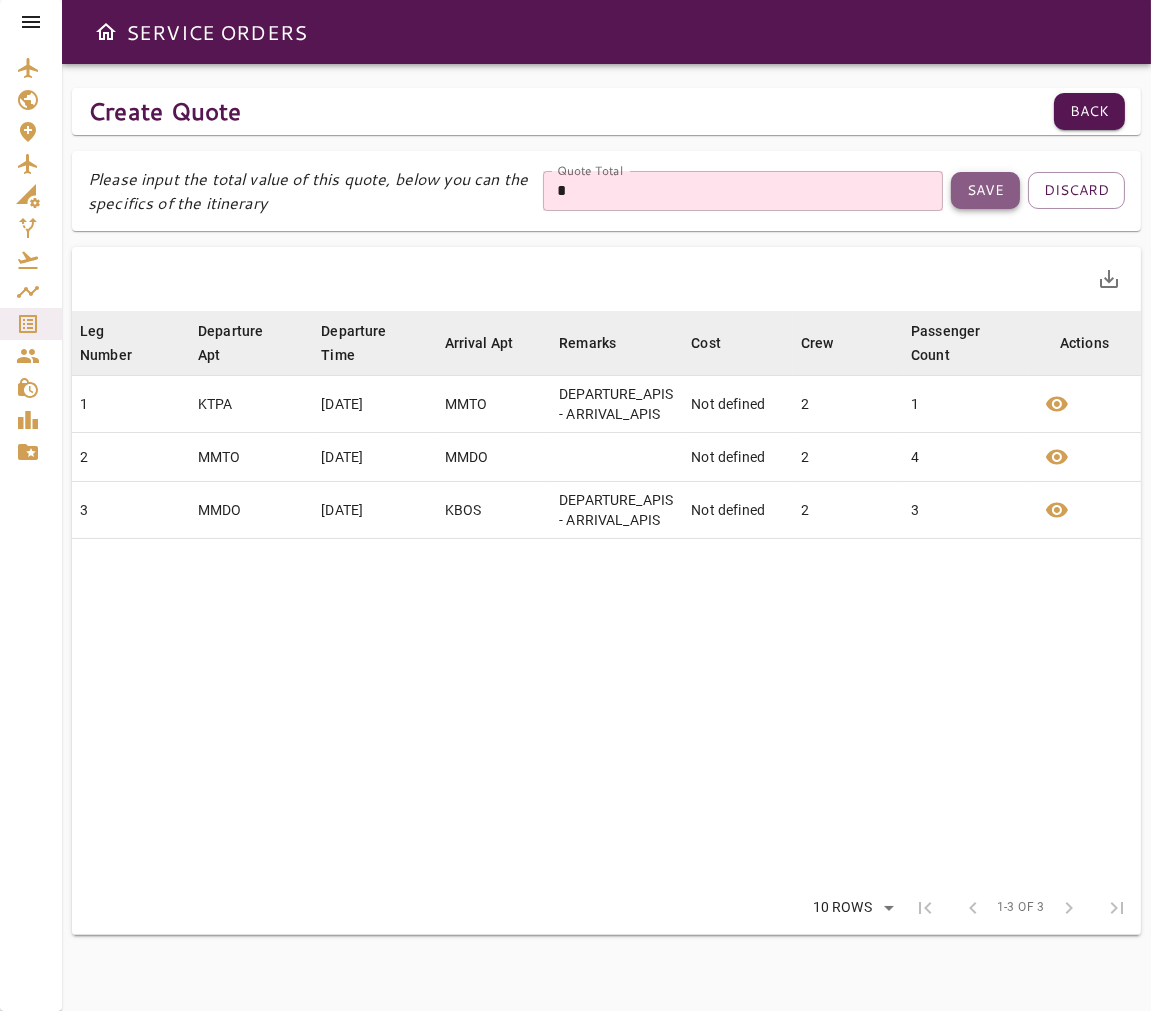 click on "Save" at bounding box center [985, 190] 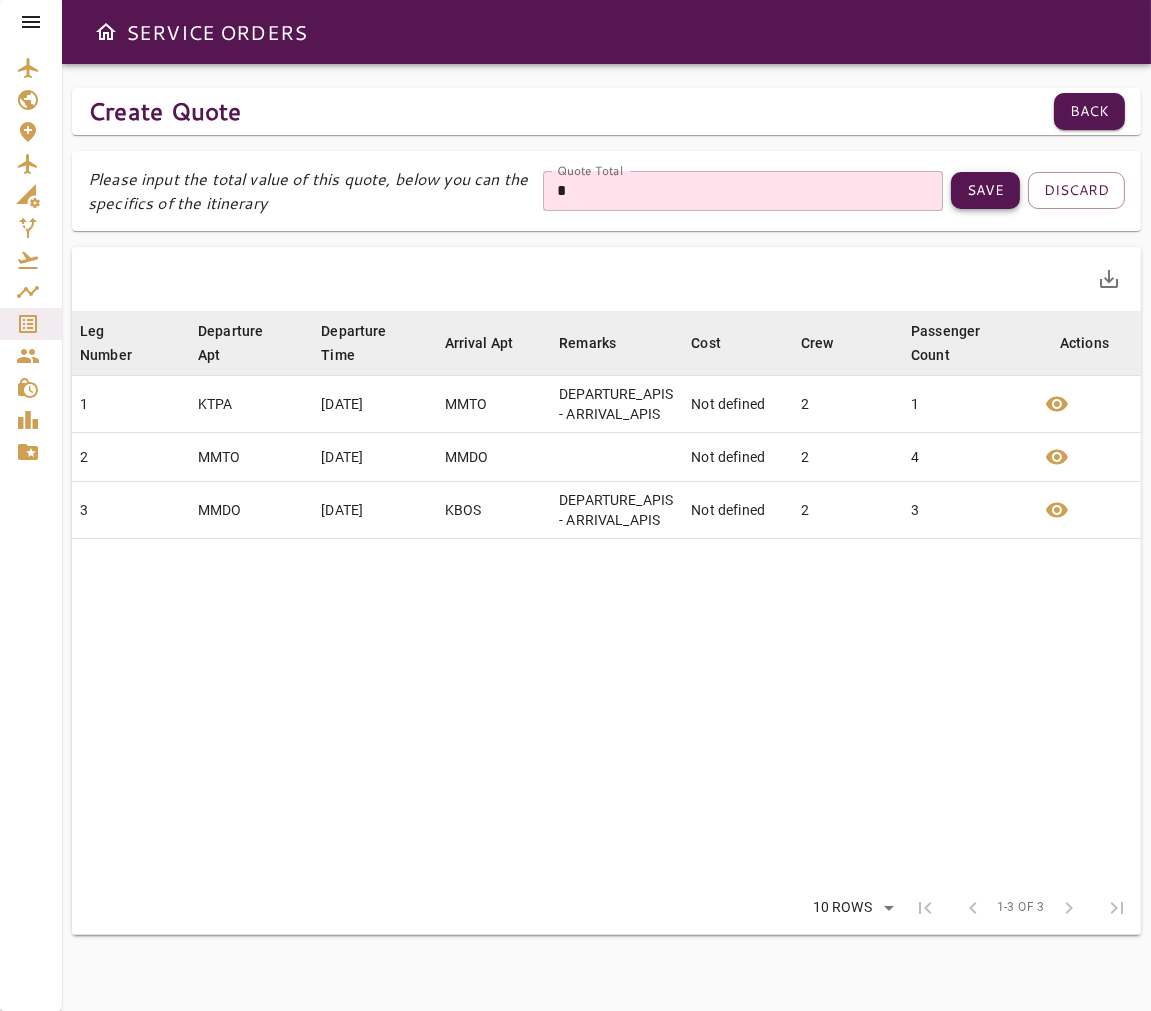 type 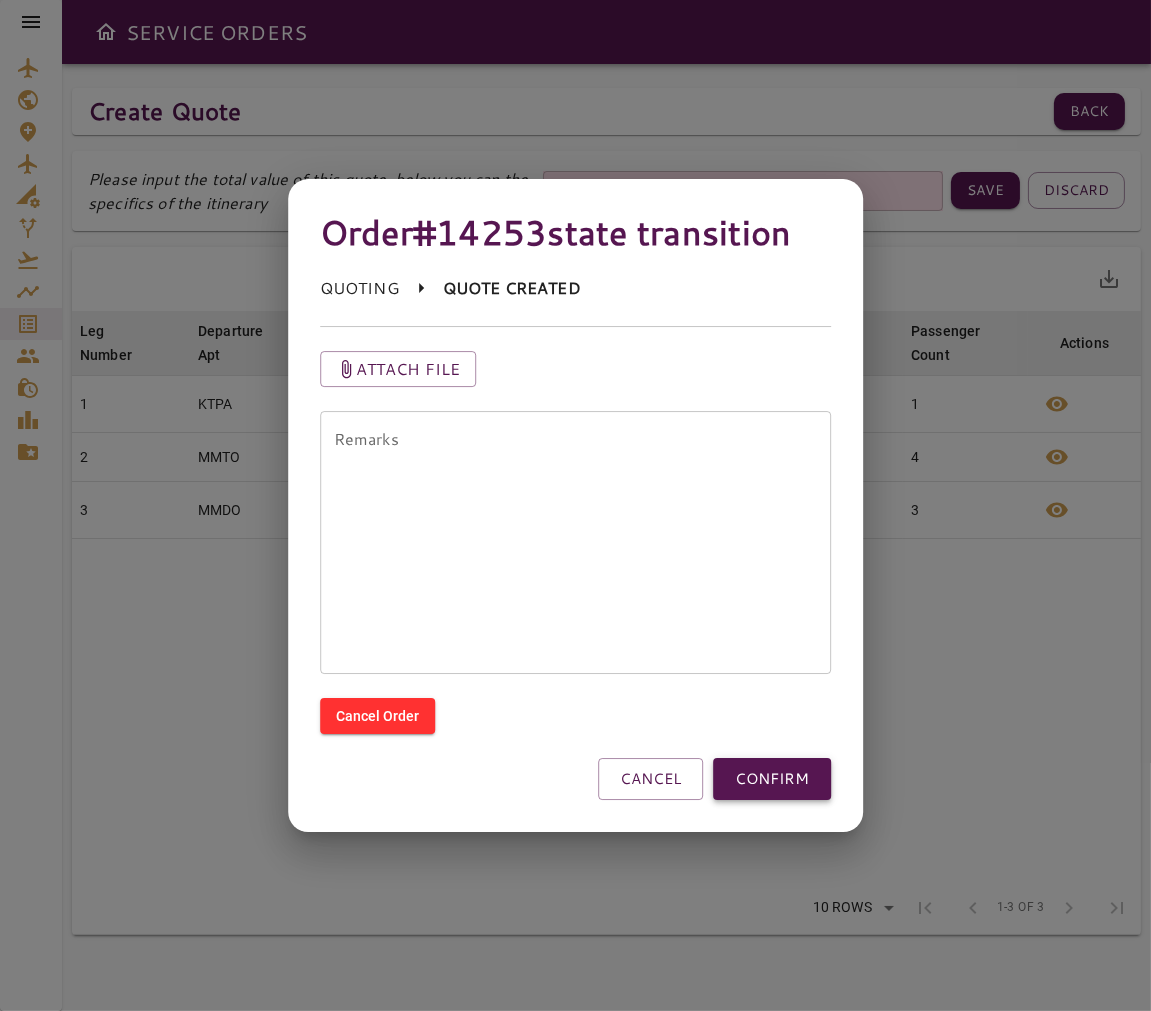 click on "CONFIRM" at bounding box center (772, 779) 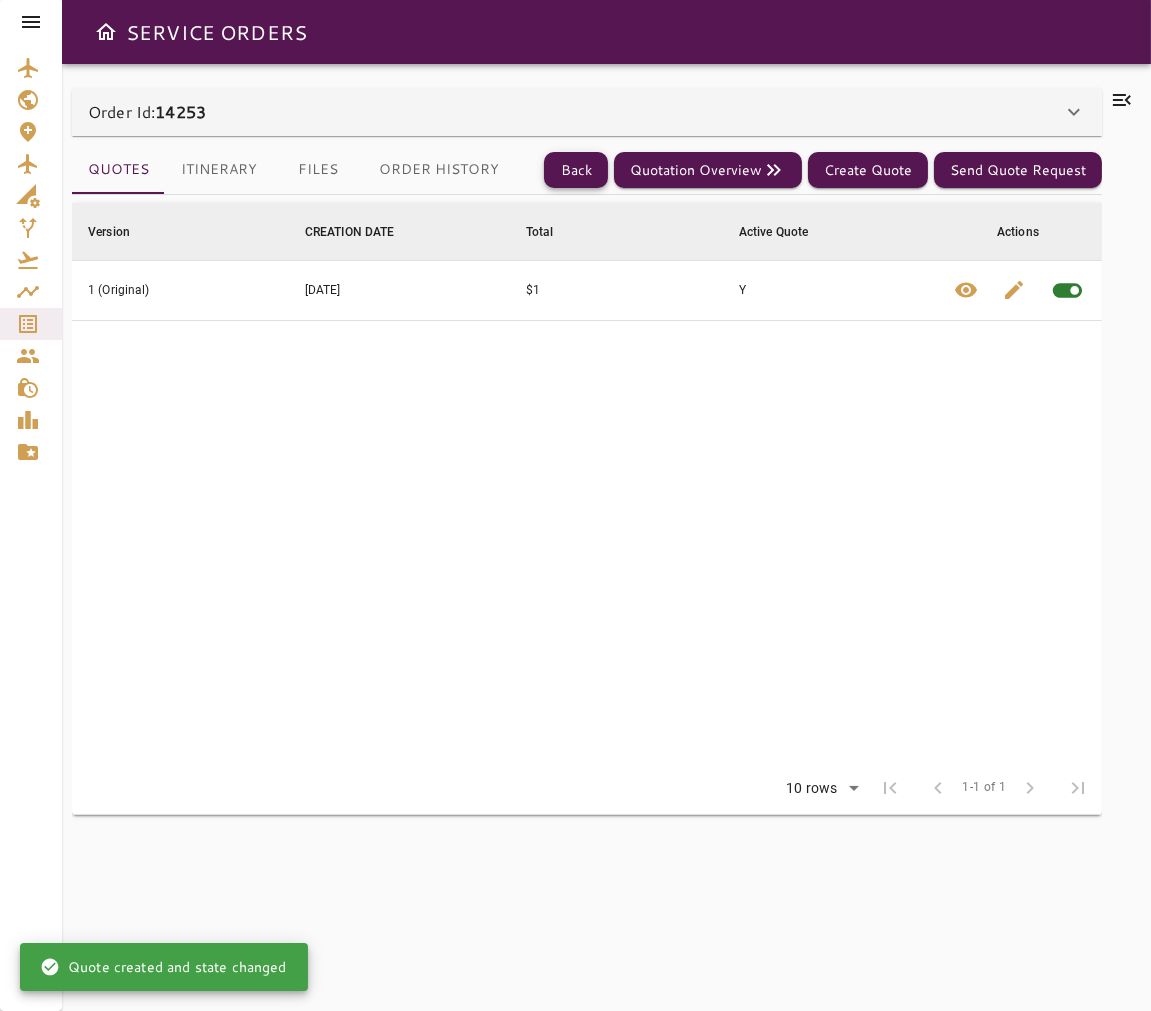 click on "Back" at bounding box center [576, 170] 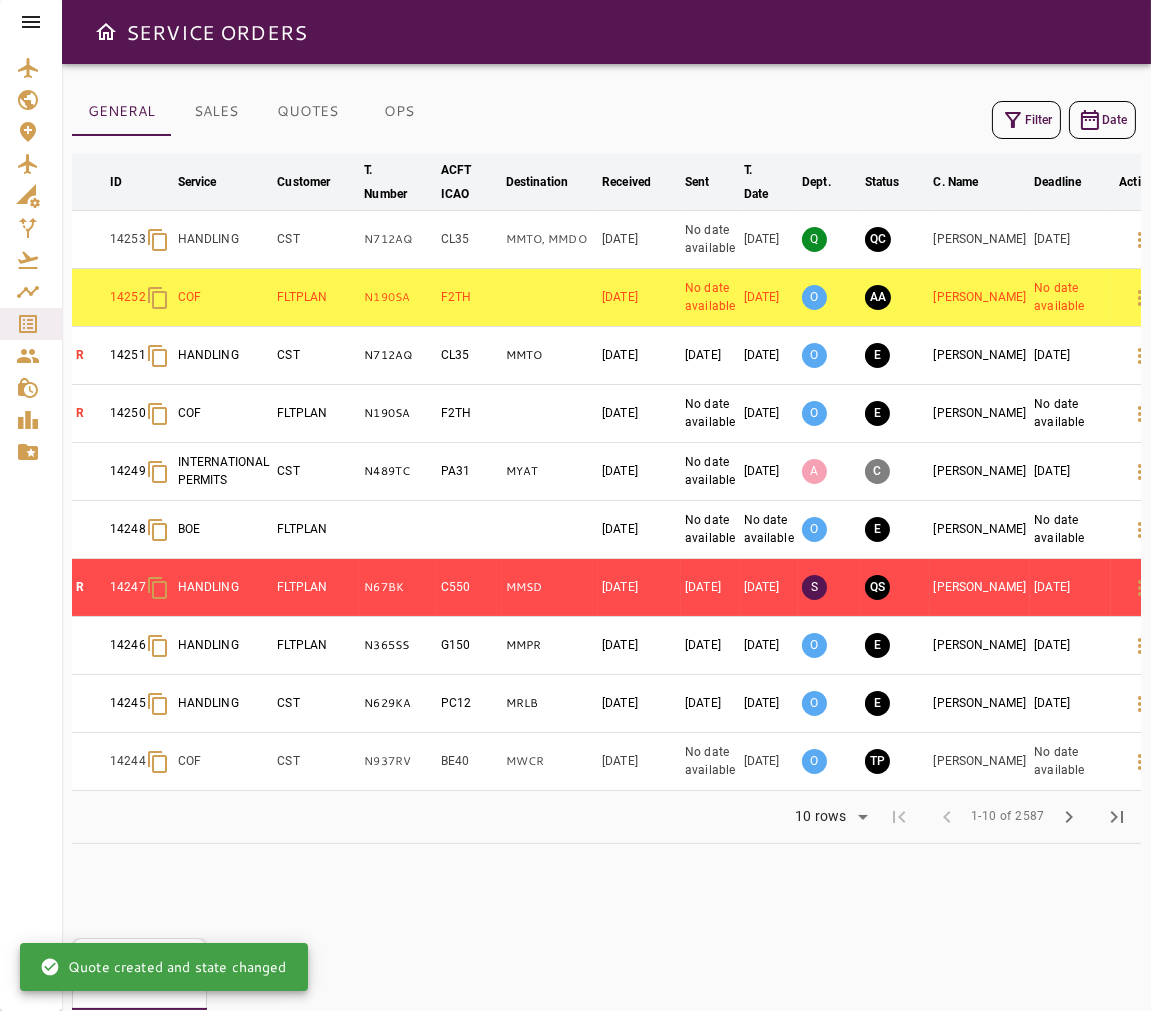 click 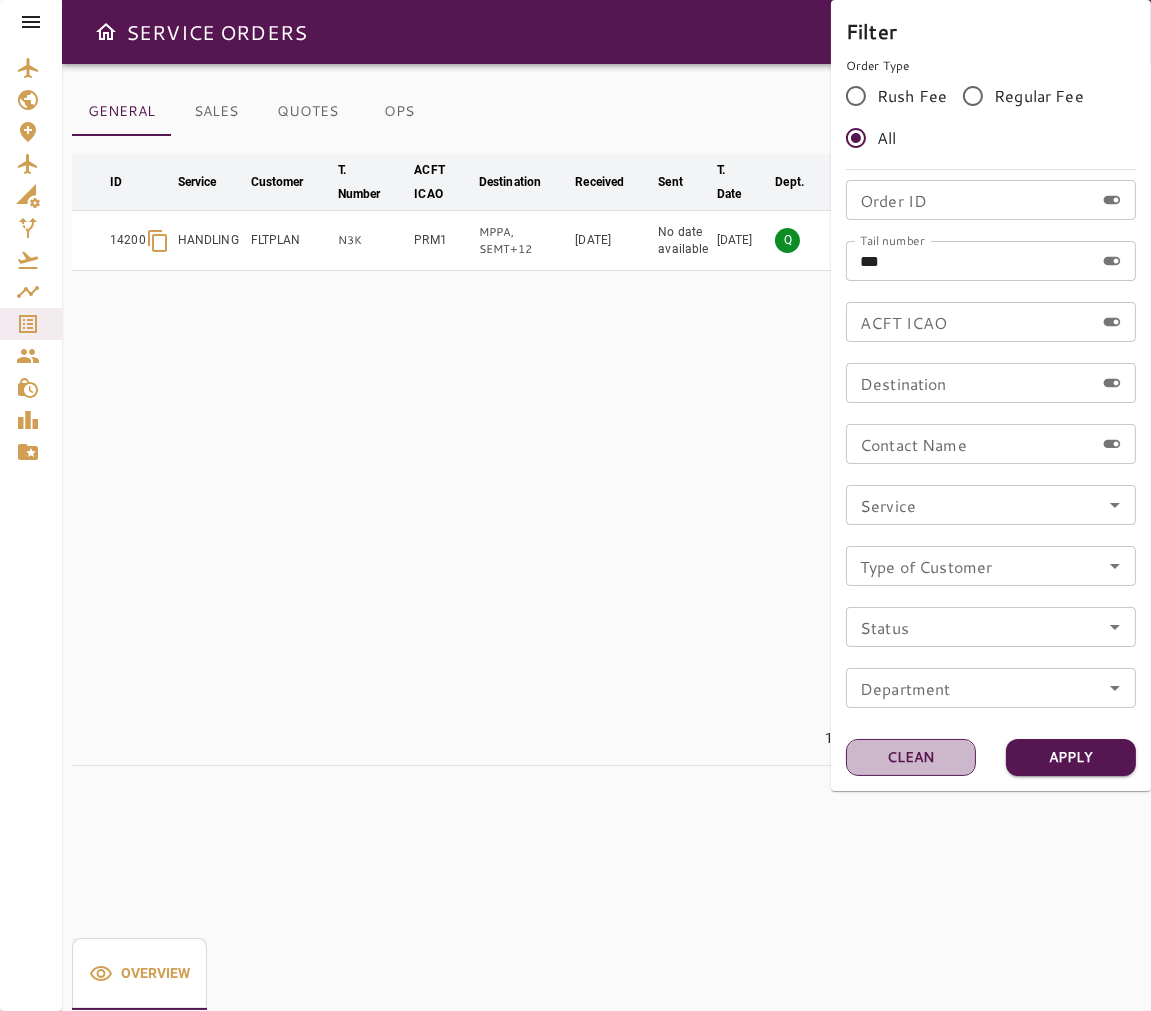 click on "Clean" at bounding box center [911, 757] 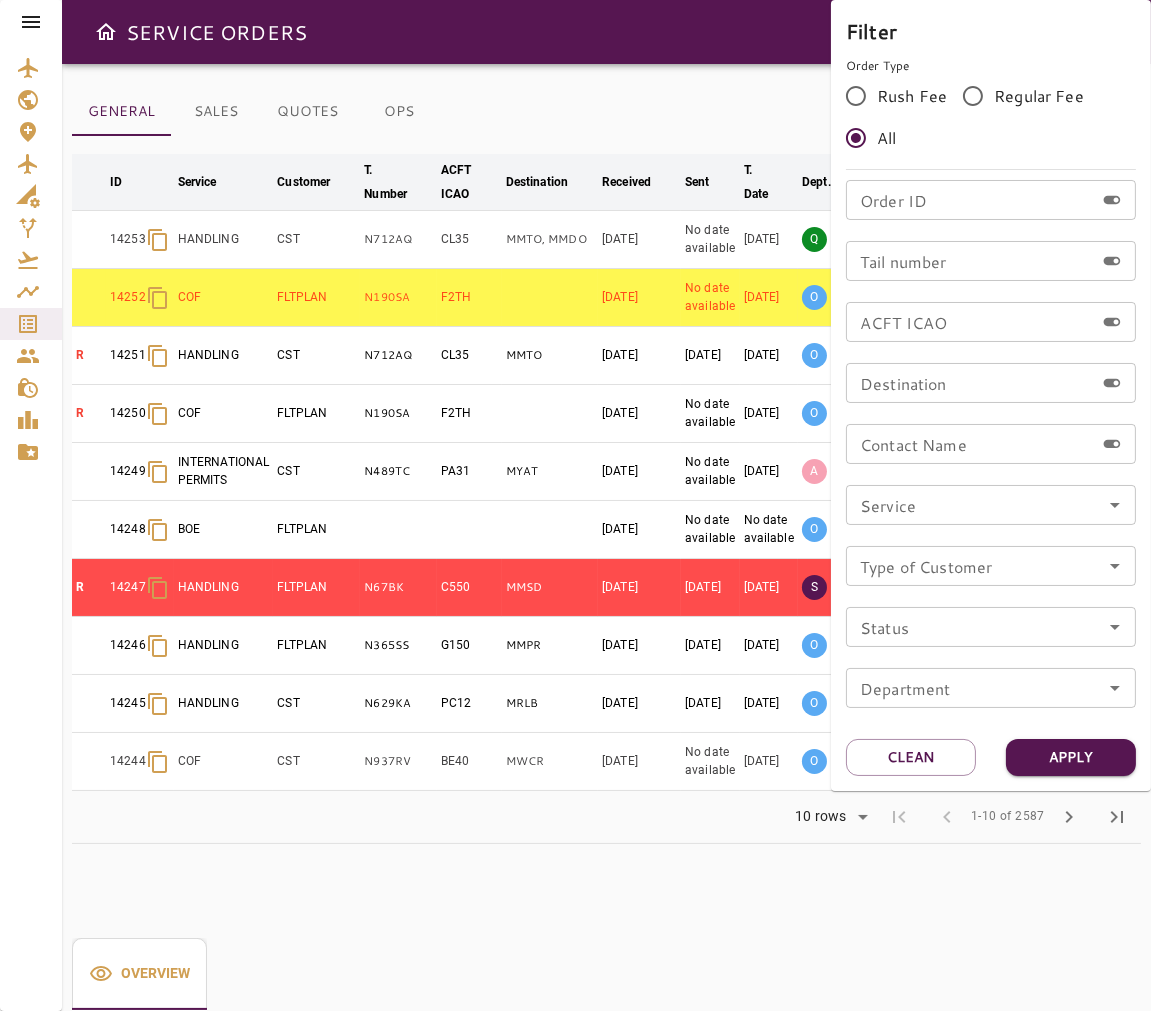 drag, startPoint x: 708, startPoint y: 106, endPoint x: 793, endPoint y: 224, distance: 145.42696 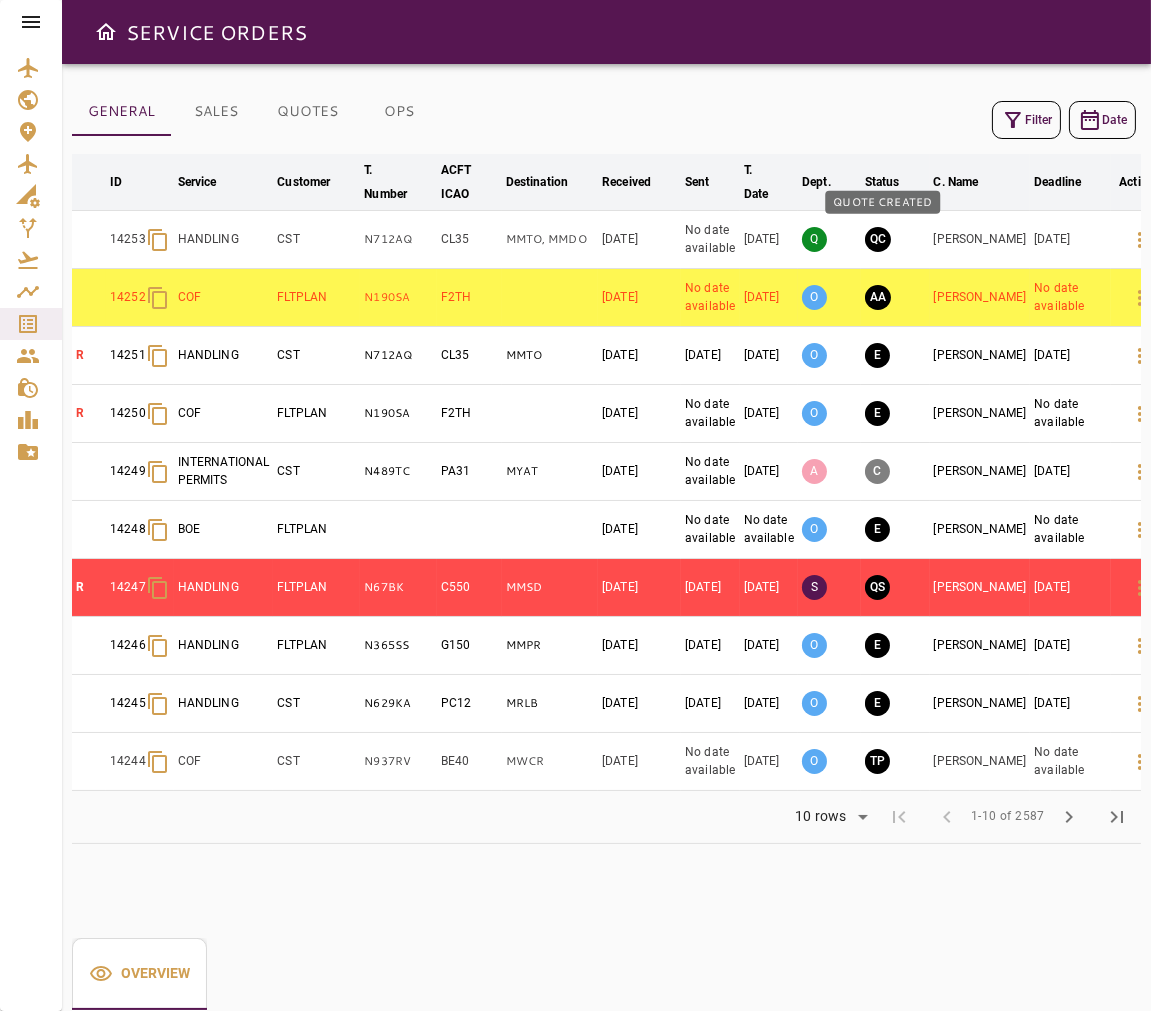 click on "QC" at bounding box center (878, 239) 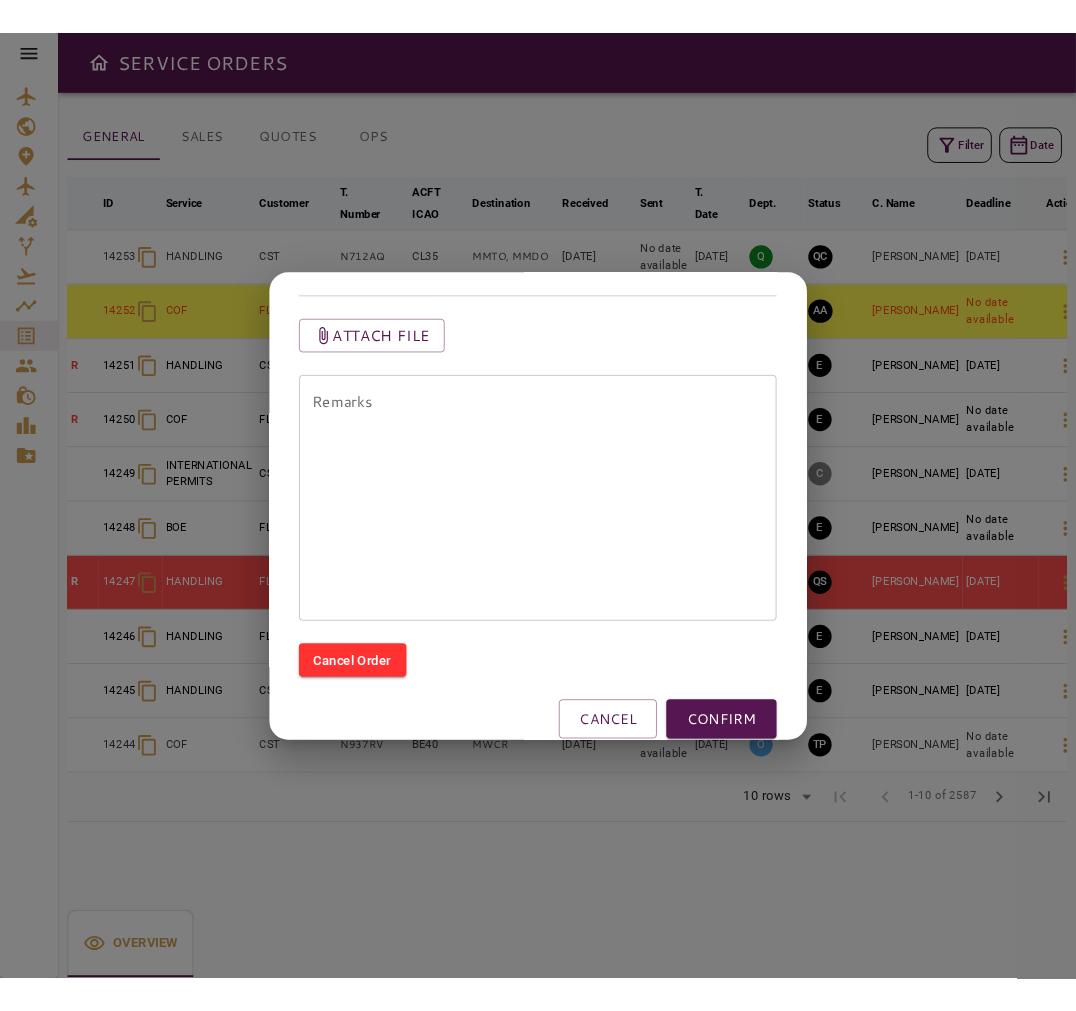 scroll, scrollTop: 154, scrollLeft: 0, axis: vertical 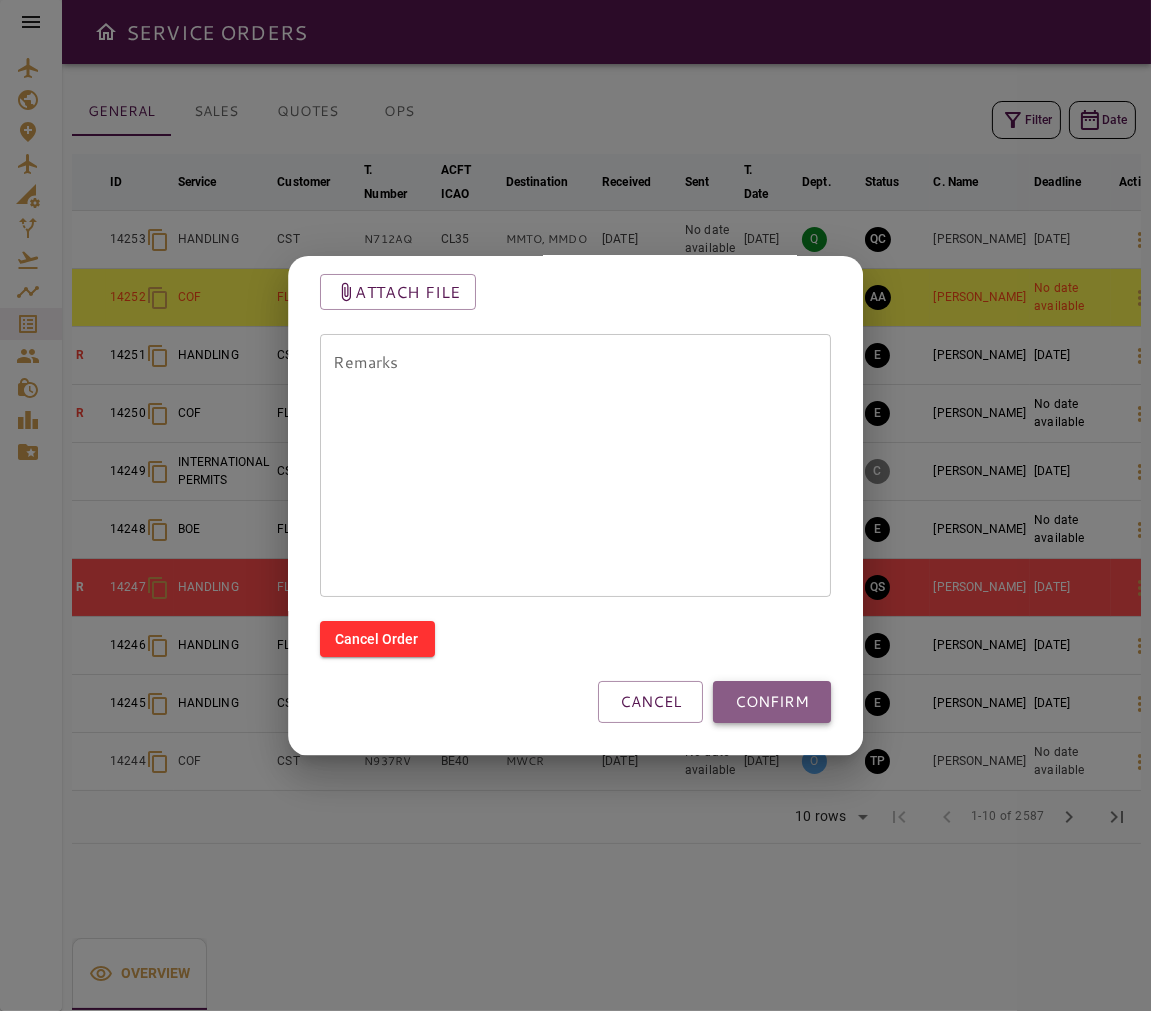 click on "CONFIRM" at bounding box center (772, 702) 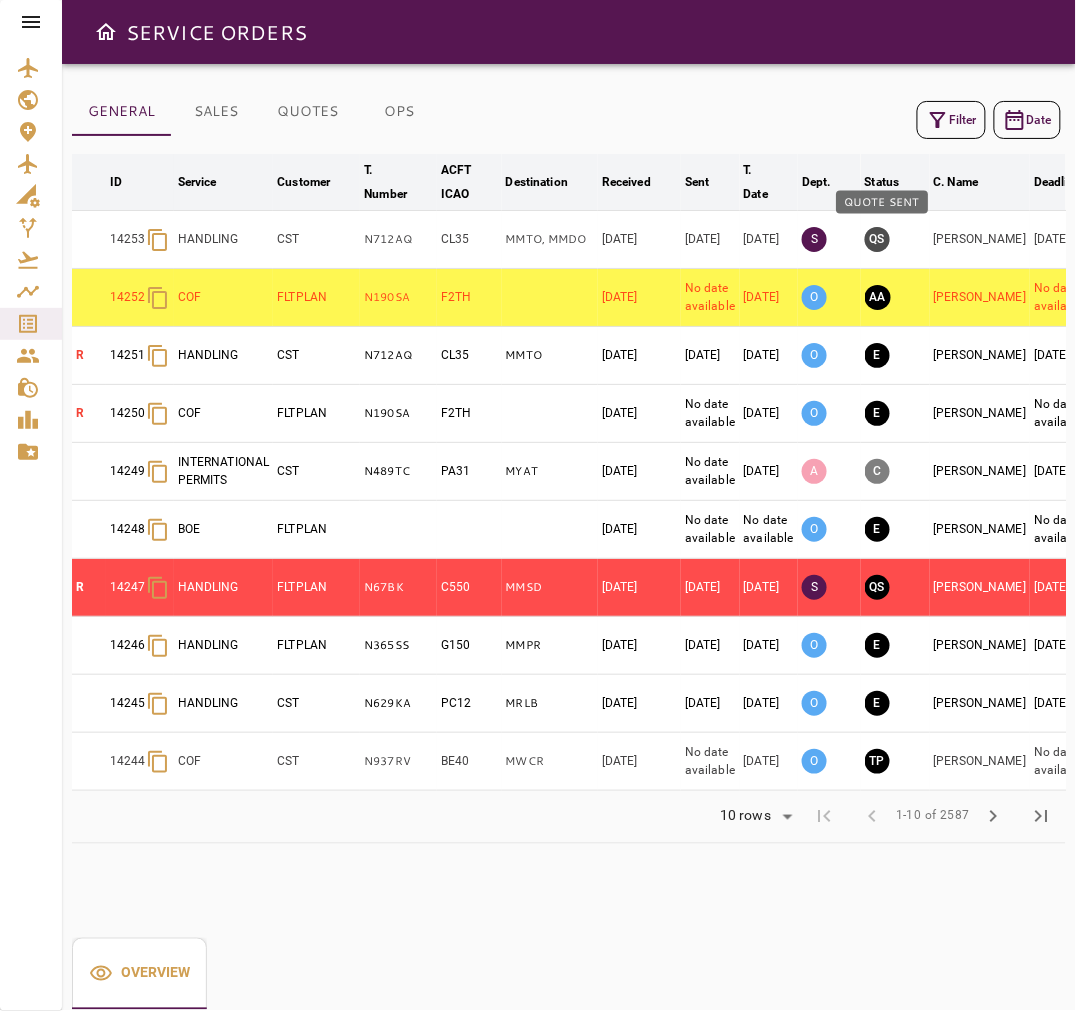 click on "QS" at bounding box center (877, 239) 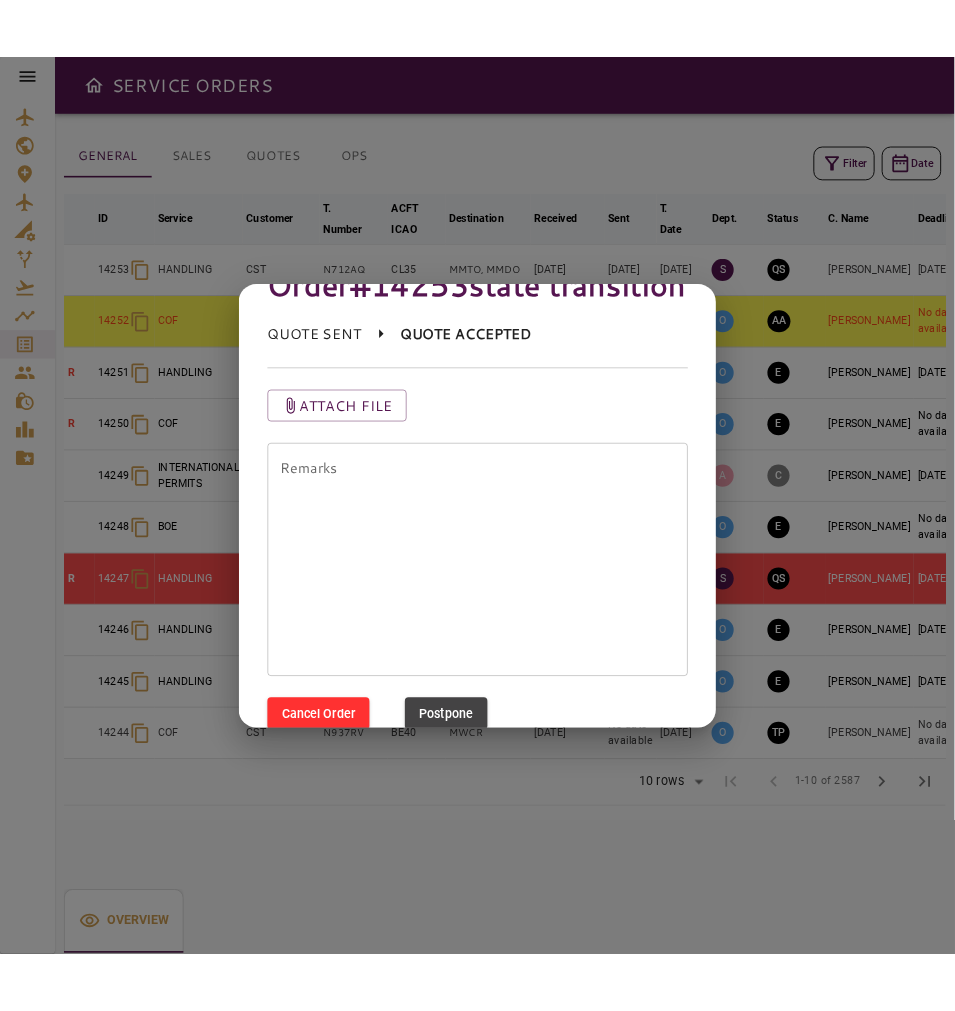 scroll, scrollTop: 0, scrollLeft: 0, axis: both 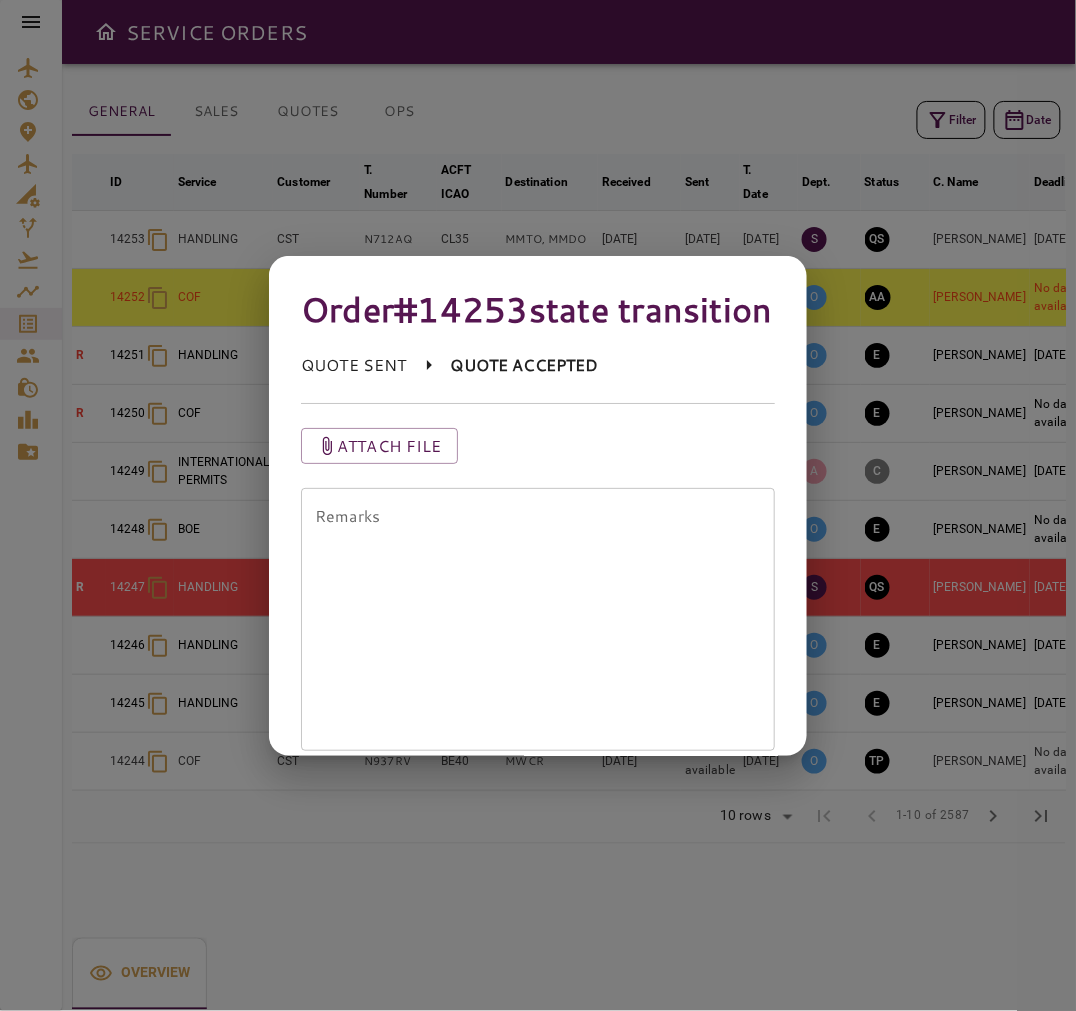 click on "Remarks" at bounding box center (538, 619) 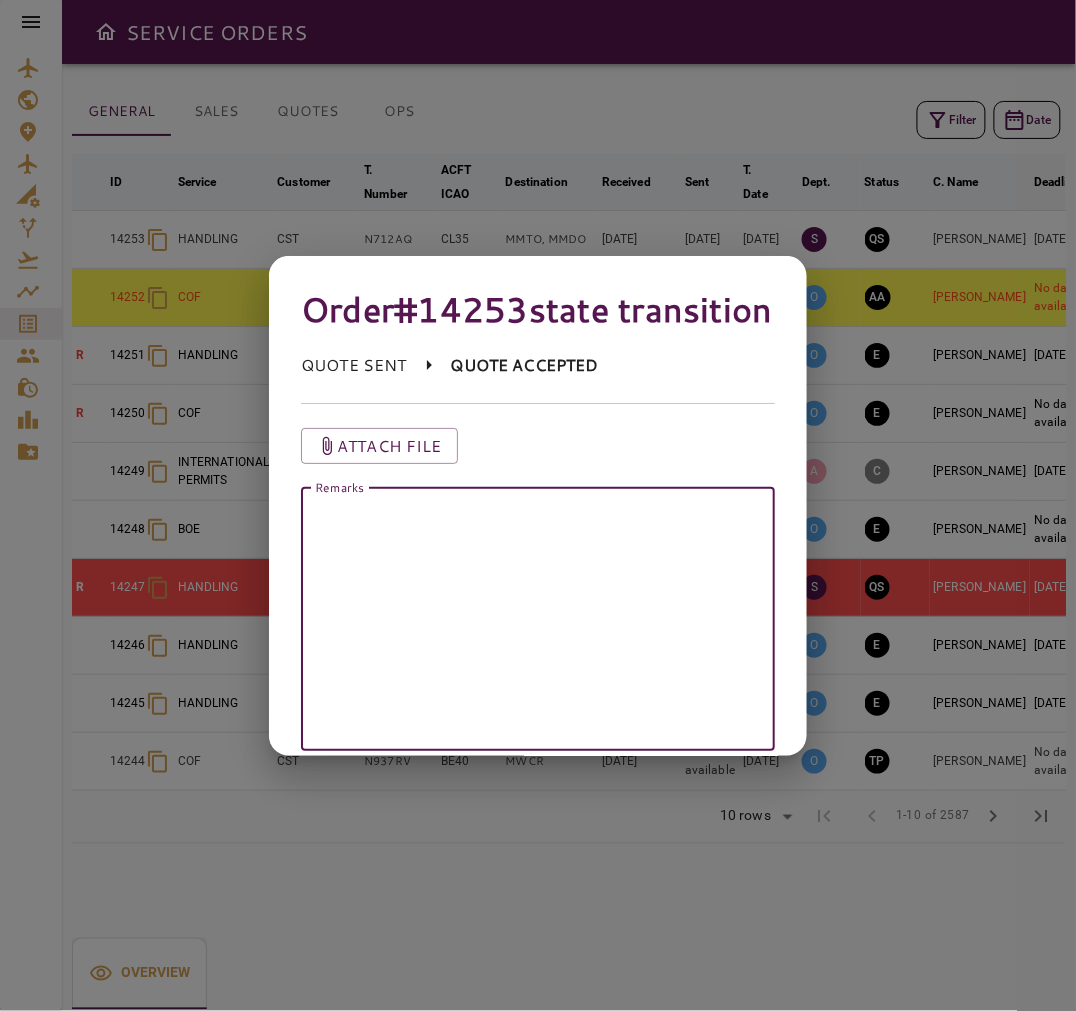 type on "*" 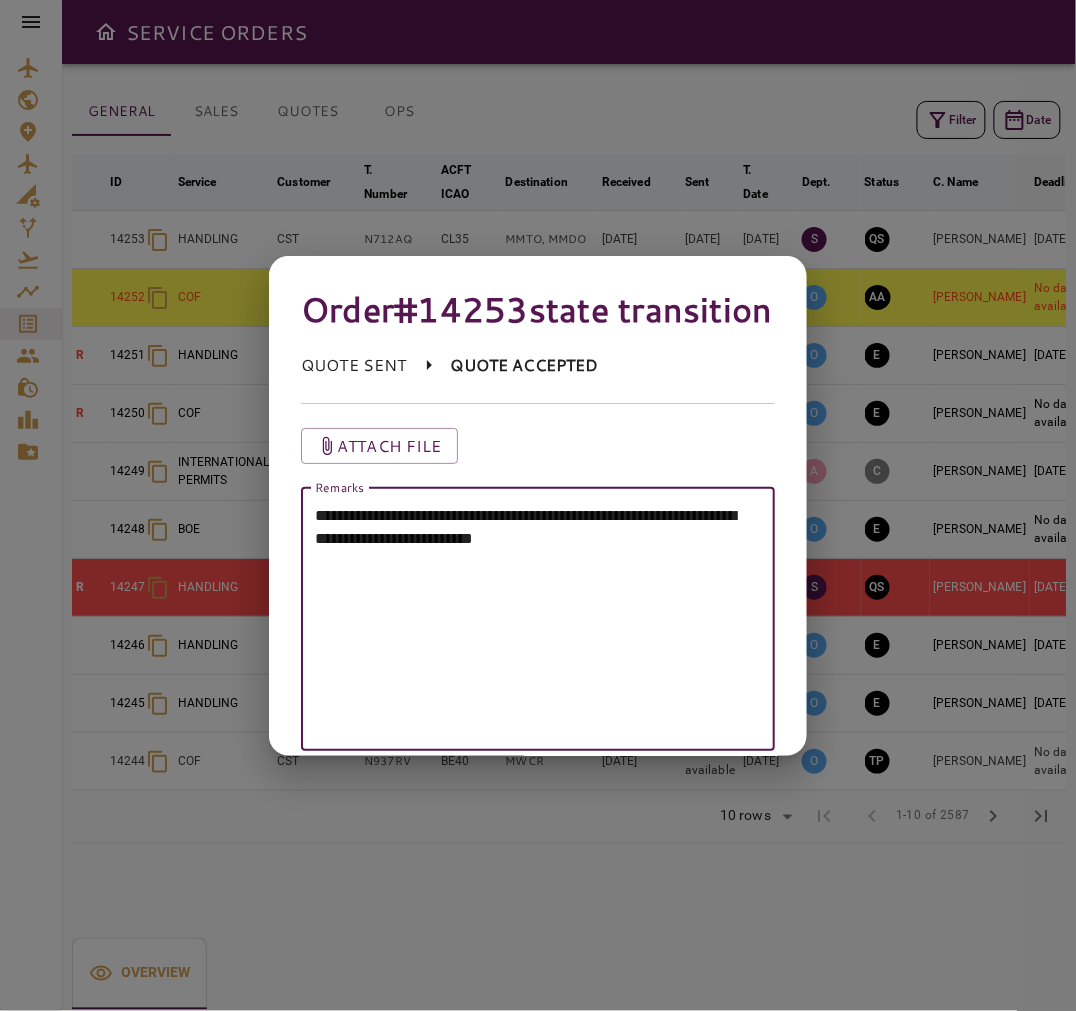 click on "**********" at bounding box center [530, 619] 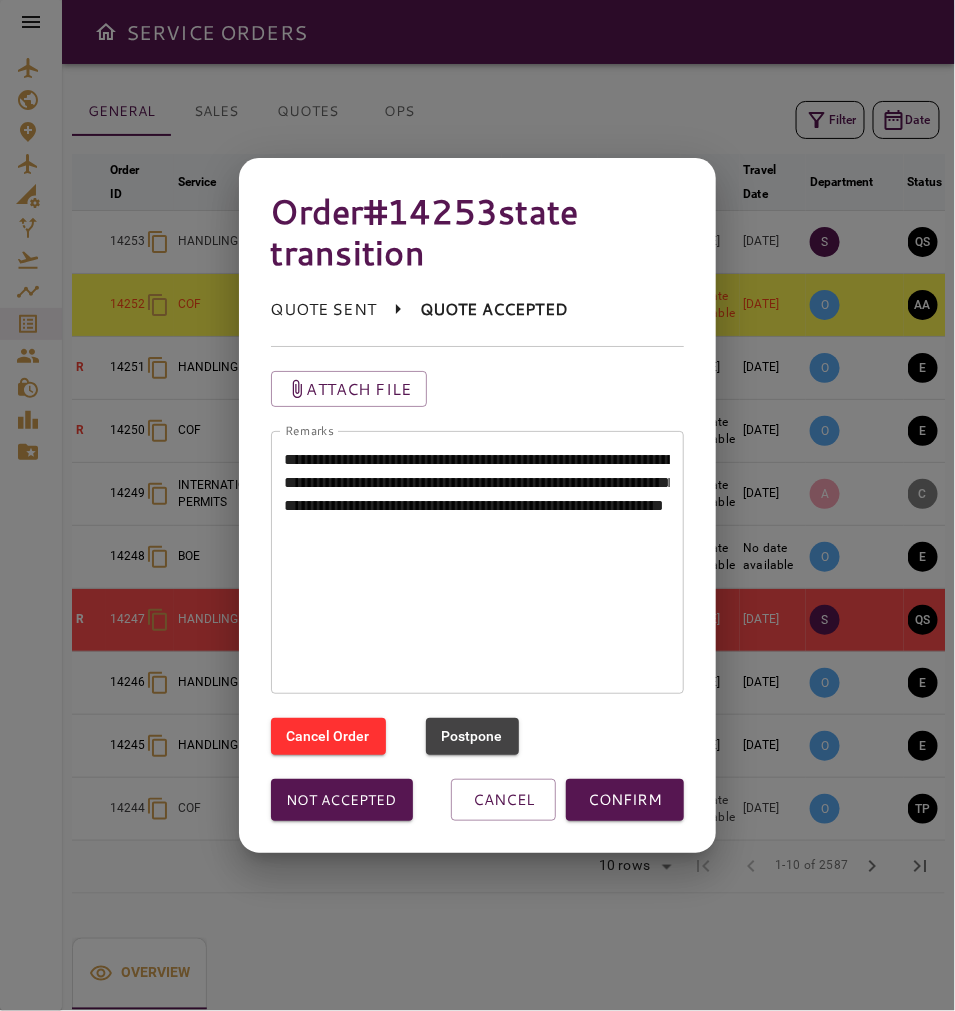click on "**********" at bounding box center (478, 563) 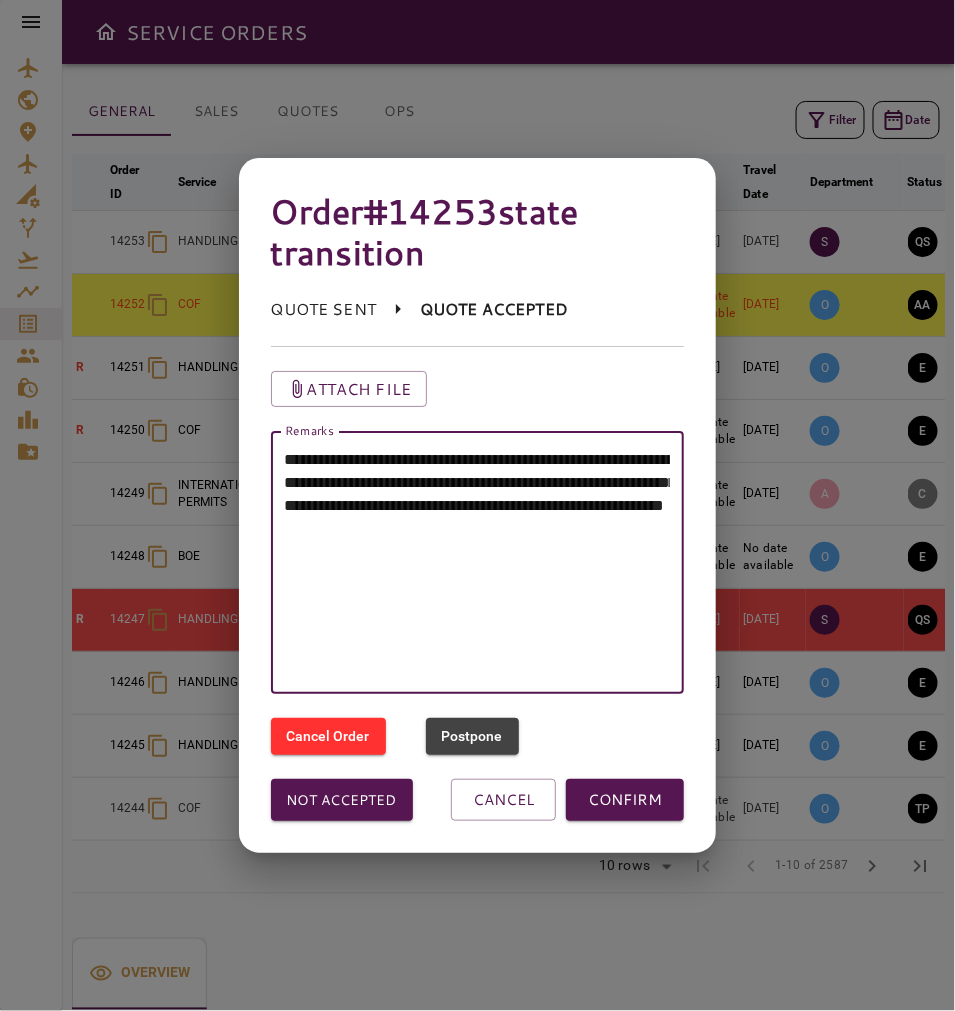 click on "**********" at bounding box center [478, 563] 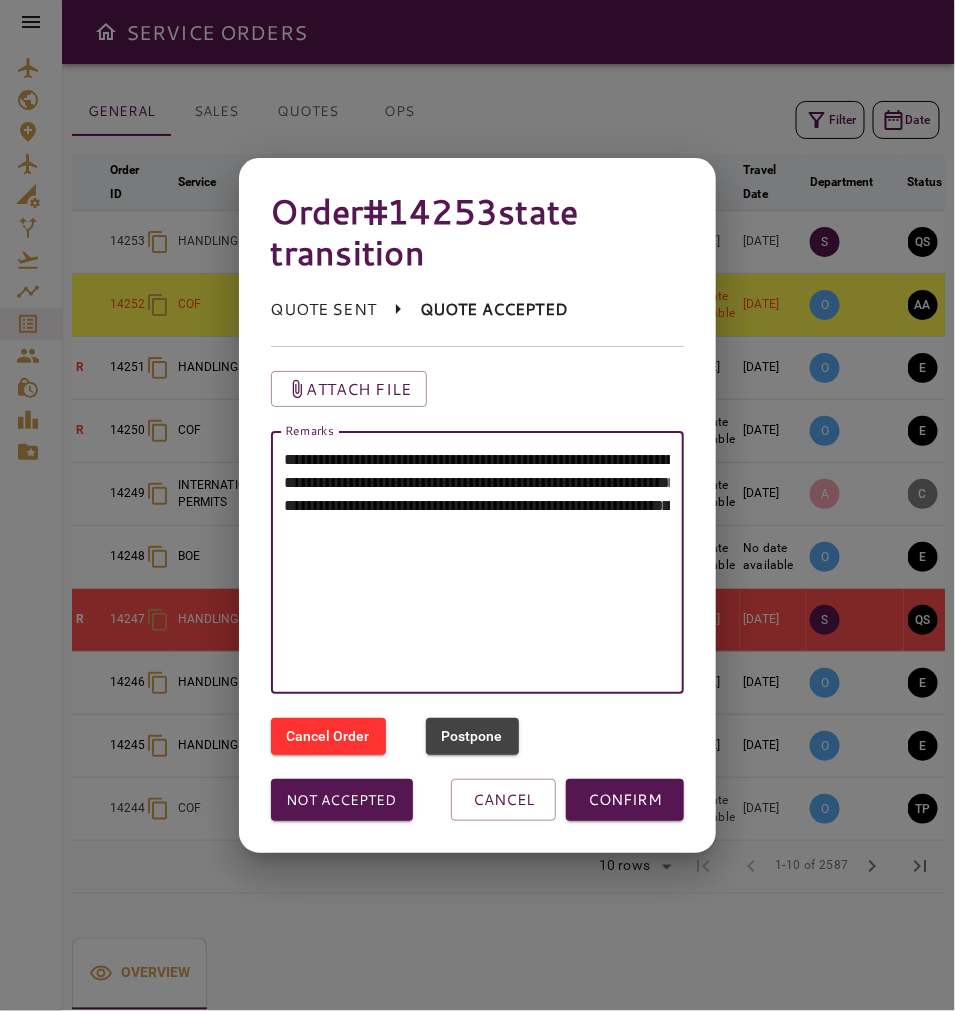 paste on "**********" 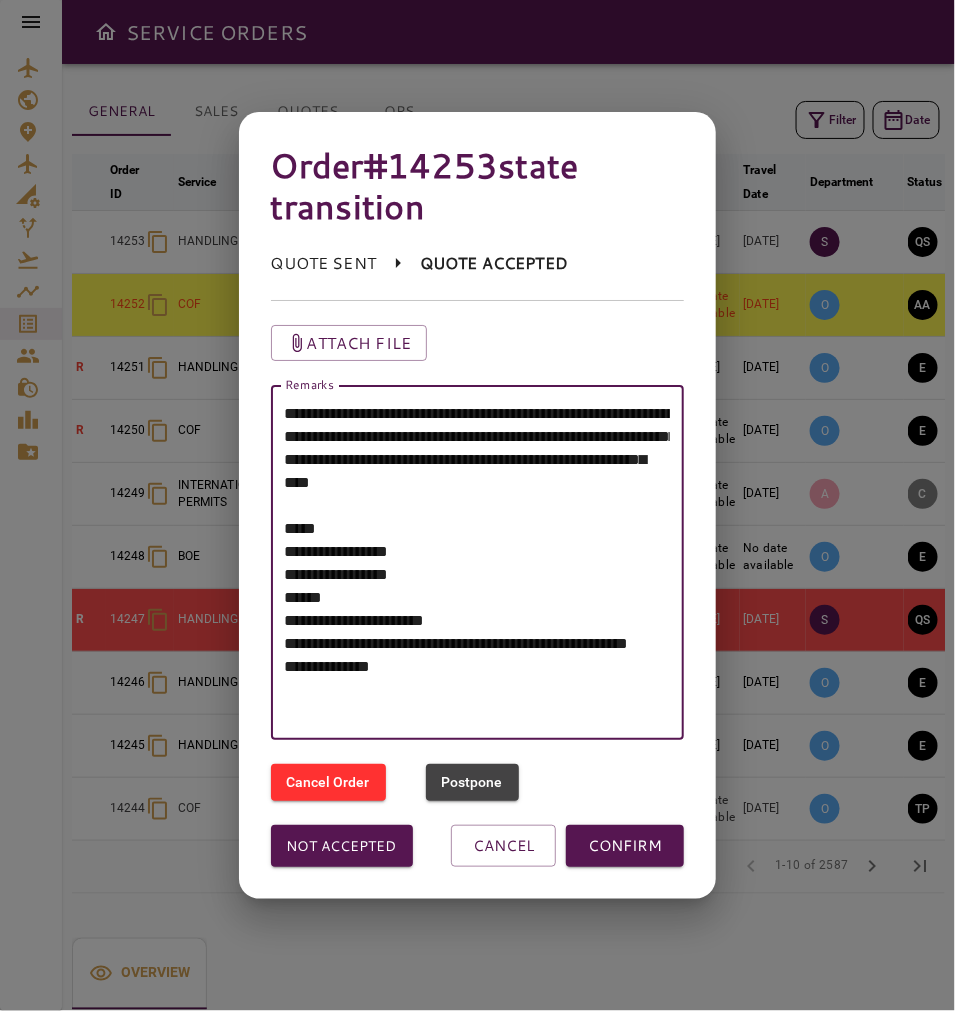 click on "**********" at bounding box center [478, 563] 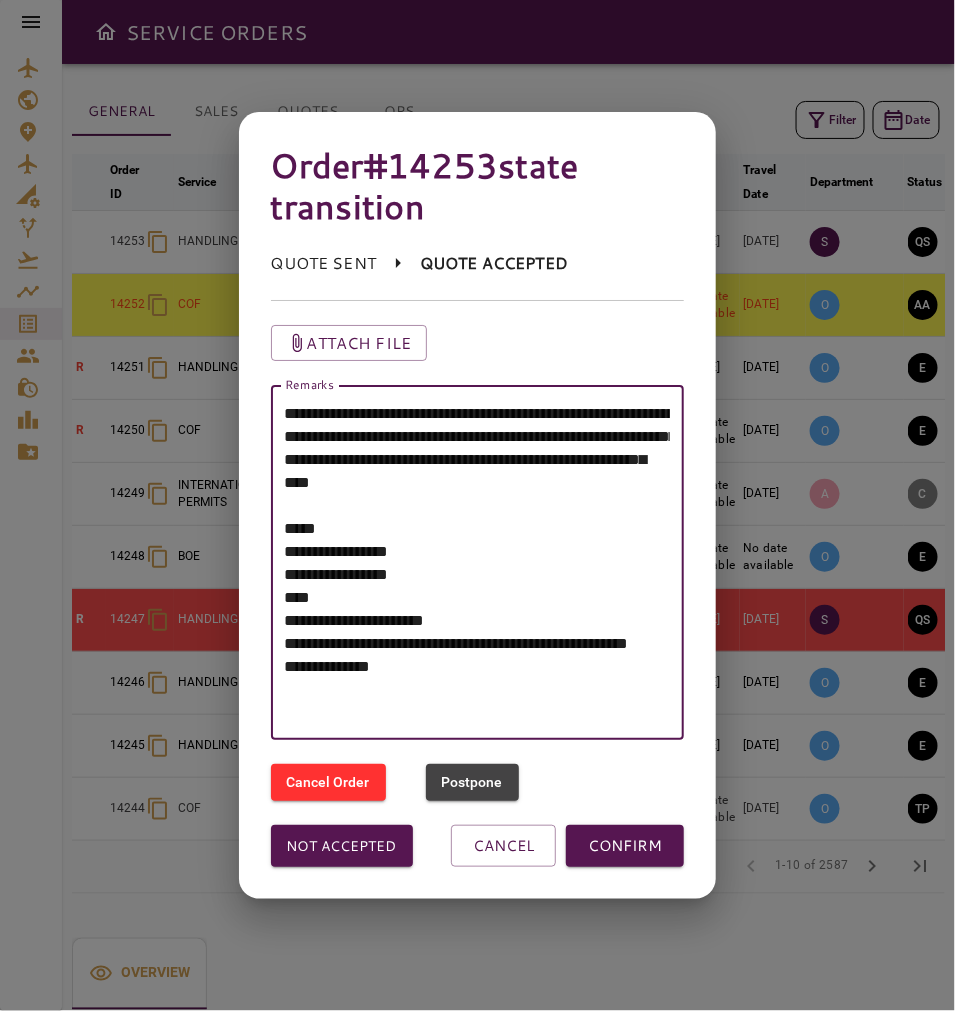 click on "**********" at bounding box center [478, 563] 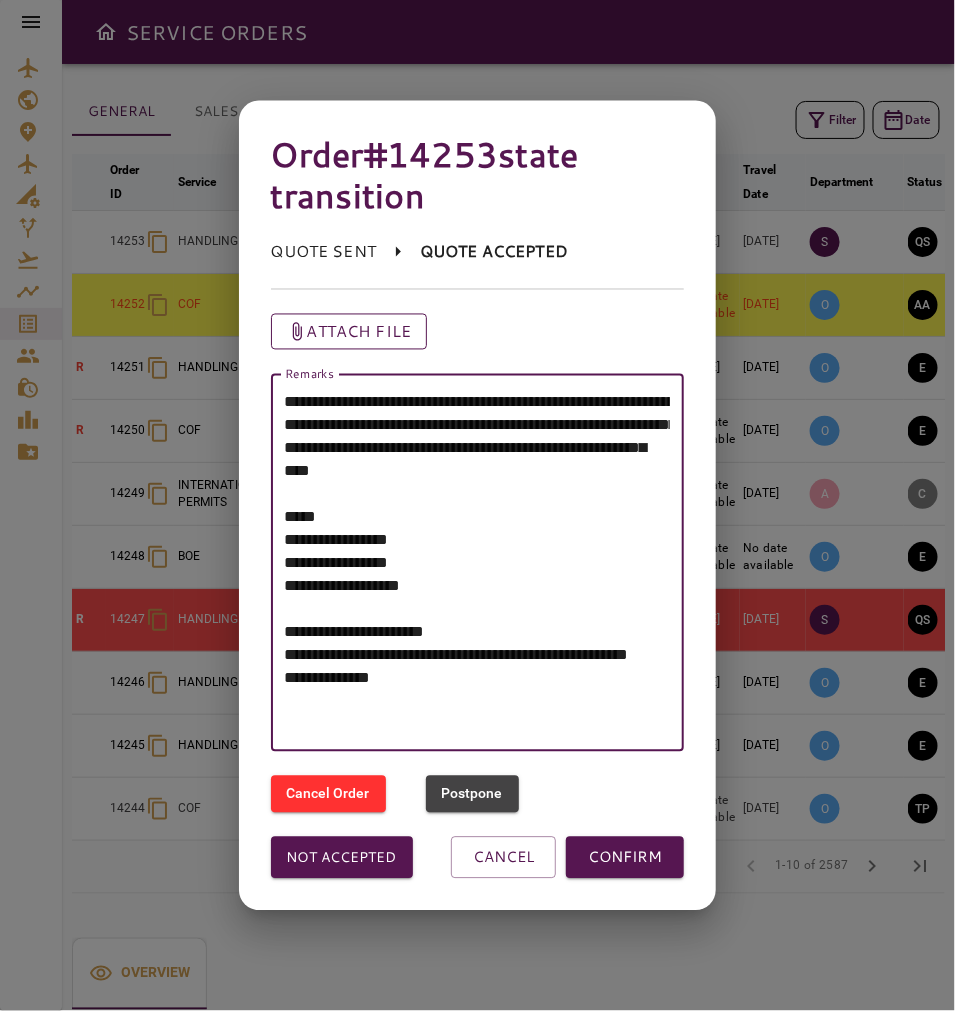 type on "**********" 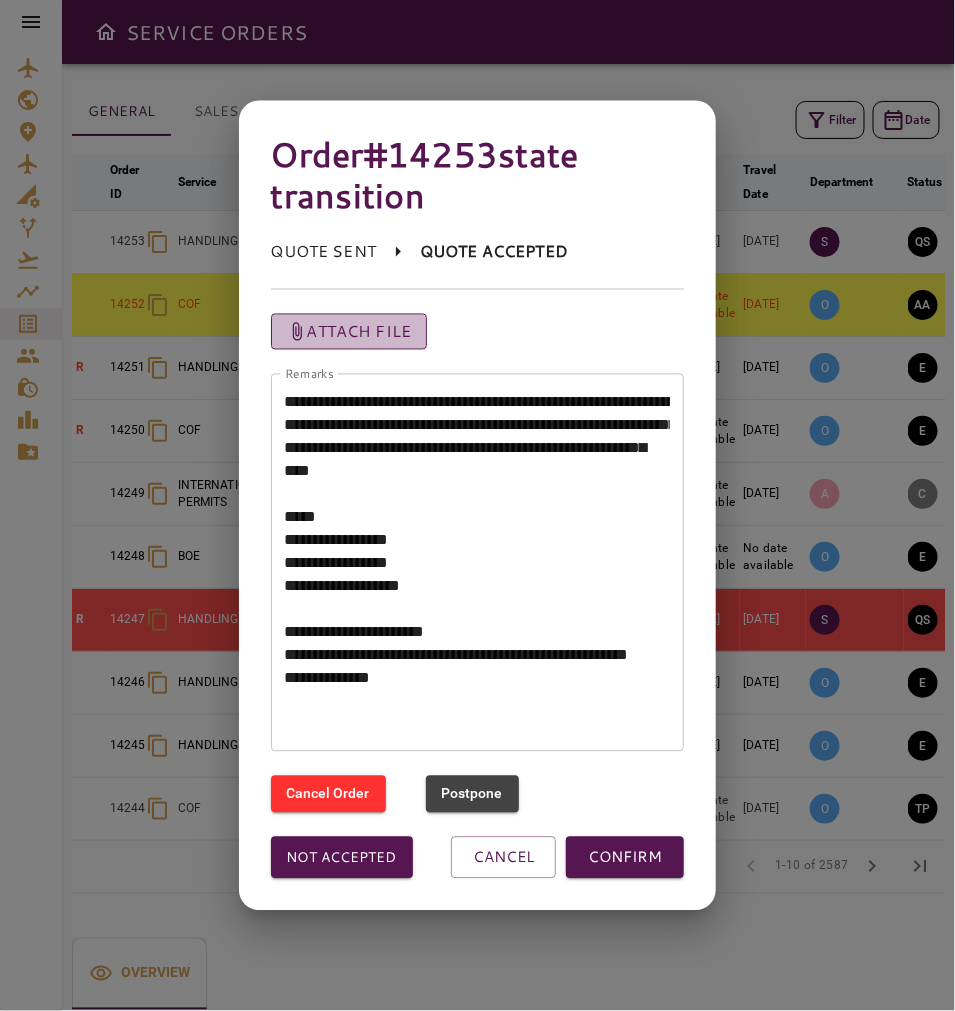 click on "Attach file" at bounding box center [349, 332] 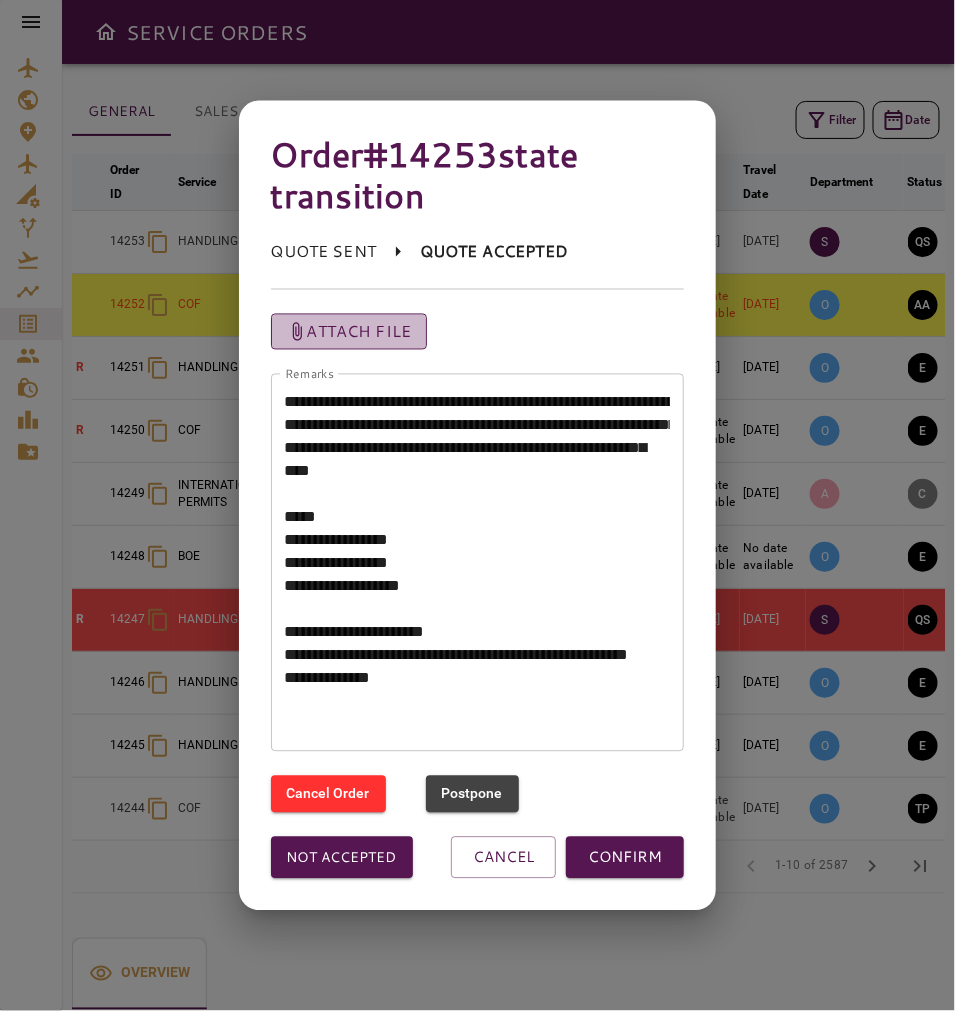click on "Attach file" at bounding box center [359, 332] 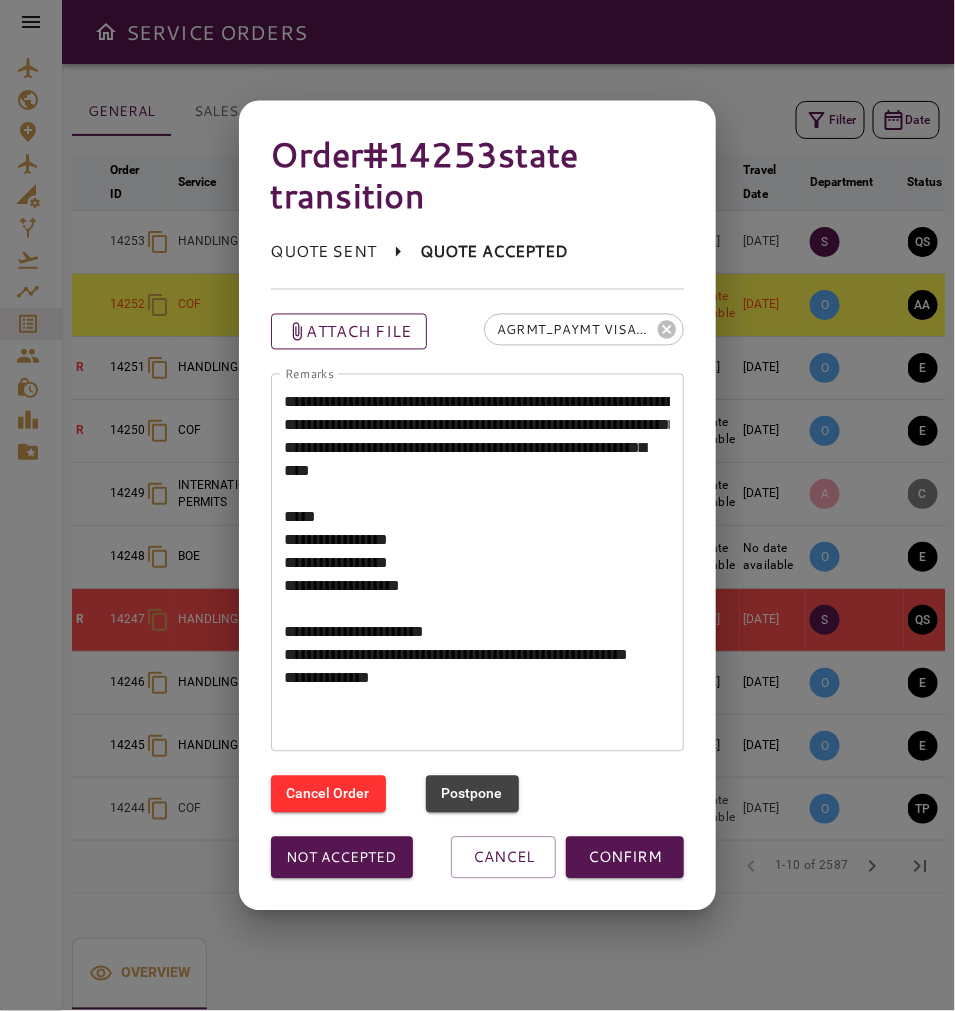 click at bounding box center (477, 505) 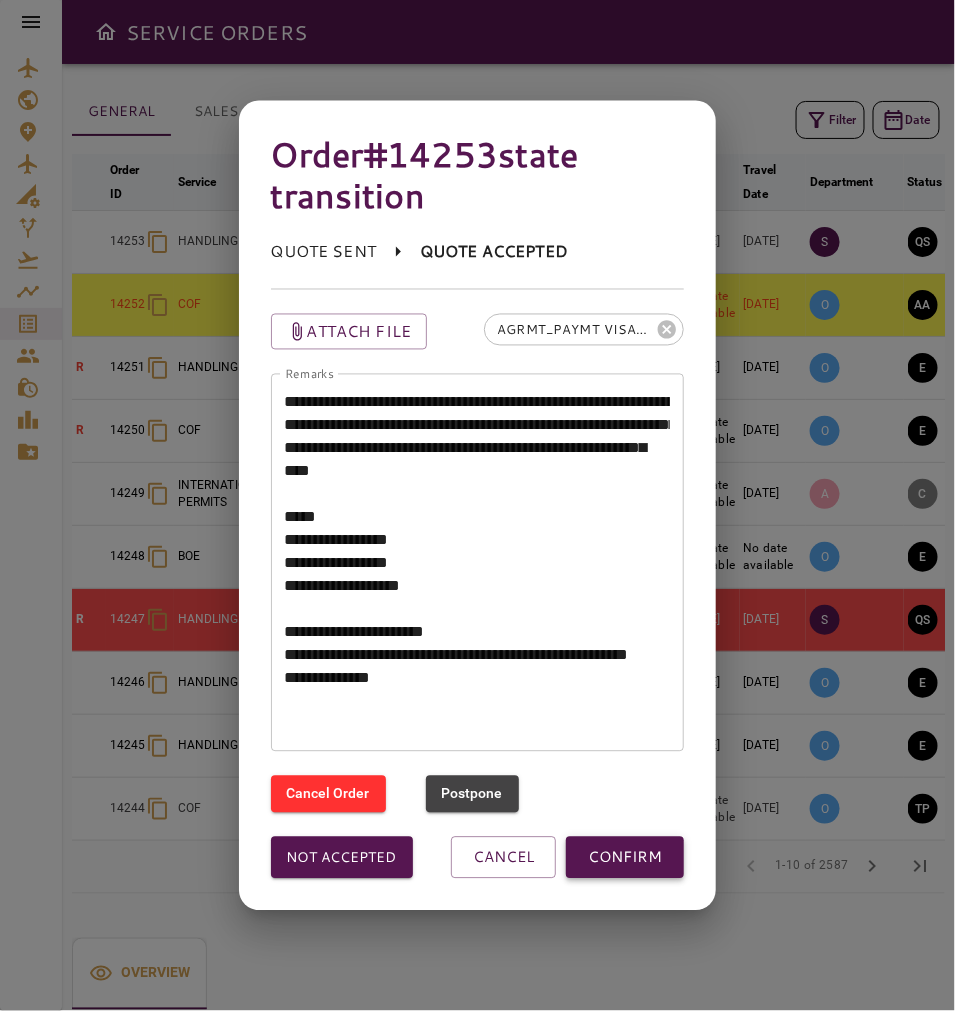 click on "CONFIRM" at bounding box center (625, 858) 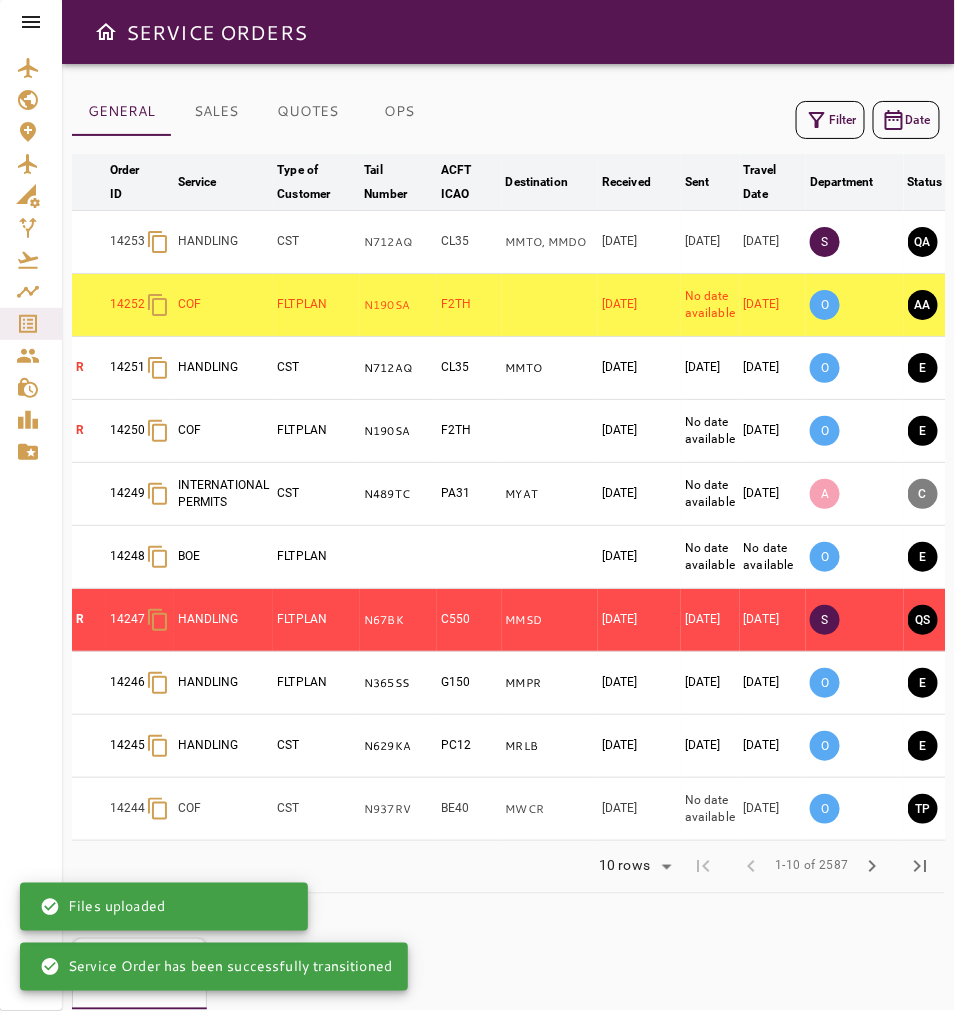 scroll, scrollTop: 0, scrollLeft: 250, axis: horizontal 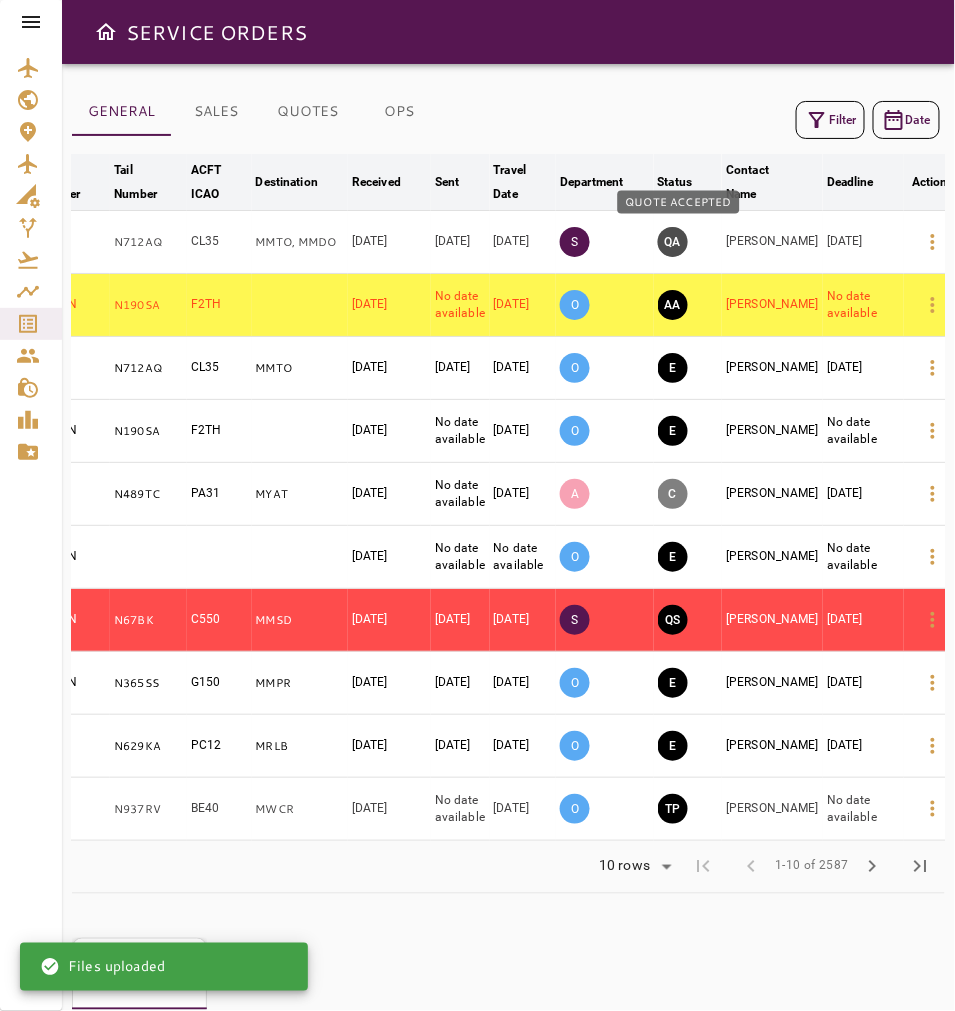 click on "QA" at bounding box center [673, 242] 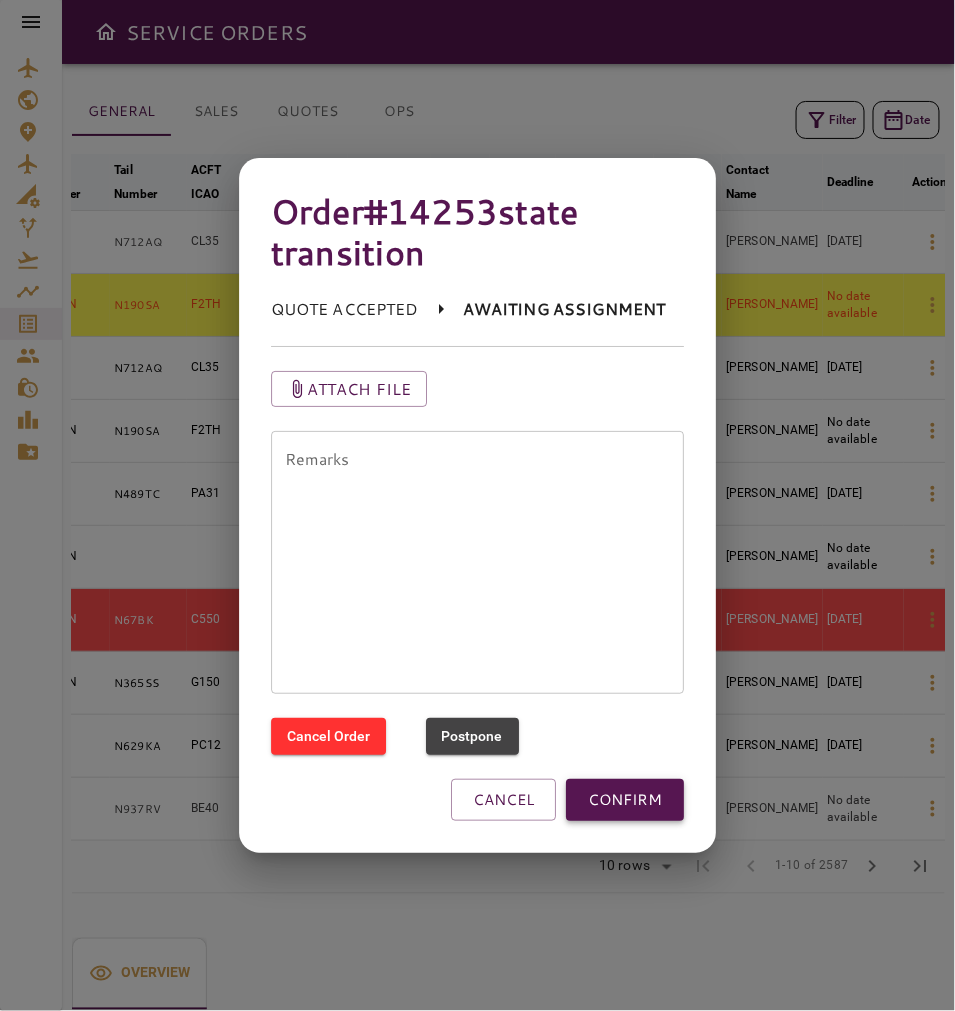 drag, startPoint x: 647, startPoint y: 800, endPoint x: 635, endPoint y: 786, distance: 18.439089 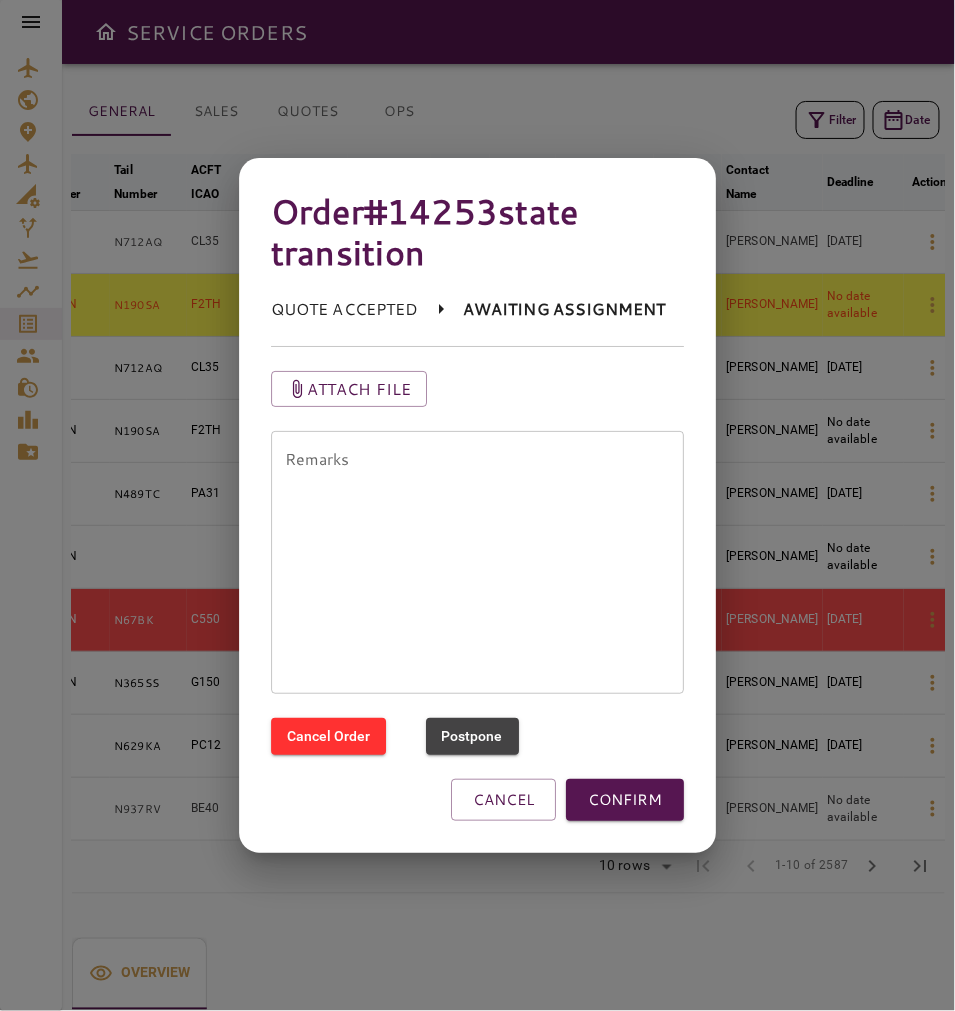 click on "CONFIRM" at bounding box center [625, 800] 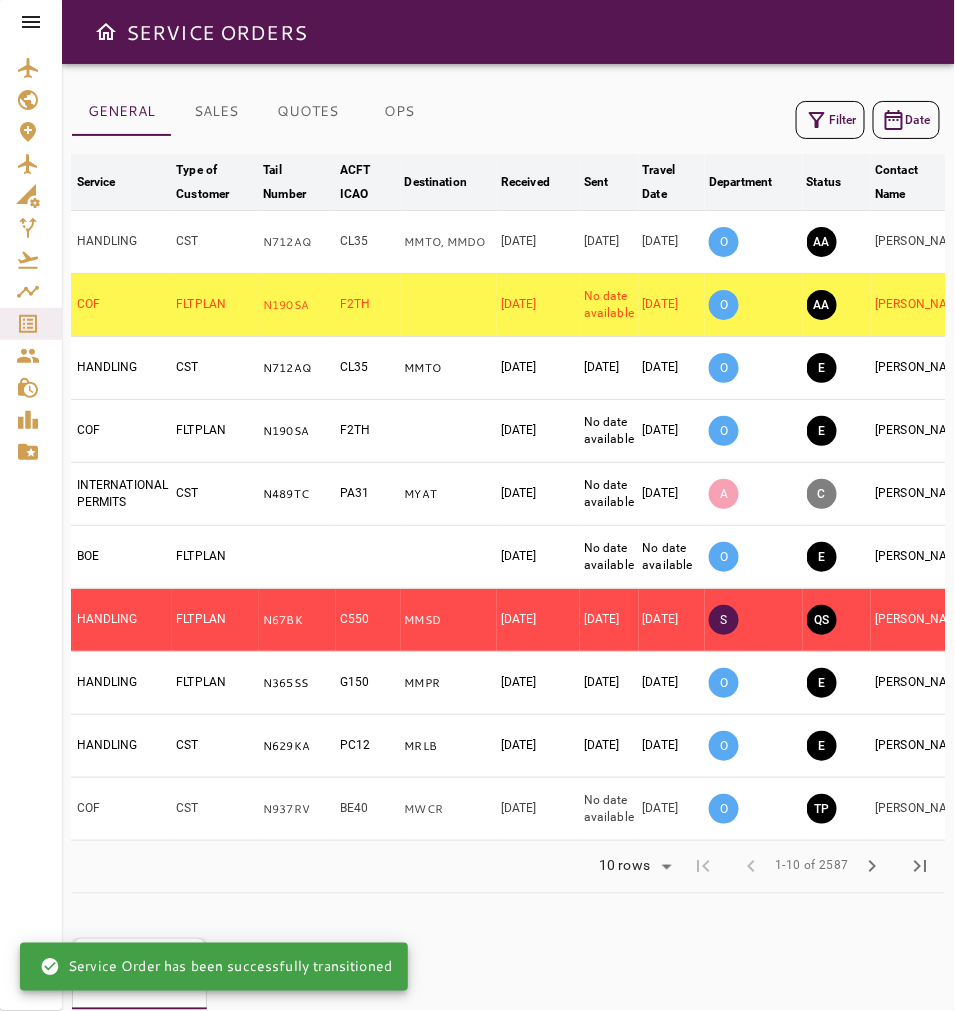 scroll, scrollTop: 0, scrollLeft: 0, axis: both 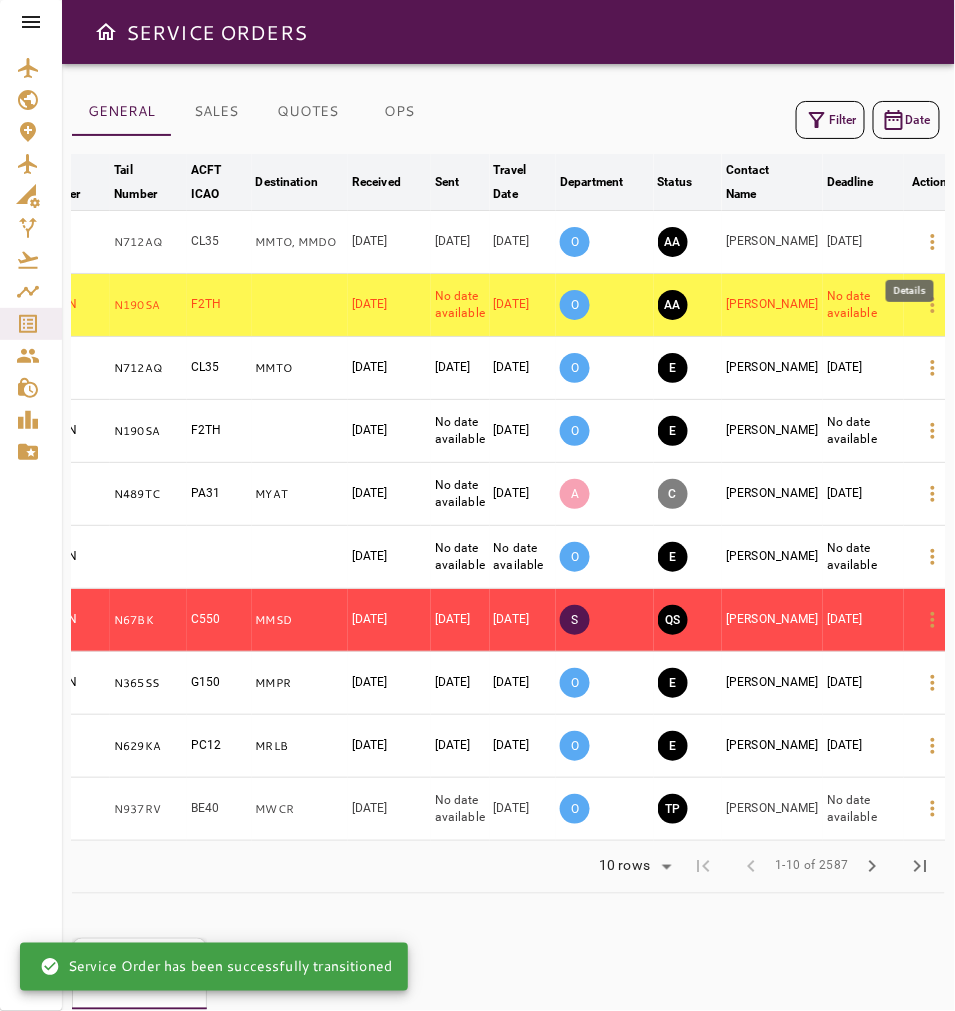 click 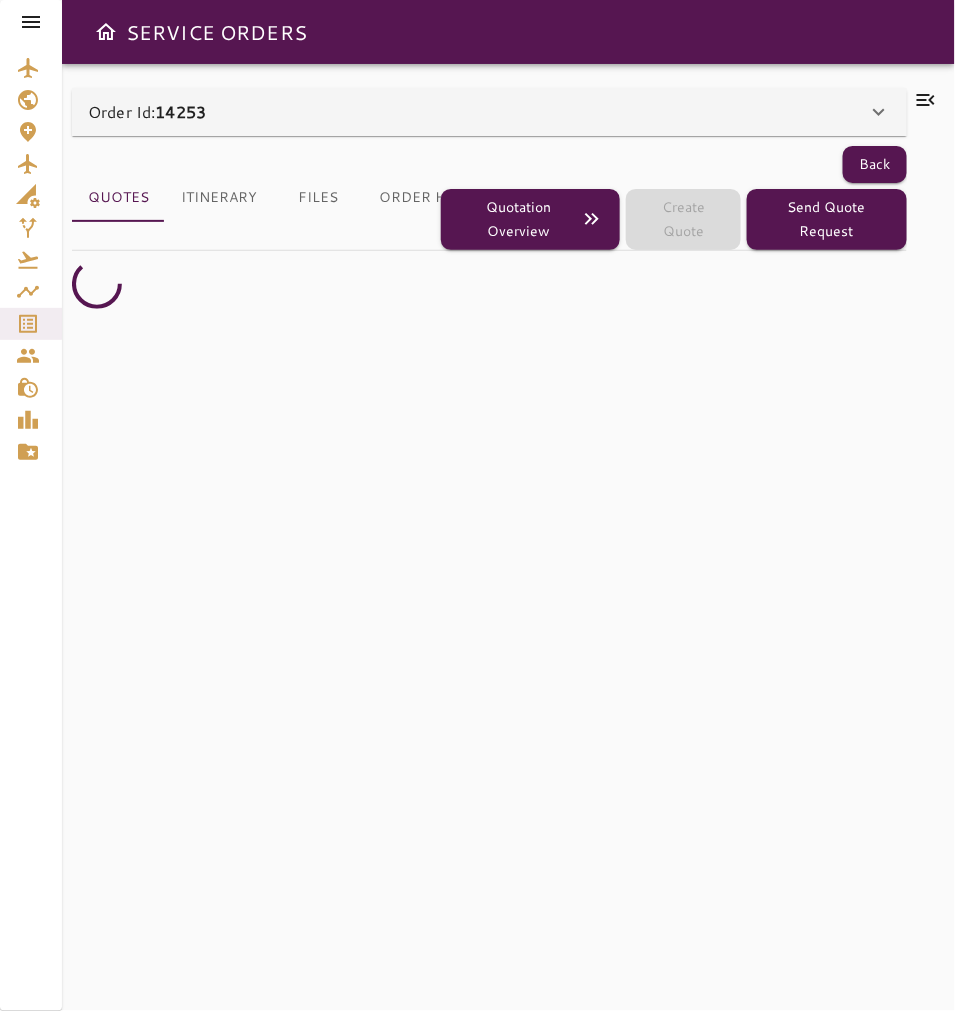 click on "Order Id:  14253 Order #14253 Edit Service Type:   HANDLING ******** ​ Client:   CST *** ​ Part 91 - General - Type Destination:   M M T O ,   M M D O Status: AA Aircraft Info Tail Number:  N712AQ   Make & Model:   BOMBARDIER INC, BD-100-1A10   Aircraft & Engine Type:   Fixed wing multi engine, Turbo-fan ICAO:  CL35   Type Rating Required:   CL-30 MTOW (lbs/Kg):   40600/18416 Min Crew:  2 Quotes Itinerary Files Order History Back Quotation Overview Create Quote Send Quote Request" at bounding box center [508, 537] 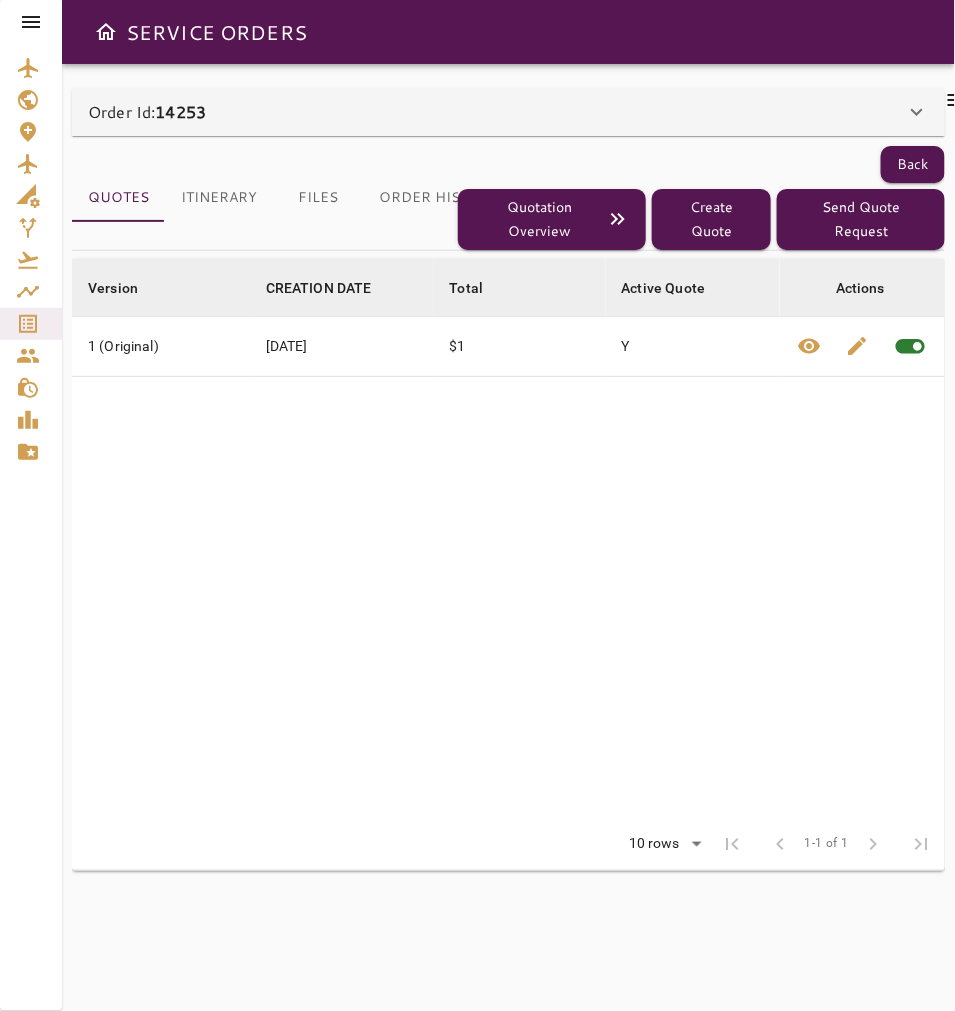 click 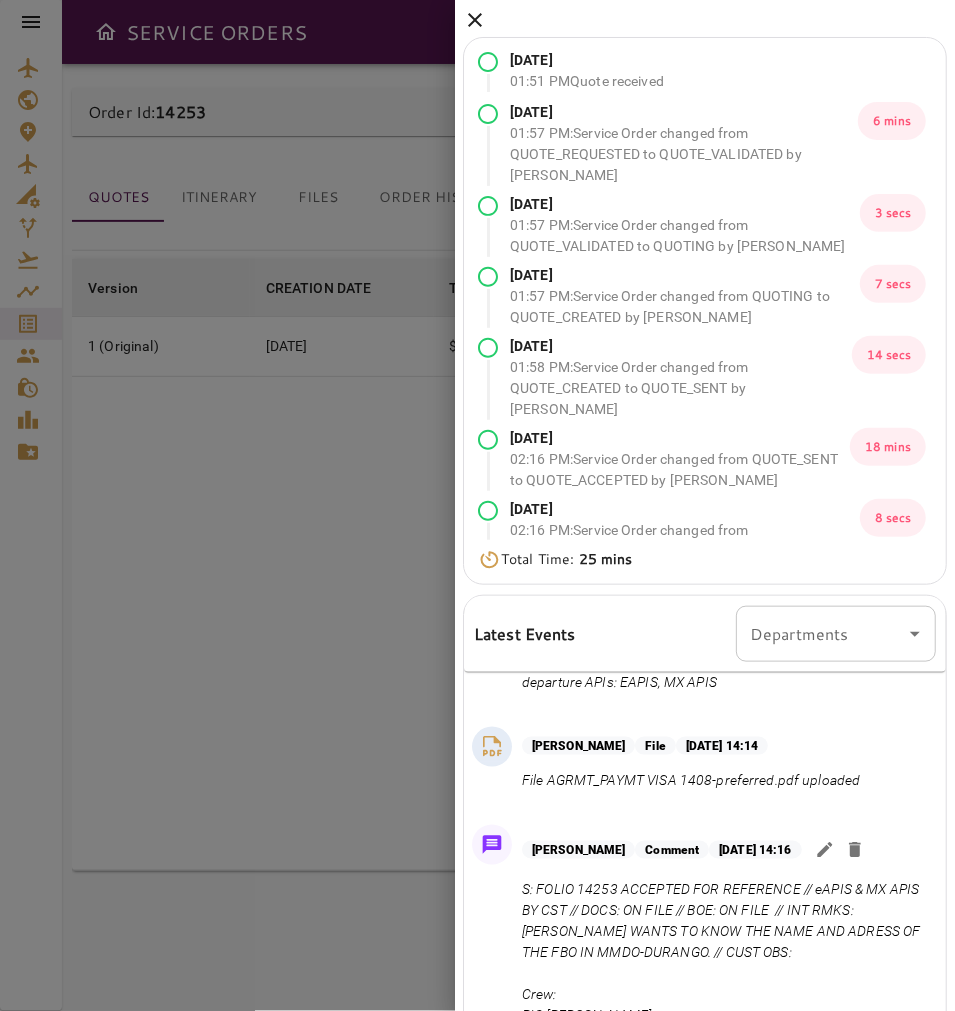 scroll, scrollTop: 78, scrollLeft: 0, axis: vertical 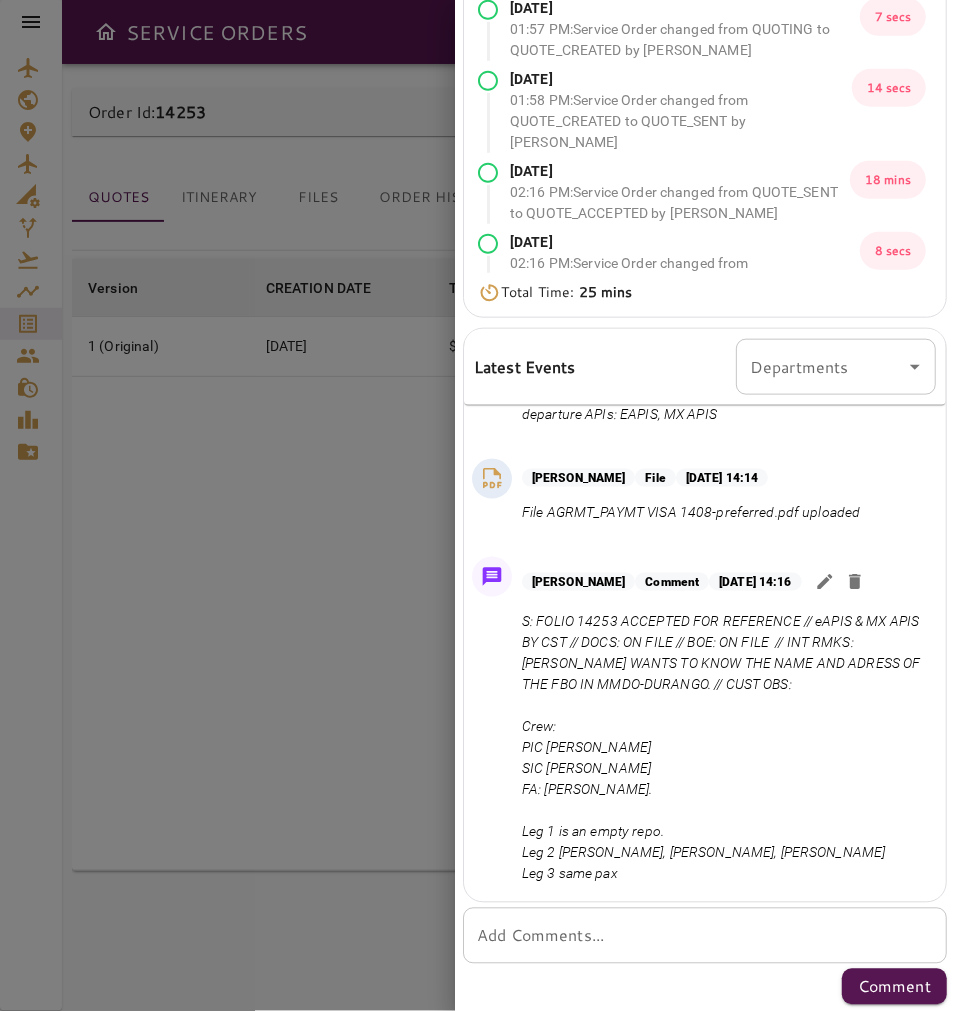 drag, startPoint x: 593, startPoint y: 853, endPoint x: 521, endPoint y: 606, distance: 257.28 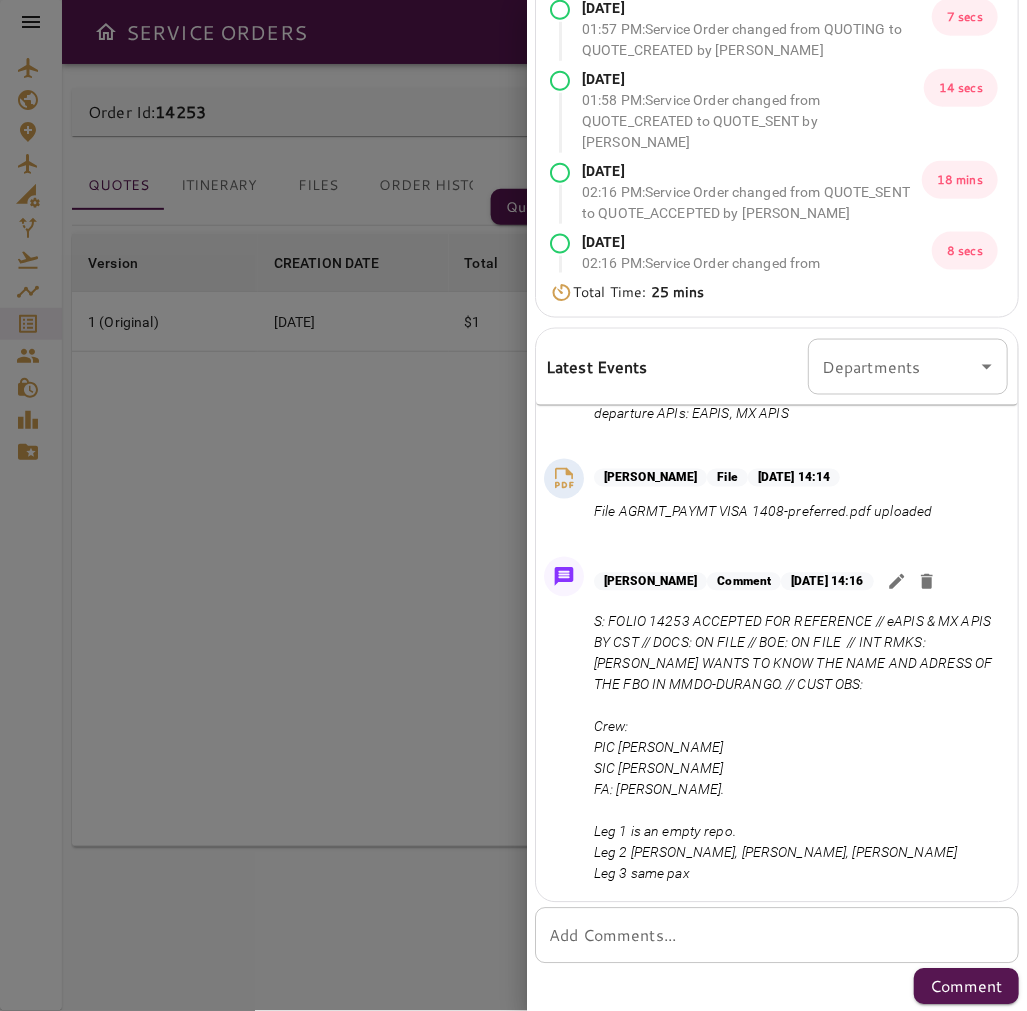 scroll, scrollTop: 254, scrollLeft: 0, axis: vertical 